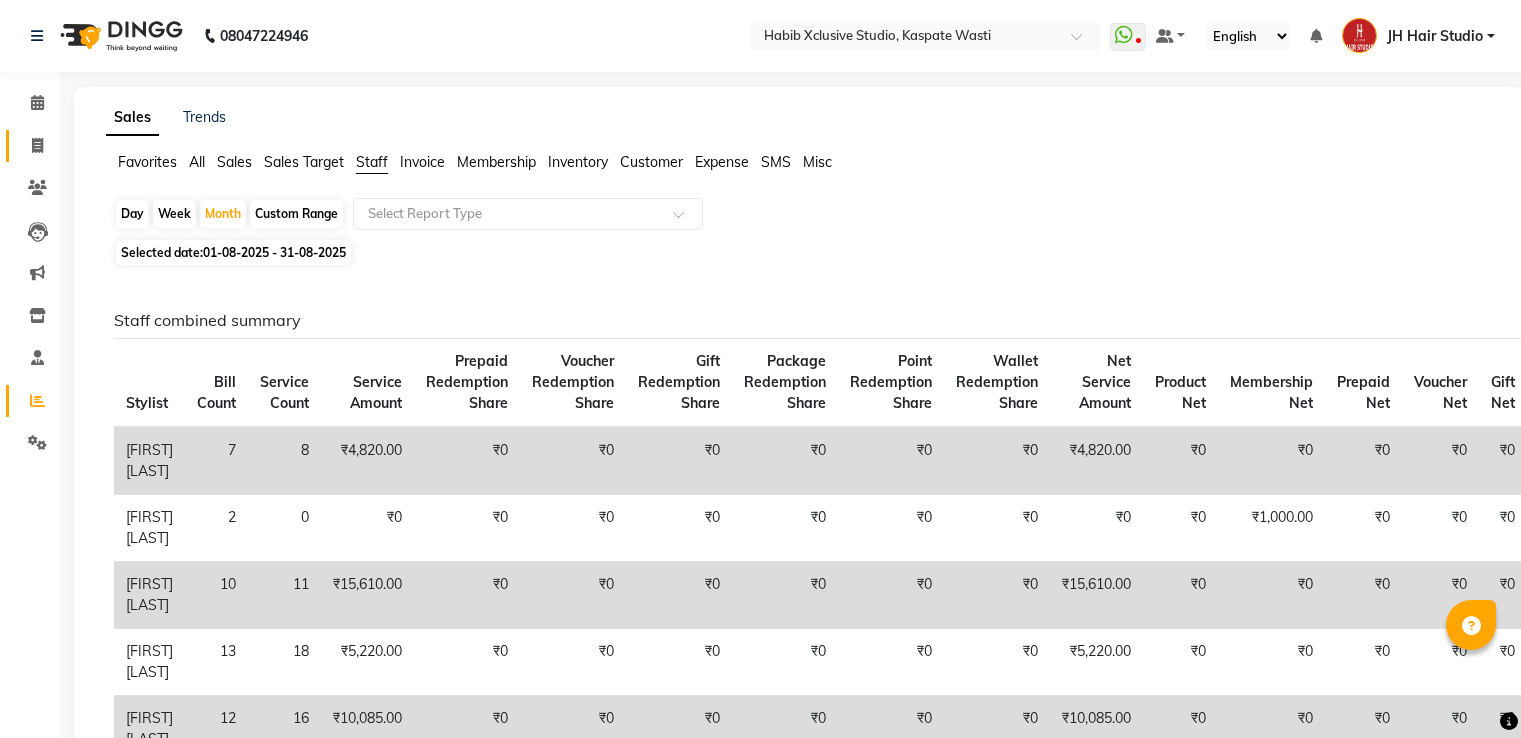 scroll, scrollTop: 0, scrollLeft: 0, axis: both 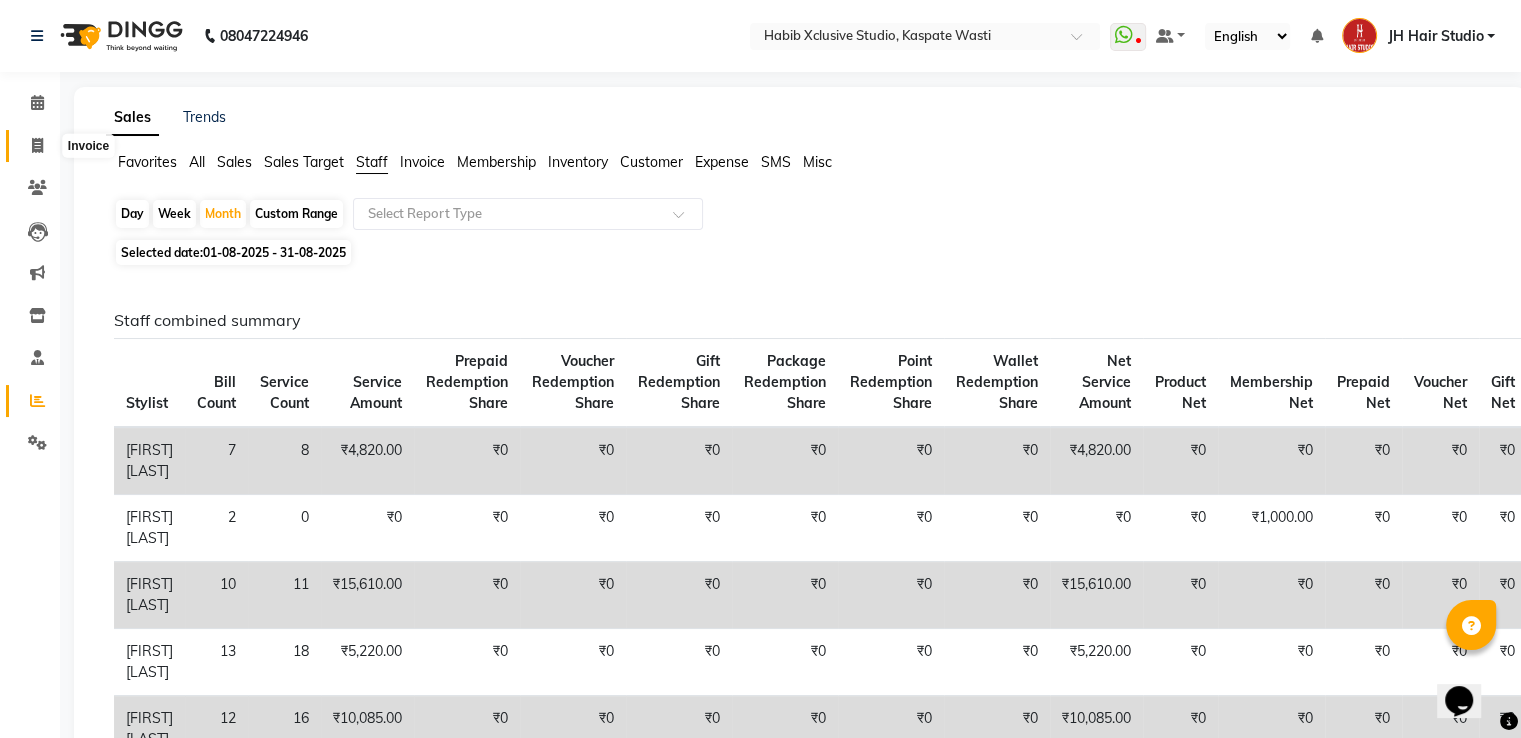 click 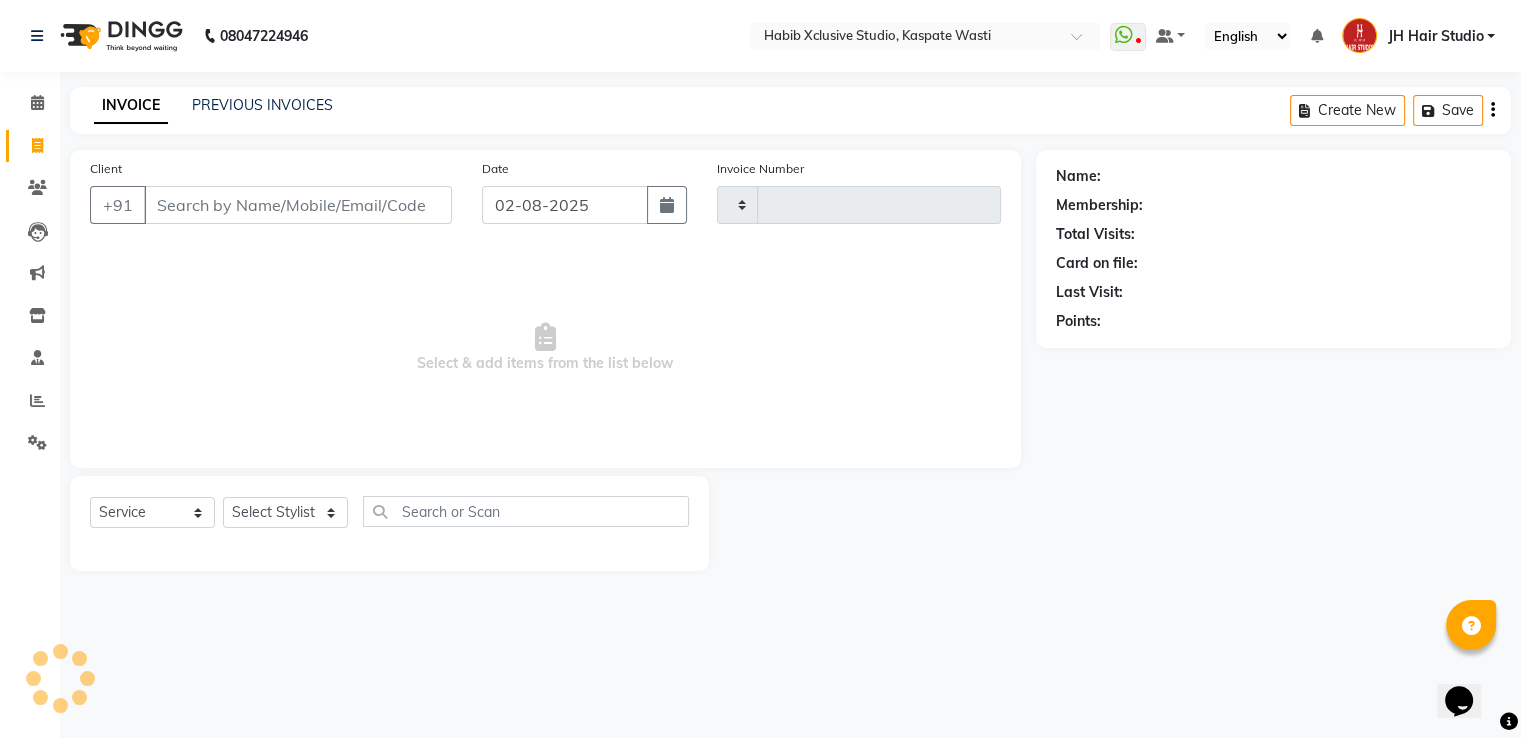 type on "3786" 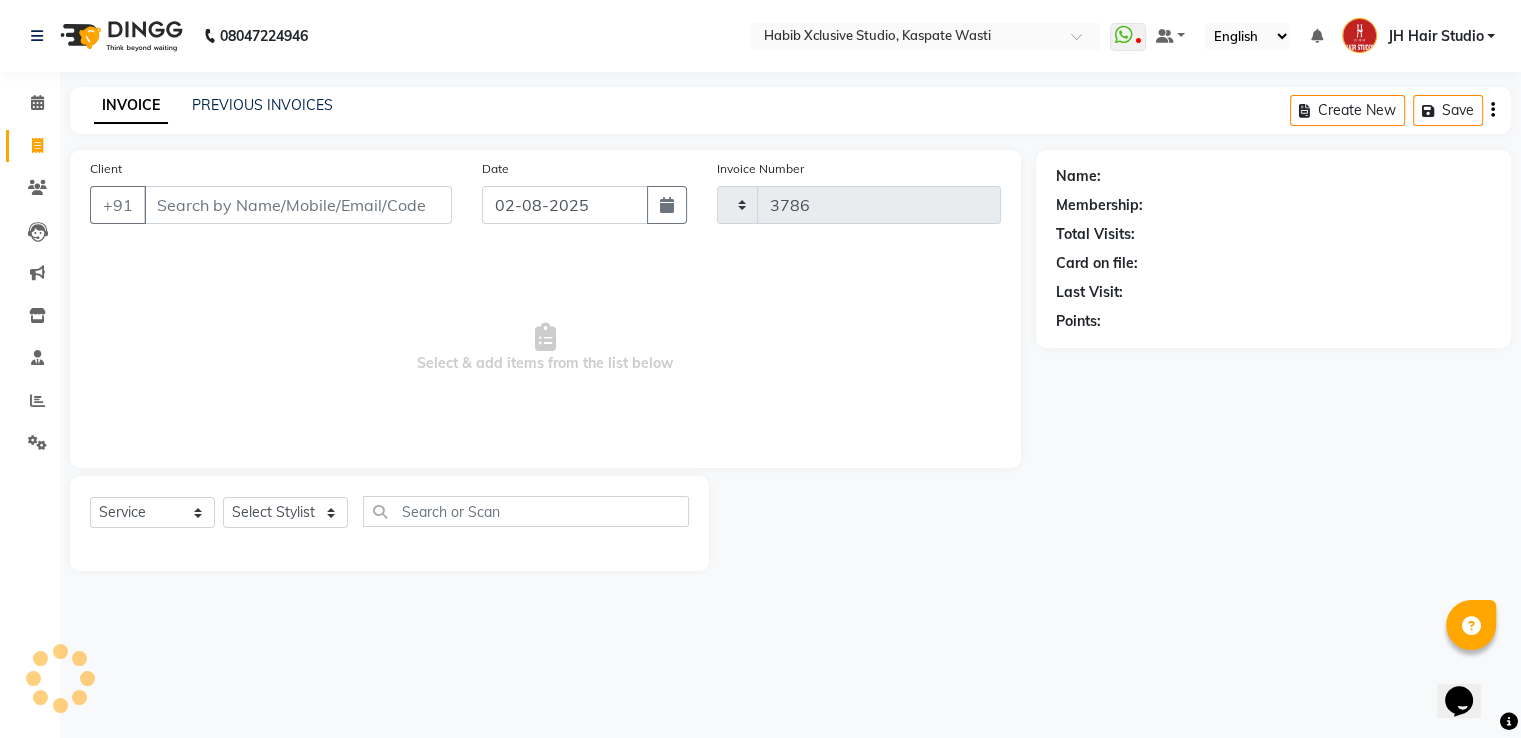 select on "130" 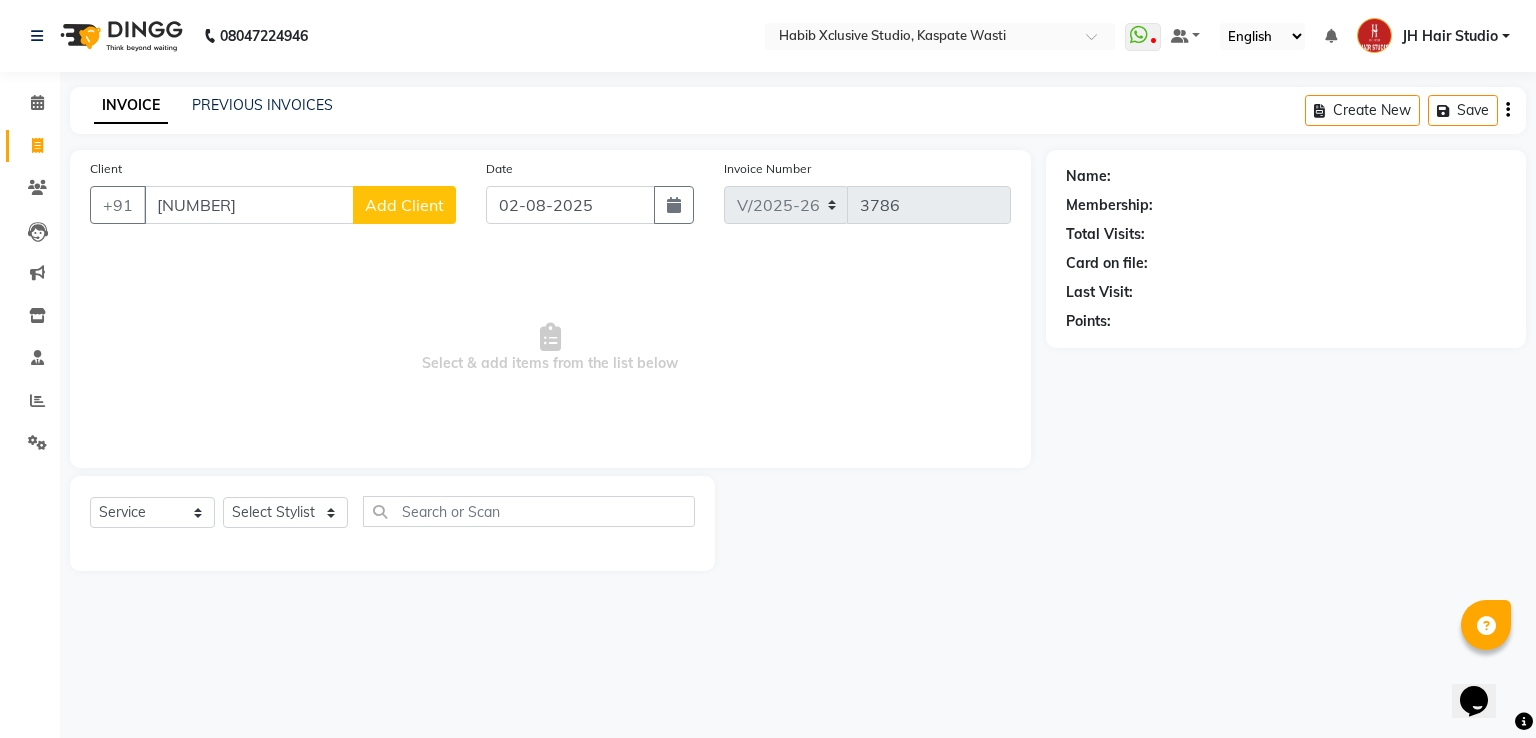 click on "[NUMBER]" at bounding box center [249, 205] 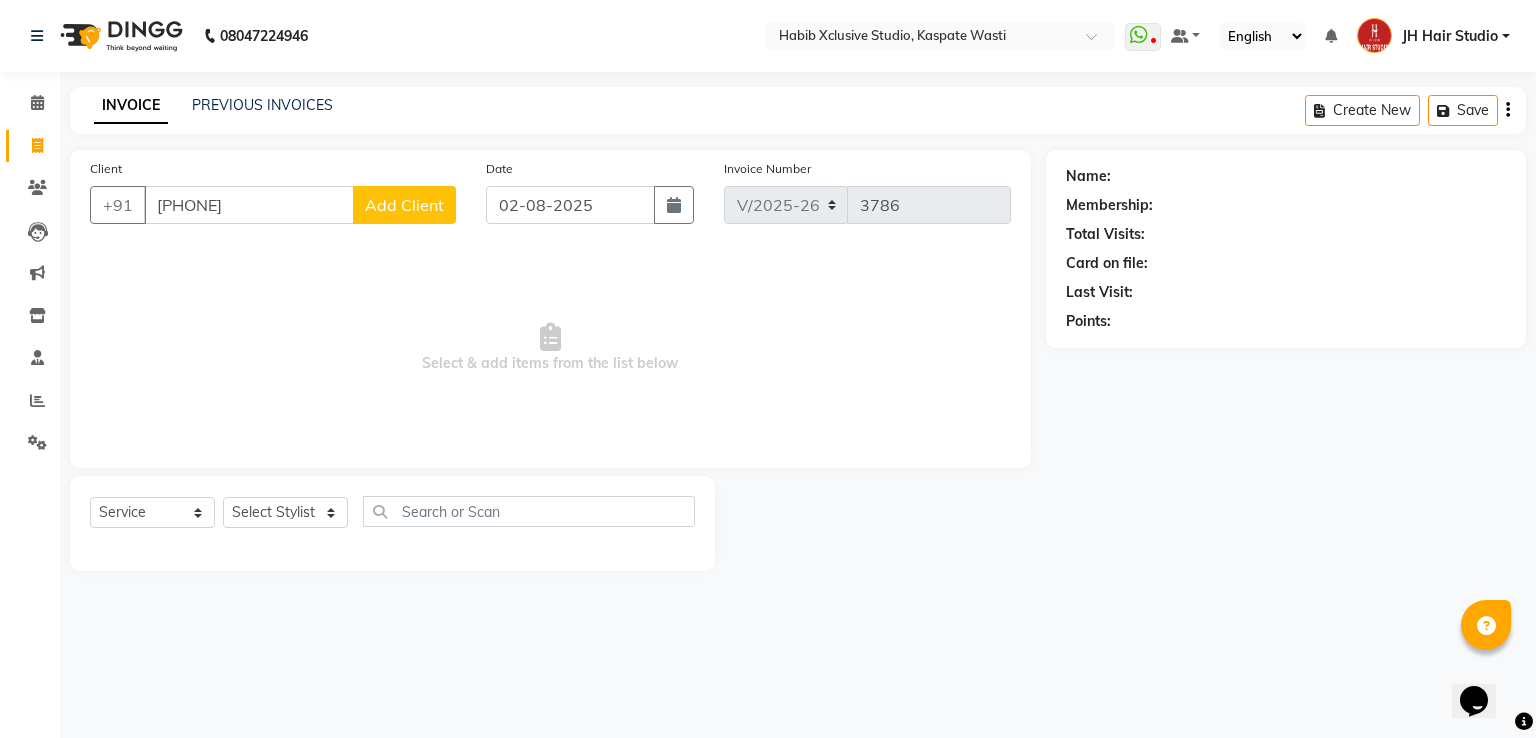 type on "[PHONE]" 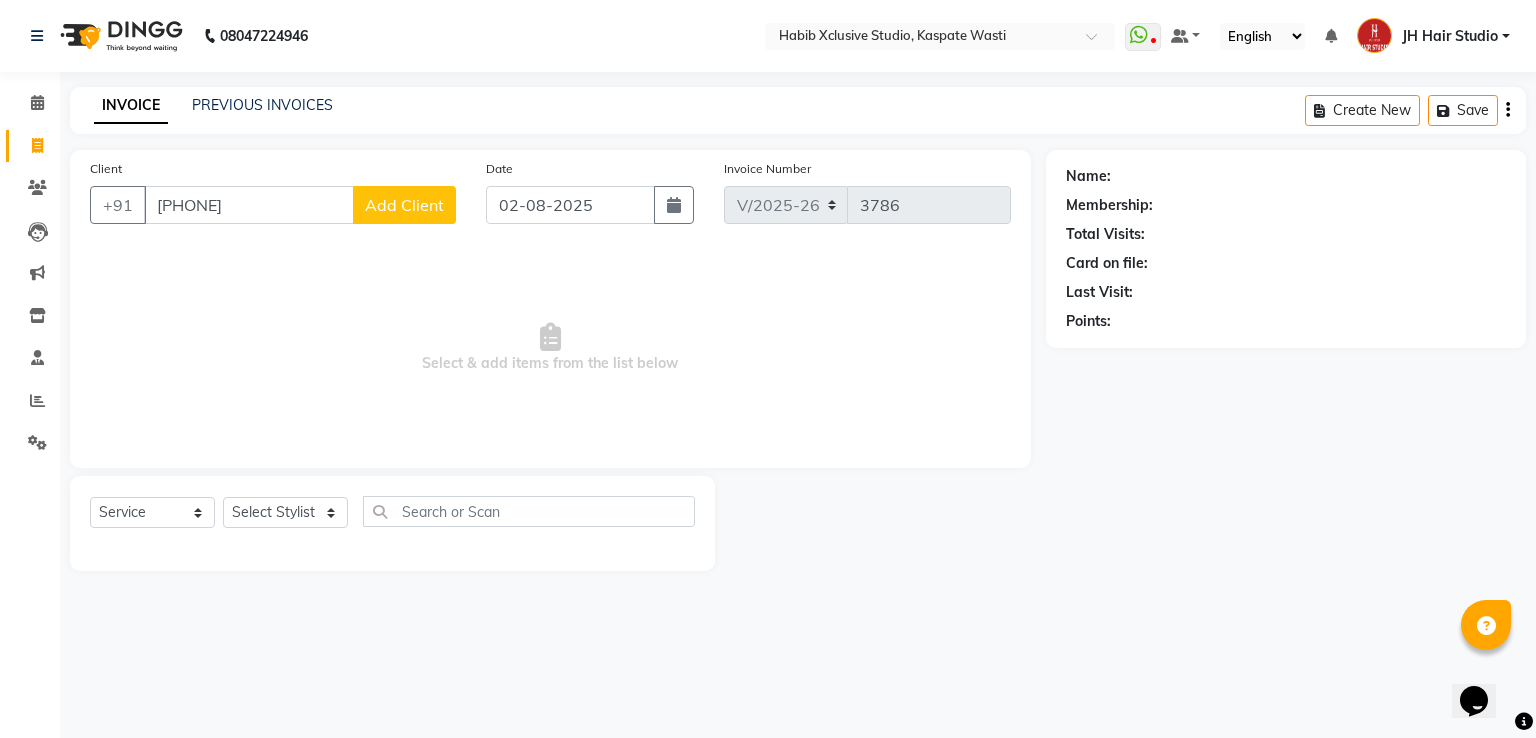 select on "22" 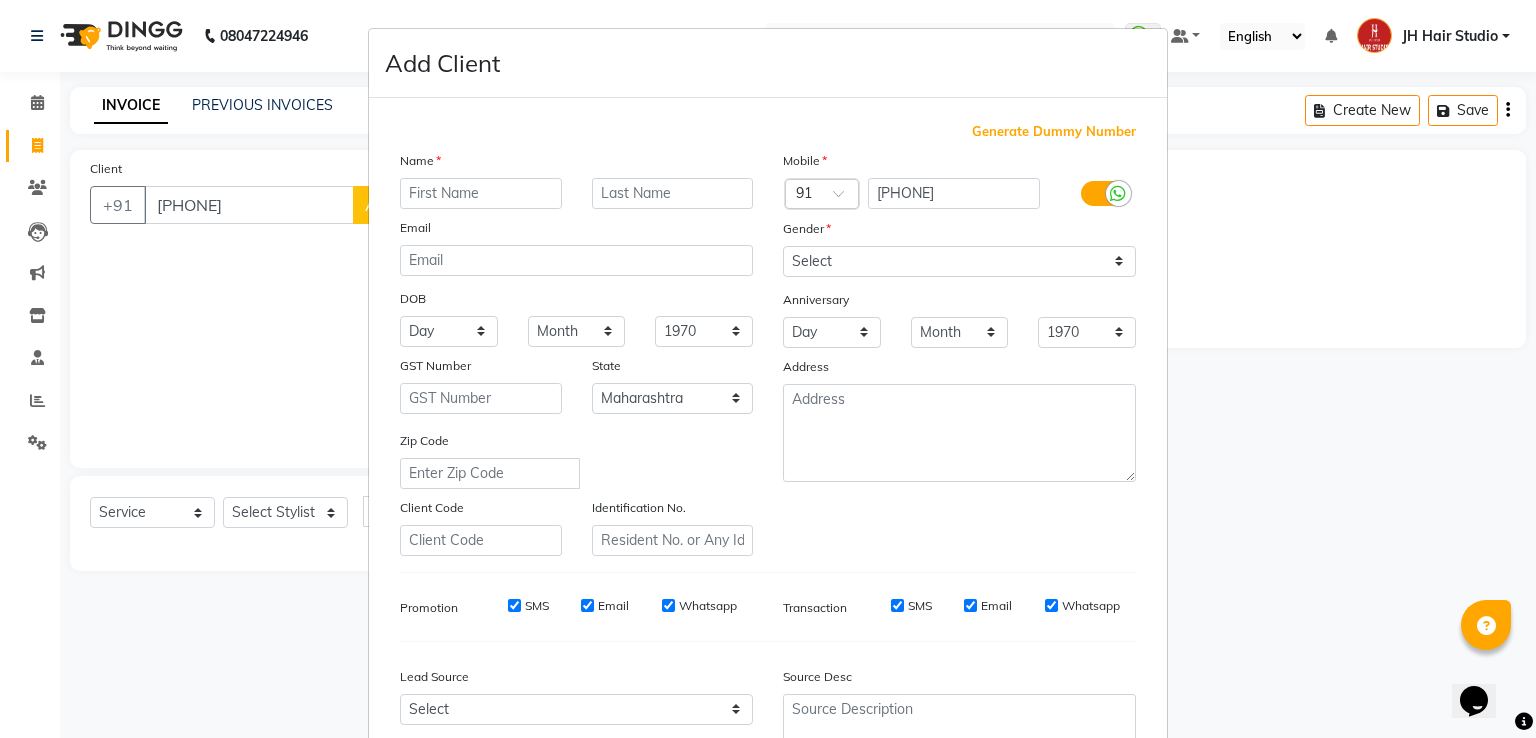 type on "p" 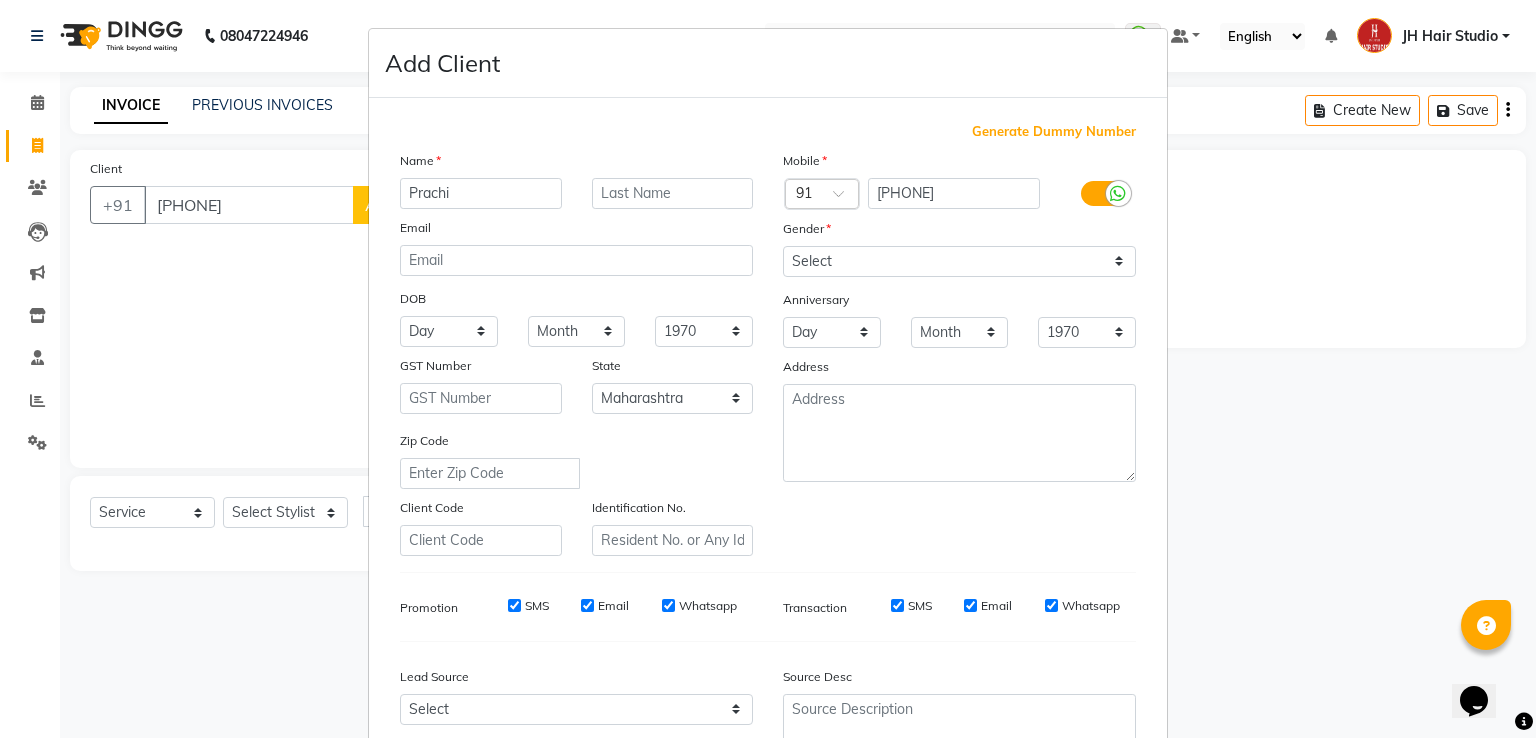 type on "Prachi" 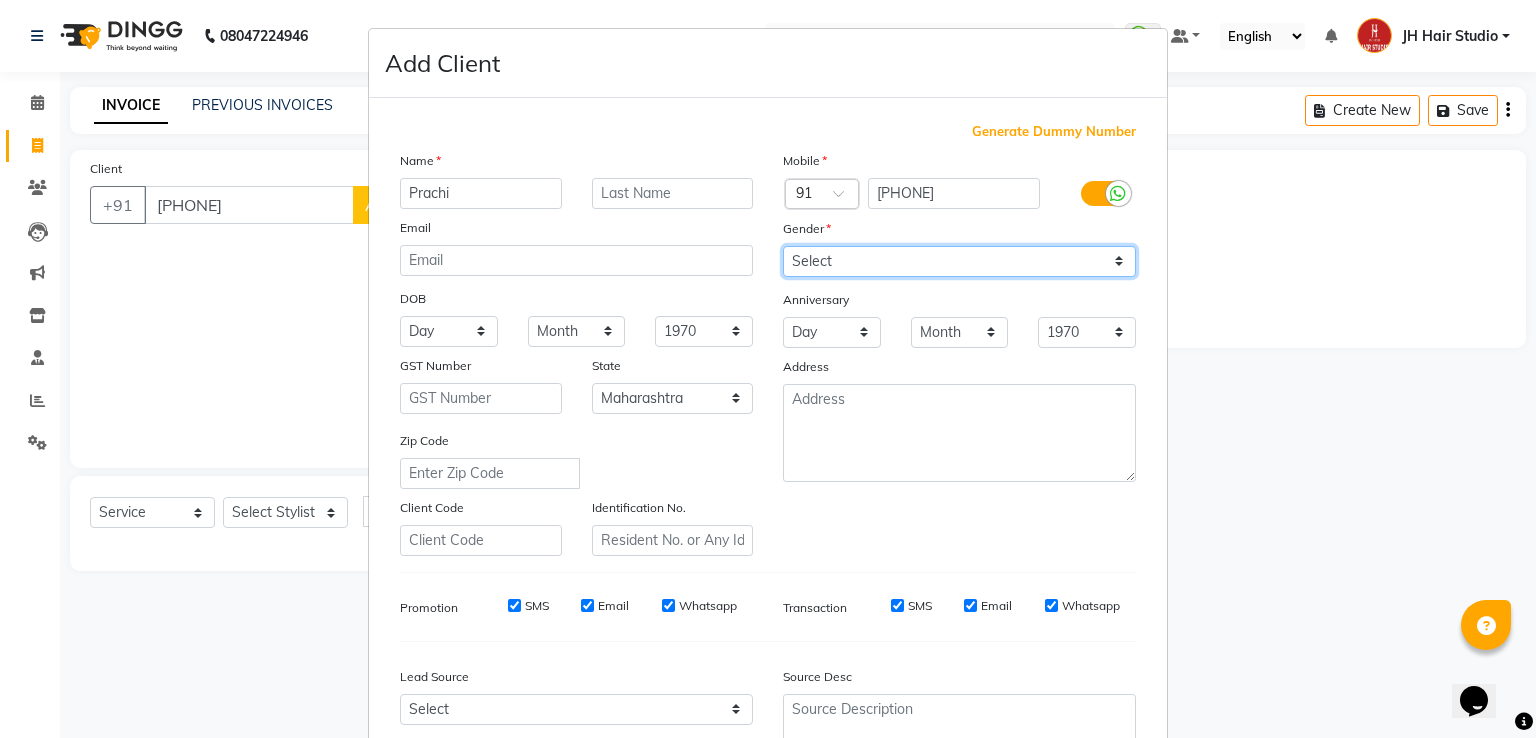 click on "Select Male Female Other Prefer Not To Say" at bounding box center [959, 261] 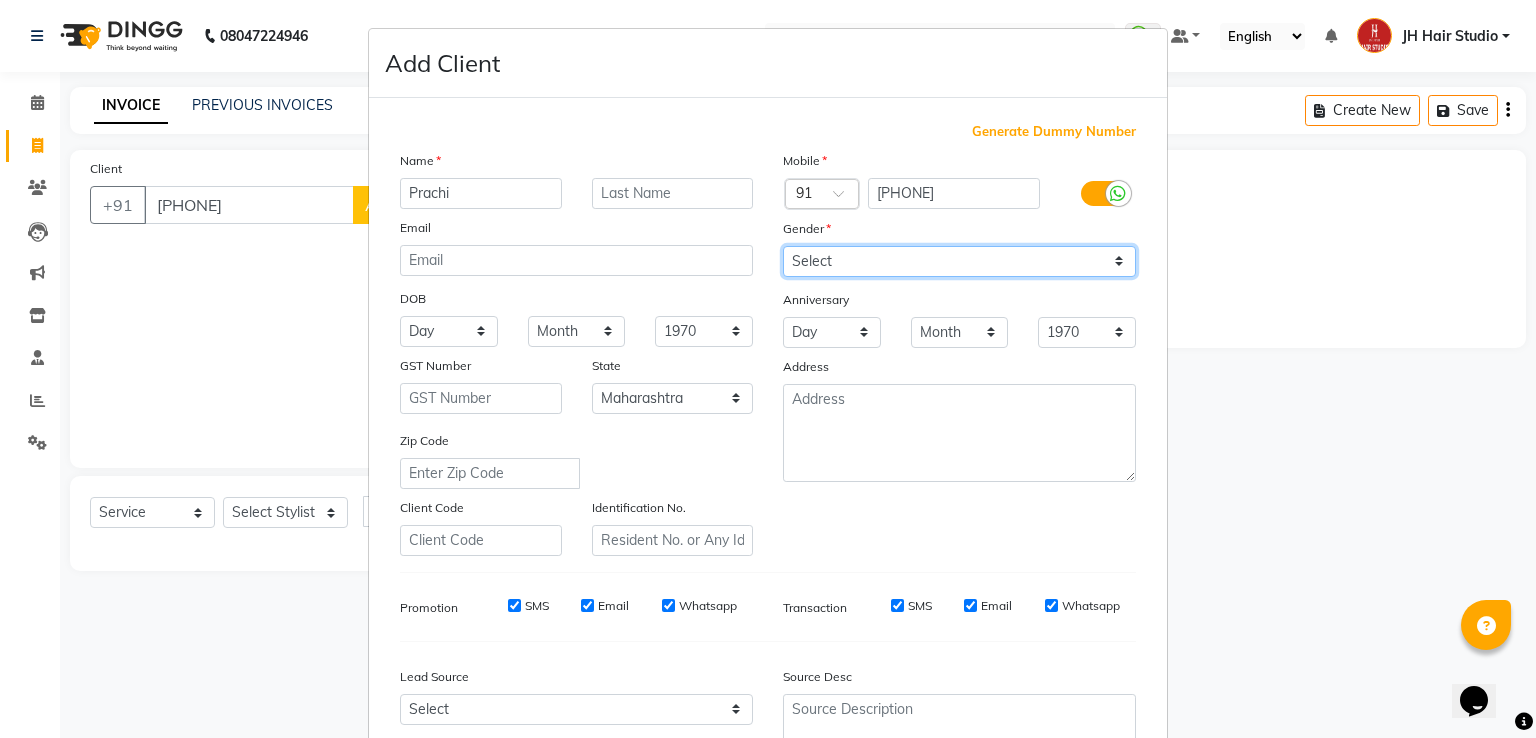 select on "female" 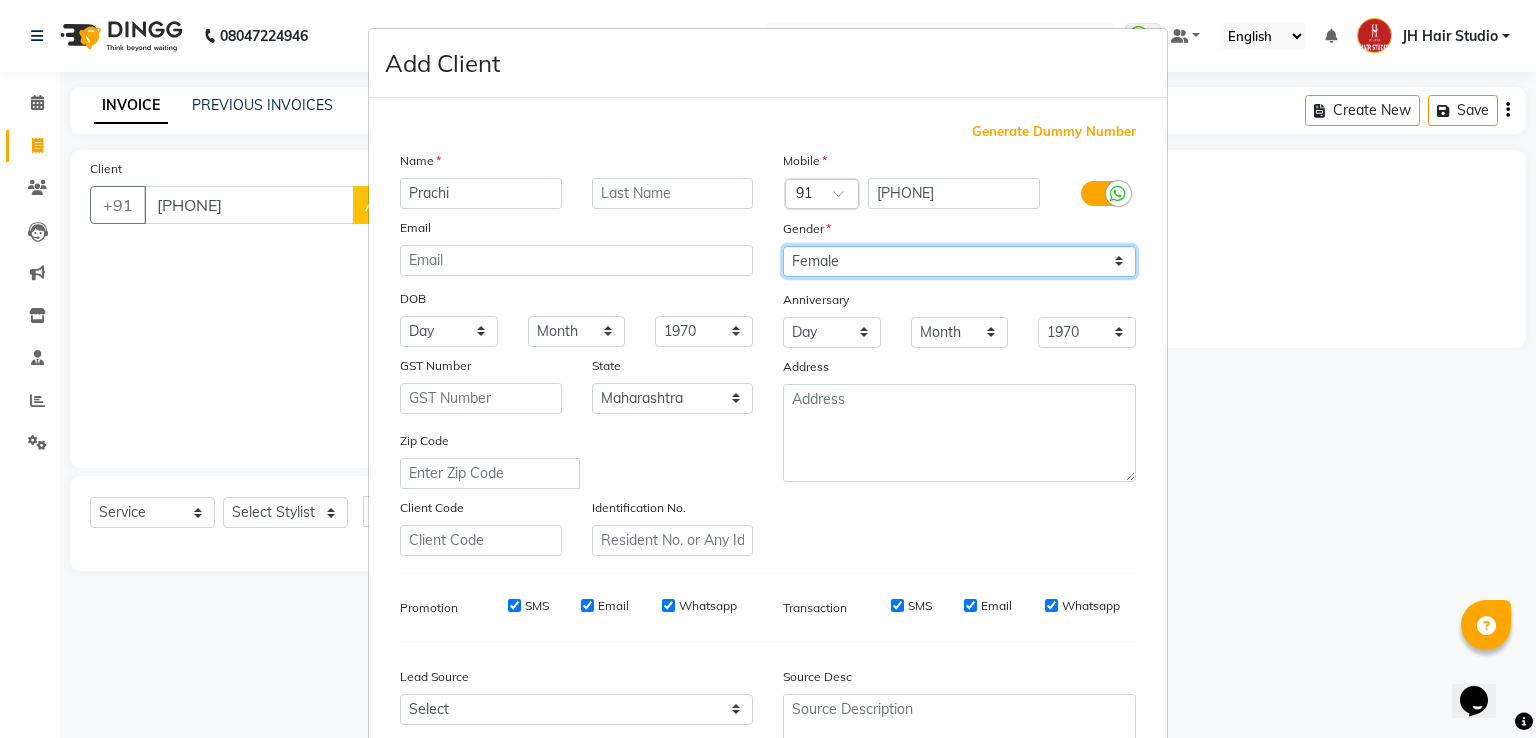 click on "Select Male Female Other Prefer Not To Say" at bounding box center (959, 261) 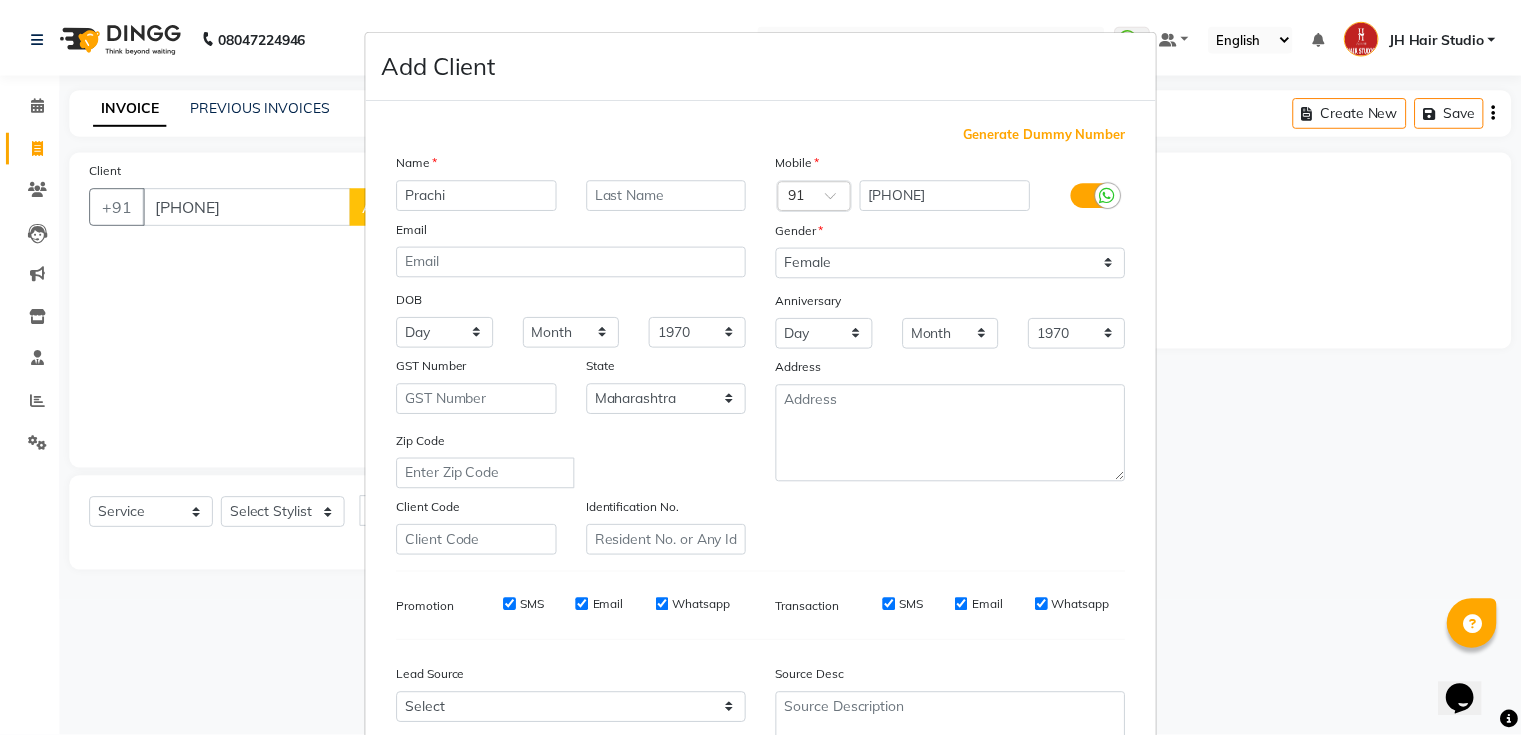 scroll, scrollTop: 195, scrollLeft: 0, axis: vertical 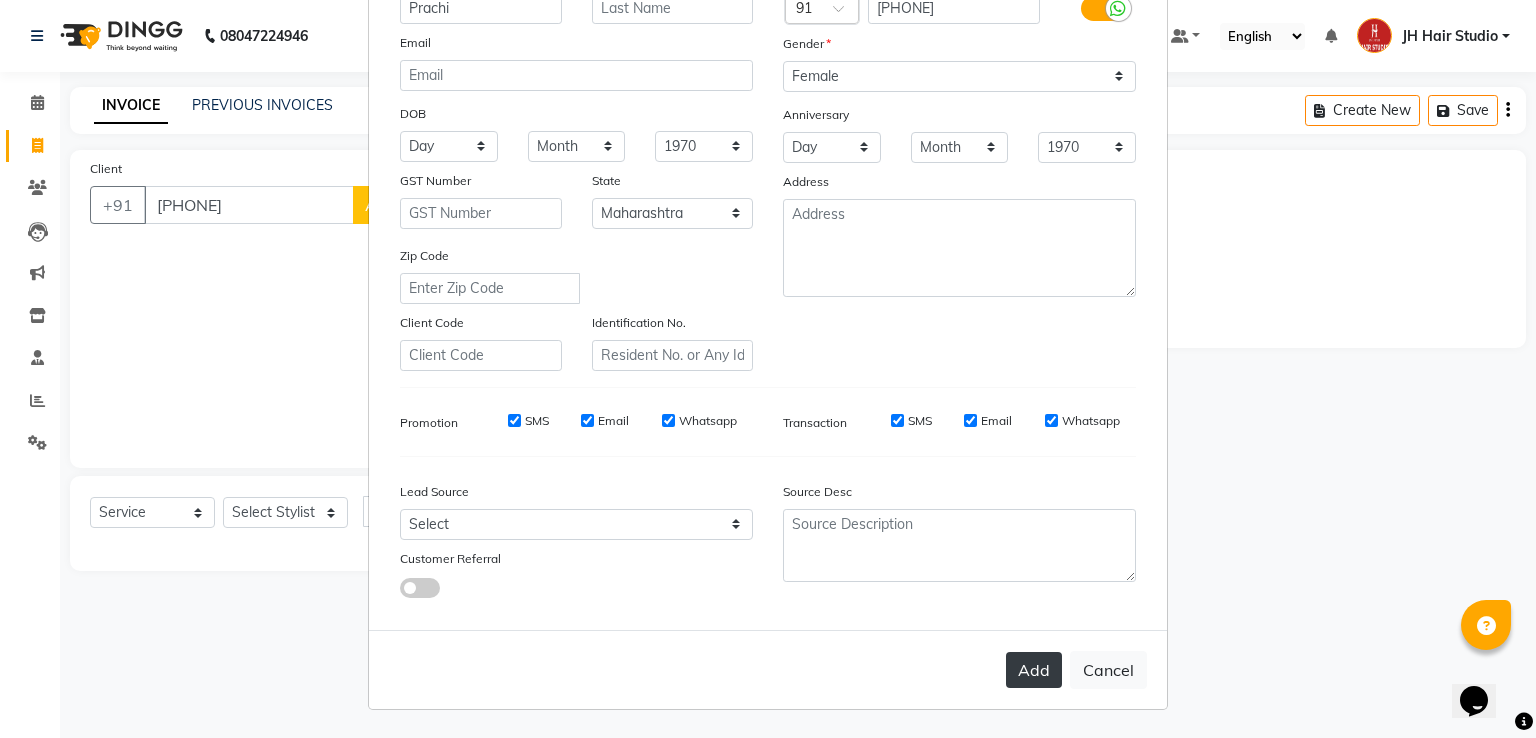 click on "Add" at bounding box center [1034, 670] 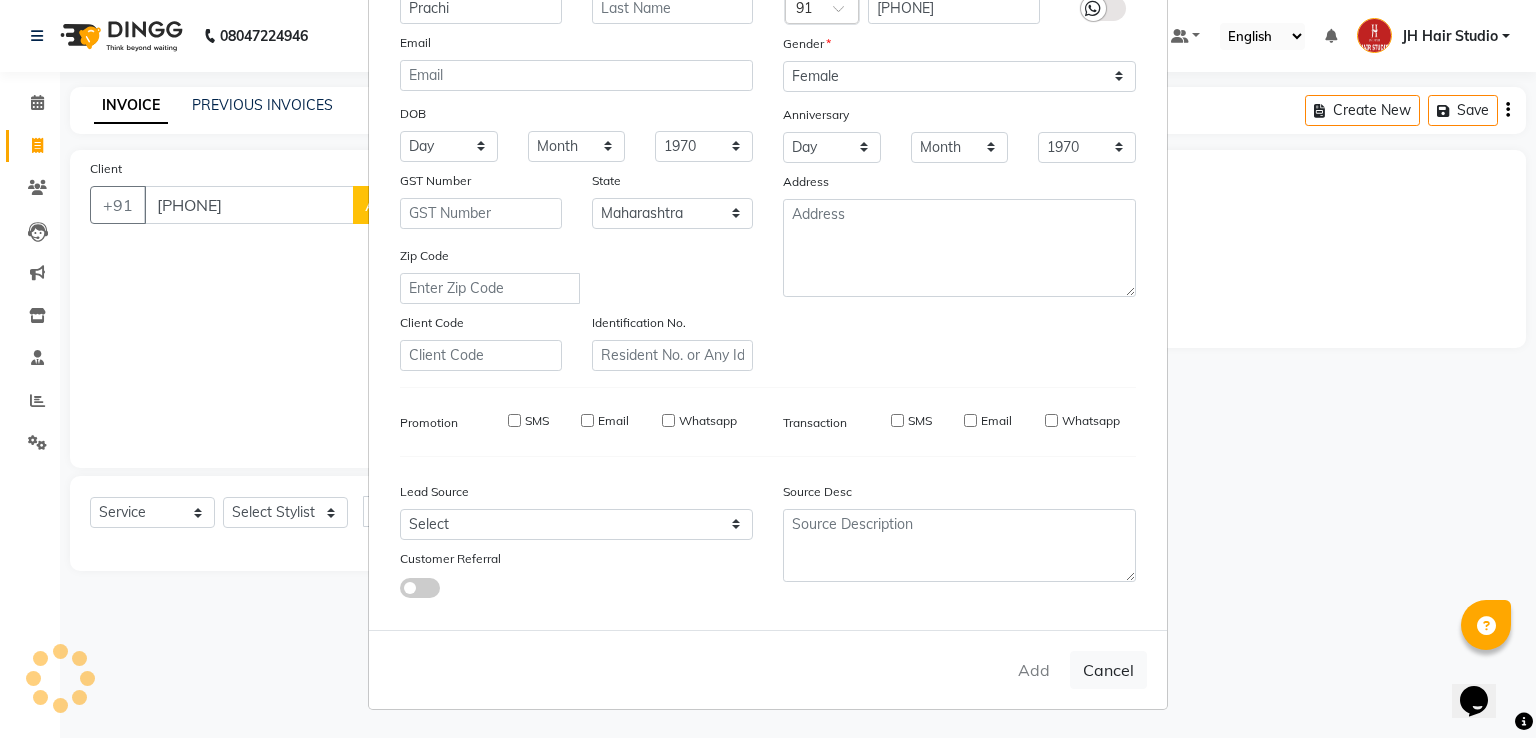 type 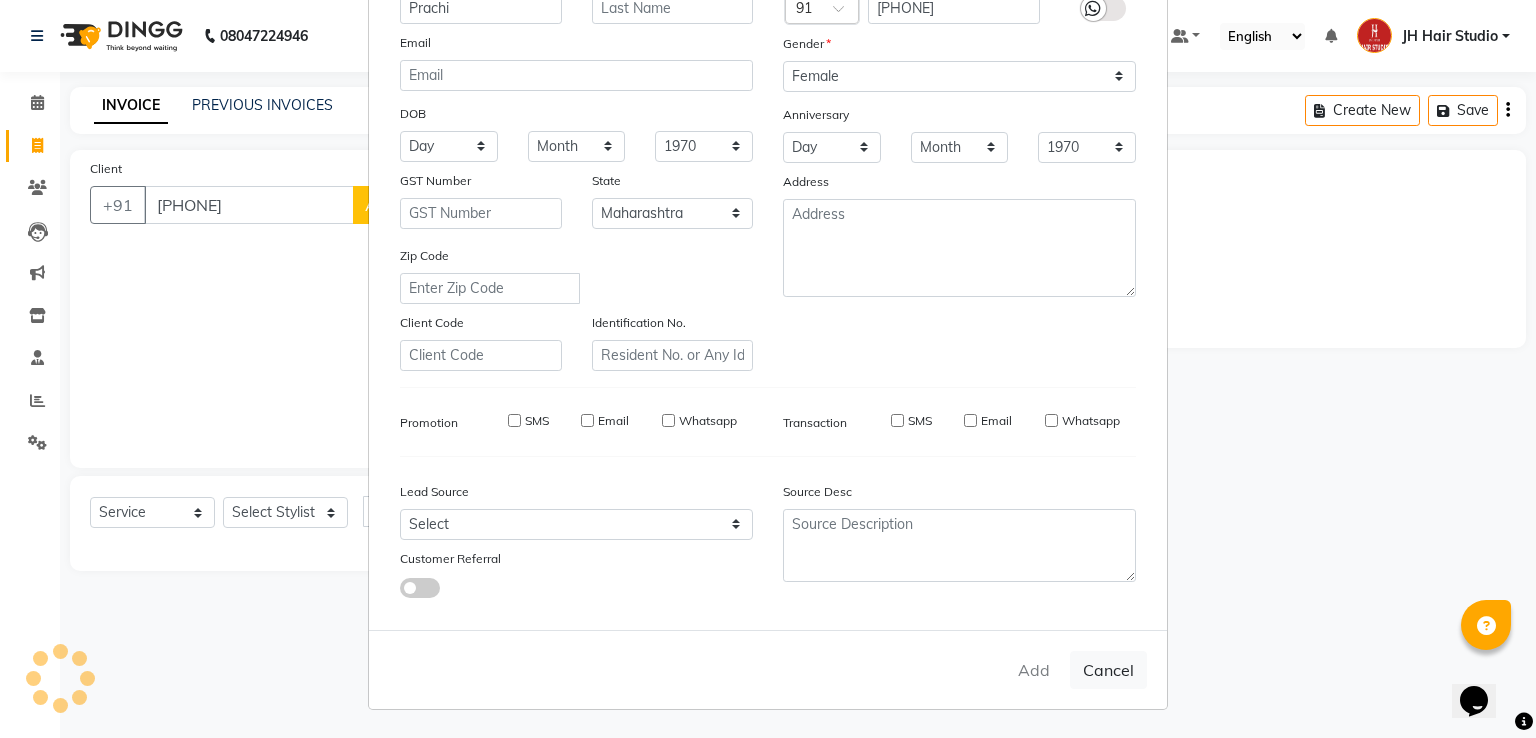 select 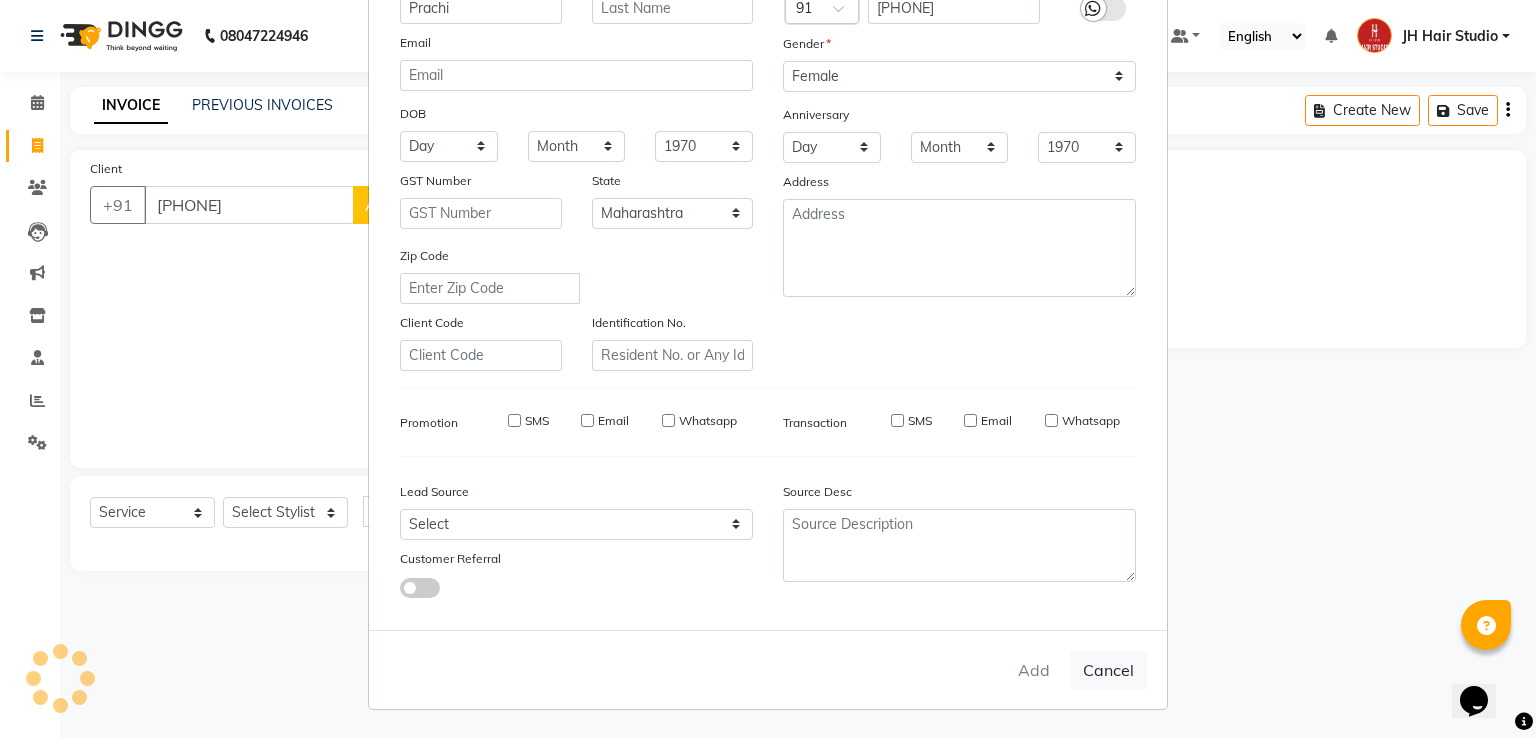 select 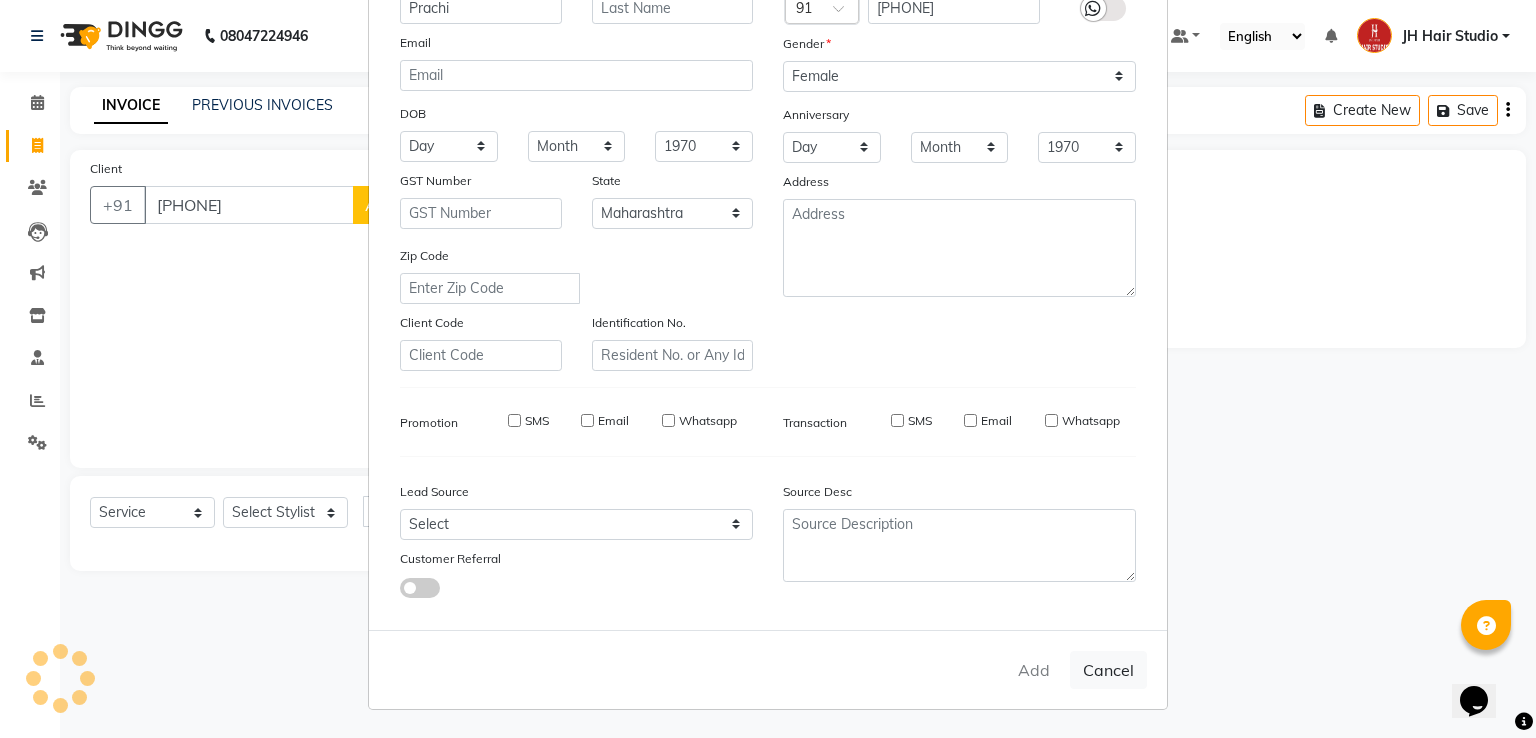 select on "null" 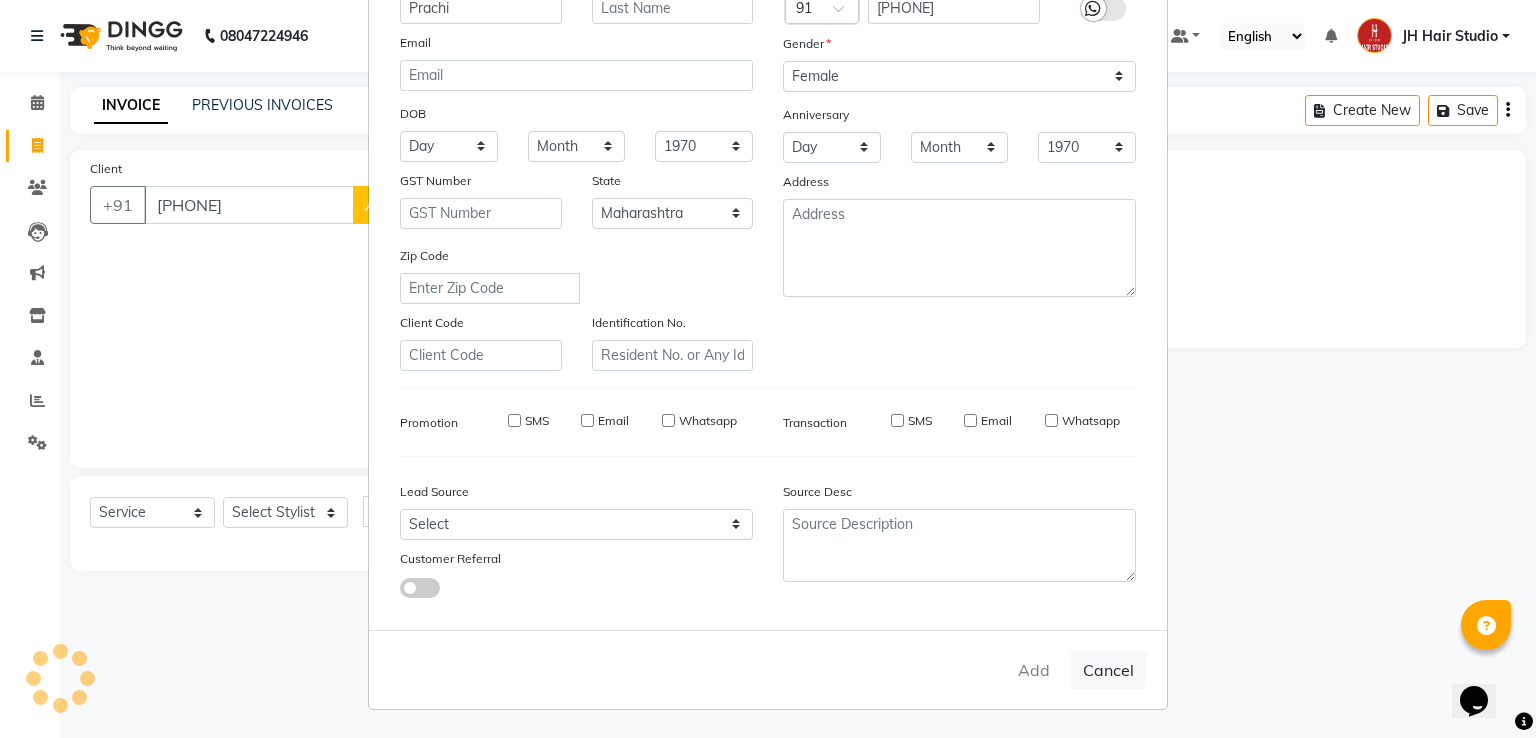 select 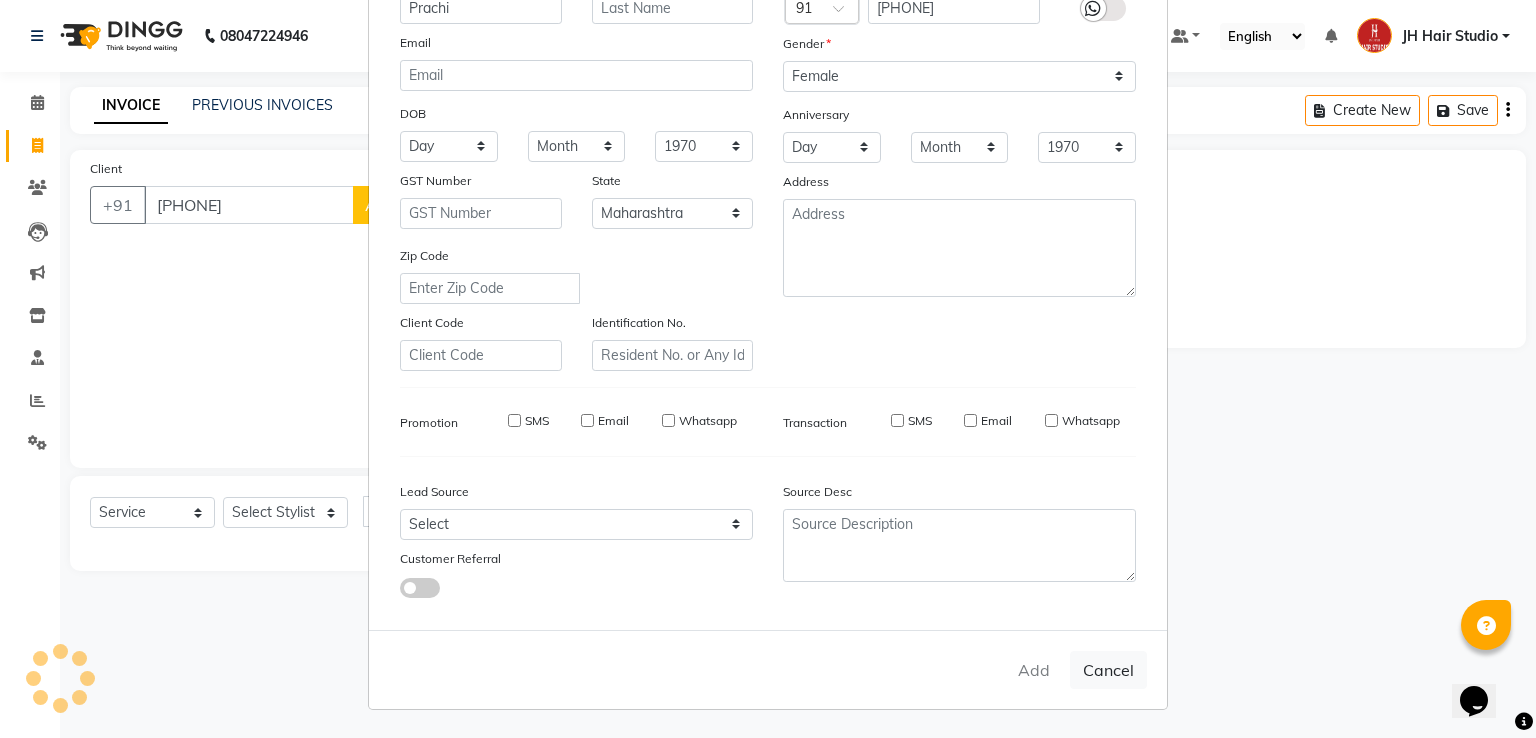 select 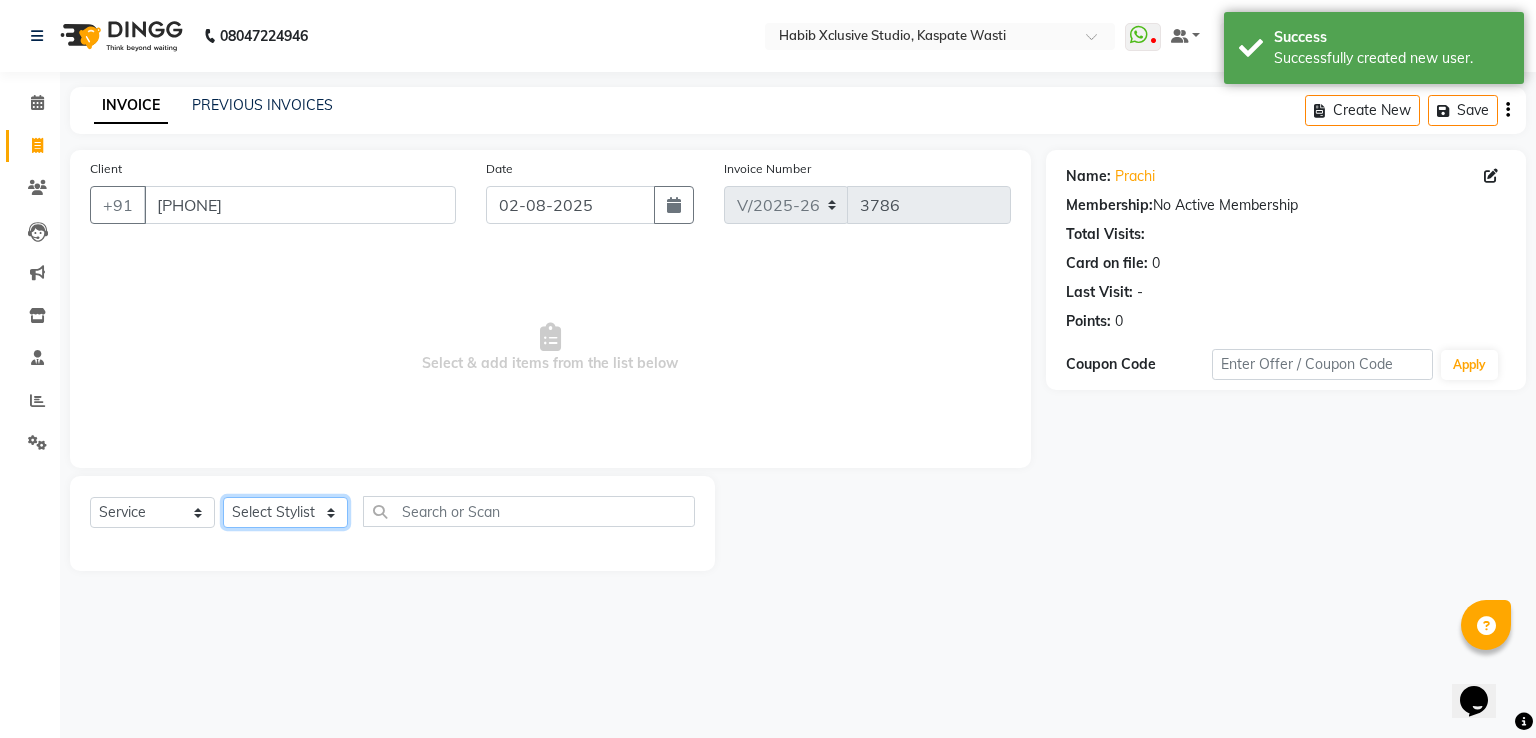 click on "Select Stylist [F1] [FIRST] [F1] [FIRST] [F1] [FIRST] [F1] [FIRST] [F1] [FIRST] [F1] [FIRST] [F1] [FIRST] [F2] [FIRST] [F2] [FIRST] [F2] [FIRST] [JH] [LAST] [FIRST] [JH] [FIRST] [JH] [BUSINESS_NAME] [JH] [FIRST] [JH] [FIRST] [JH] [FIRST] [JH] [FIRST] [JH] [FIRST] [JH] [FIRST]" 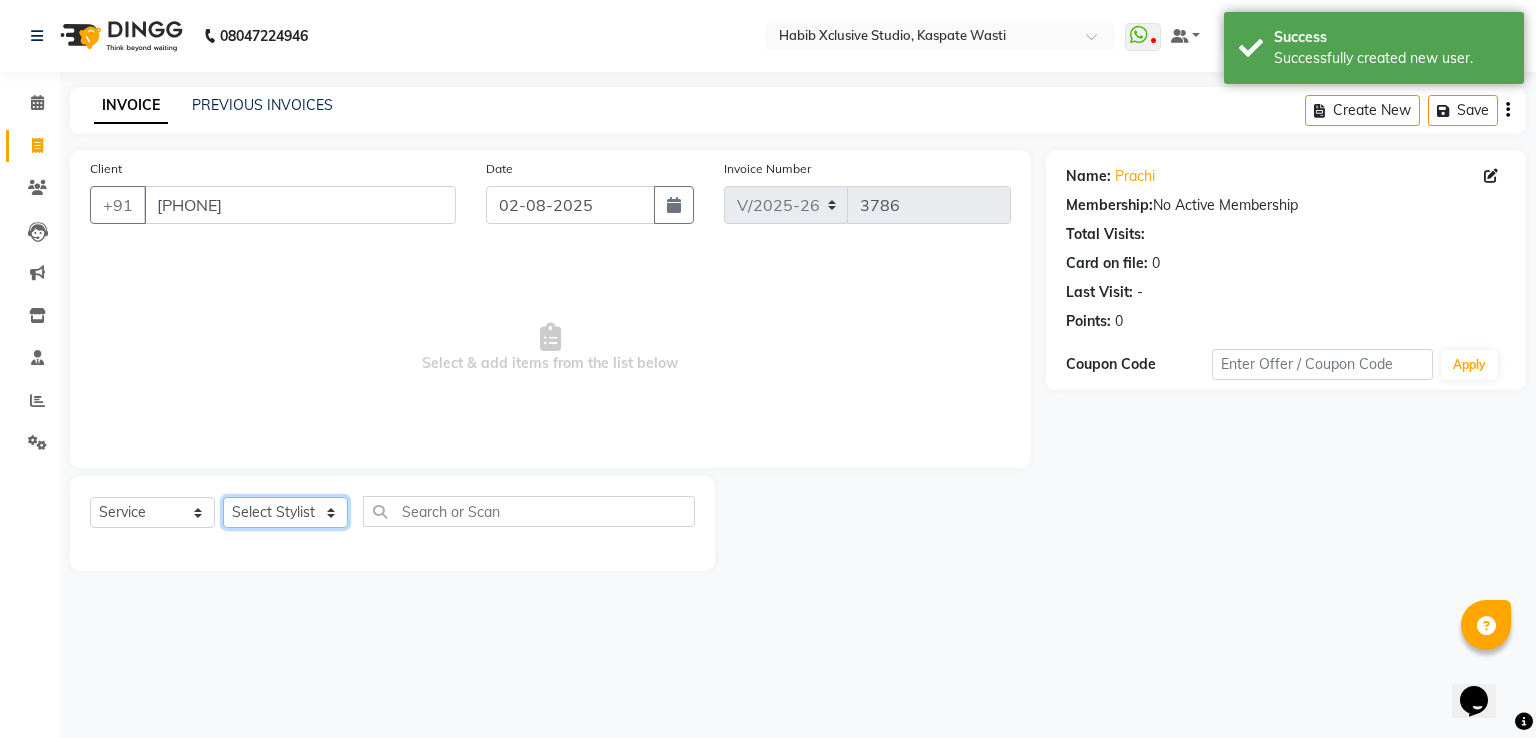 select on "63820" 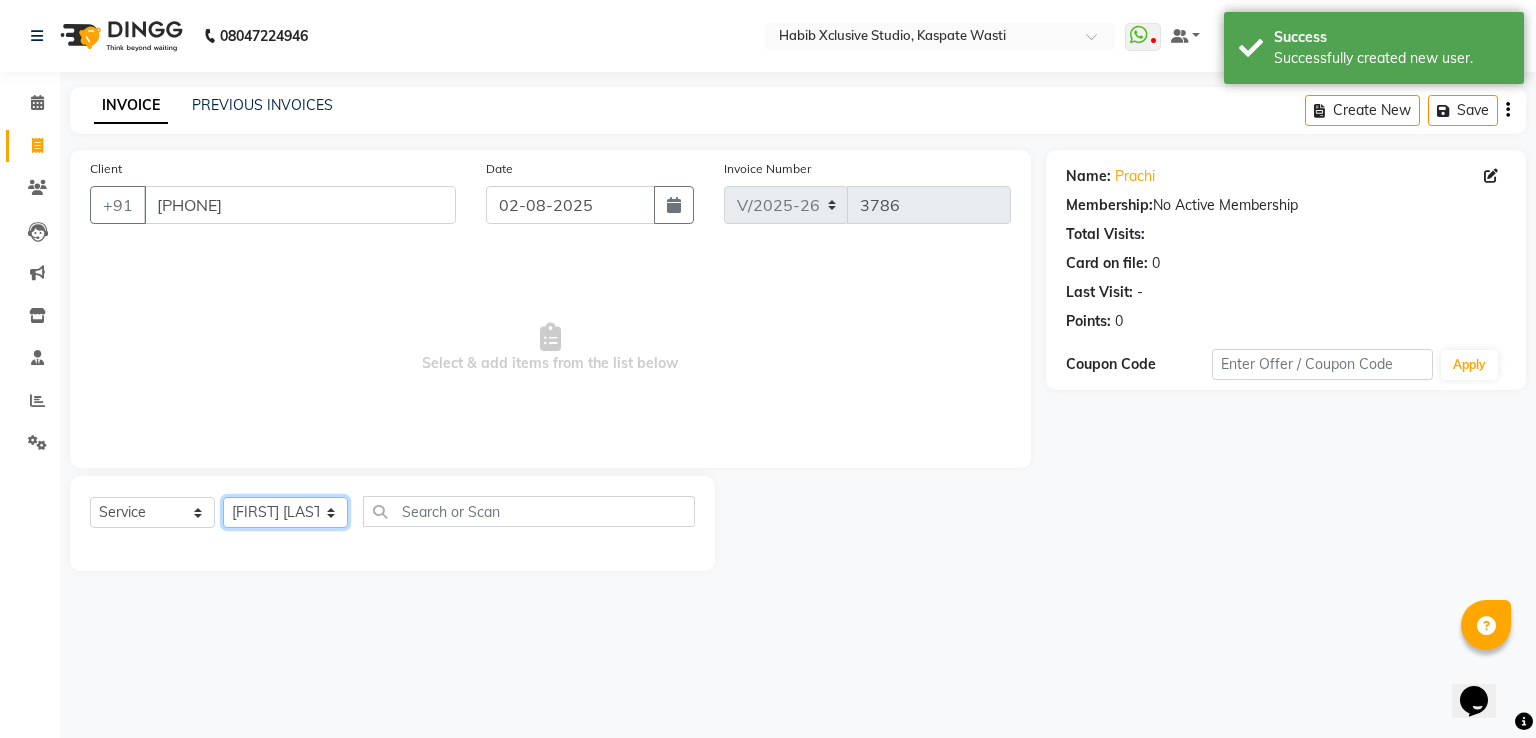 click on "Select Stylist [F1] [FIRST] [F1] [FIRST] [F1] [FIRST] [F1] [FIRST] [F1] [FIRST] [F1] [FIRST] [F1] [FIRST] [F2] [FIRST] [F2] [FIRST] [F2] [FIRST] [JH] [LAST] [FIRST] [JH] [FIRST] [JH] [BUSINESS_NAME] [JH] [FIRST] [JH] [FIRST] [JH] [FIRST] [JH] [FIRST] [JH] [FIRST] [JH] [FIRST]" 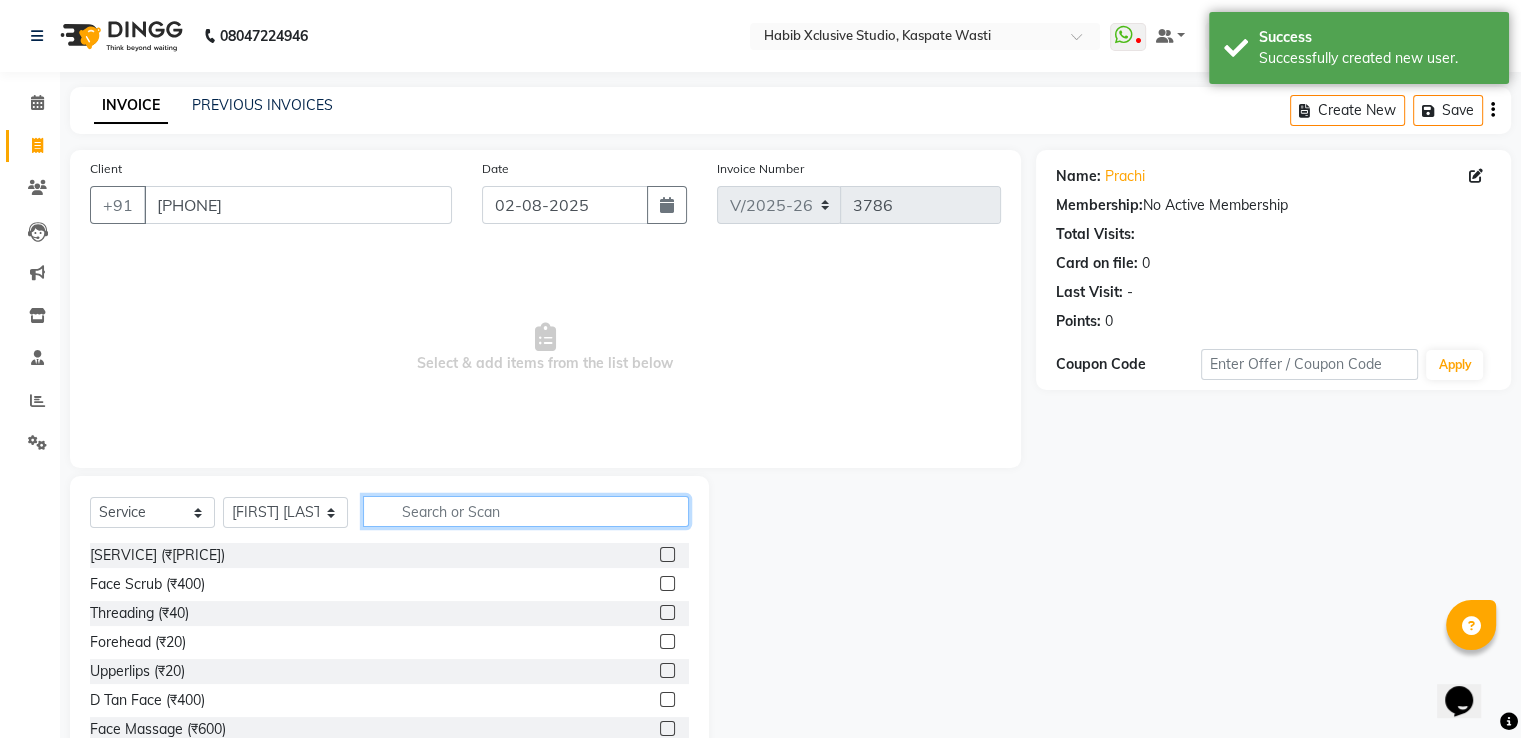 click 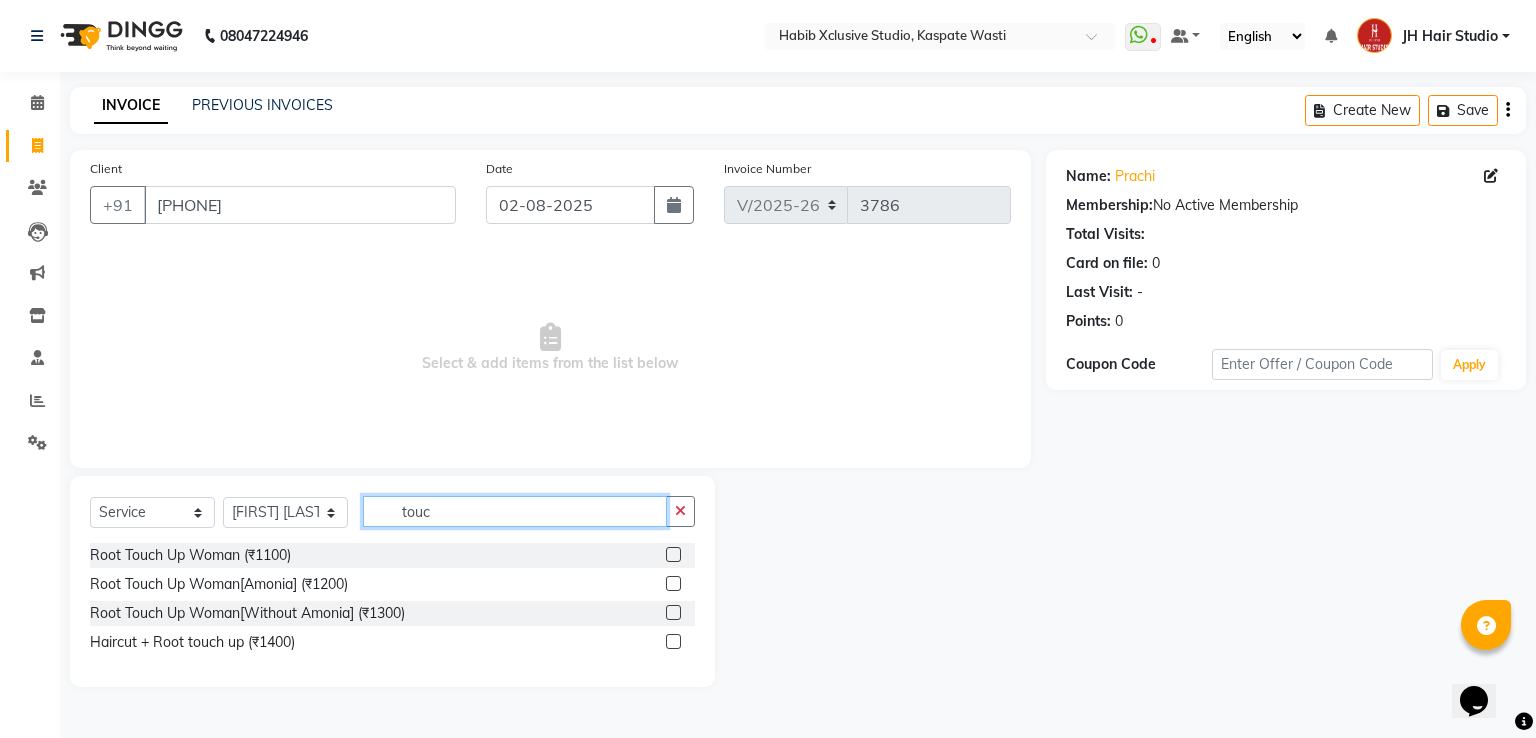 type on "touc" 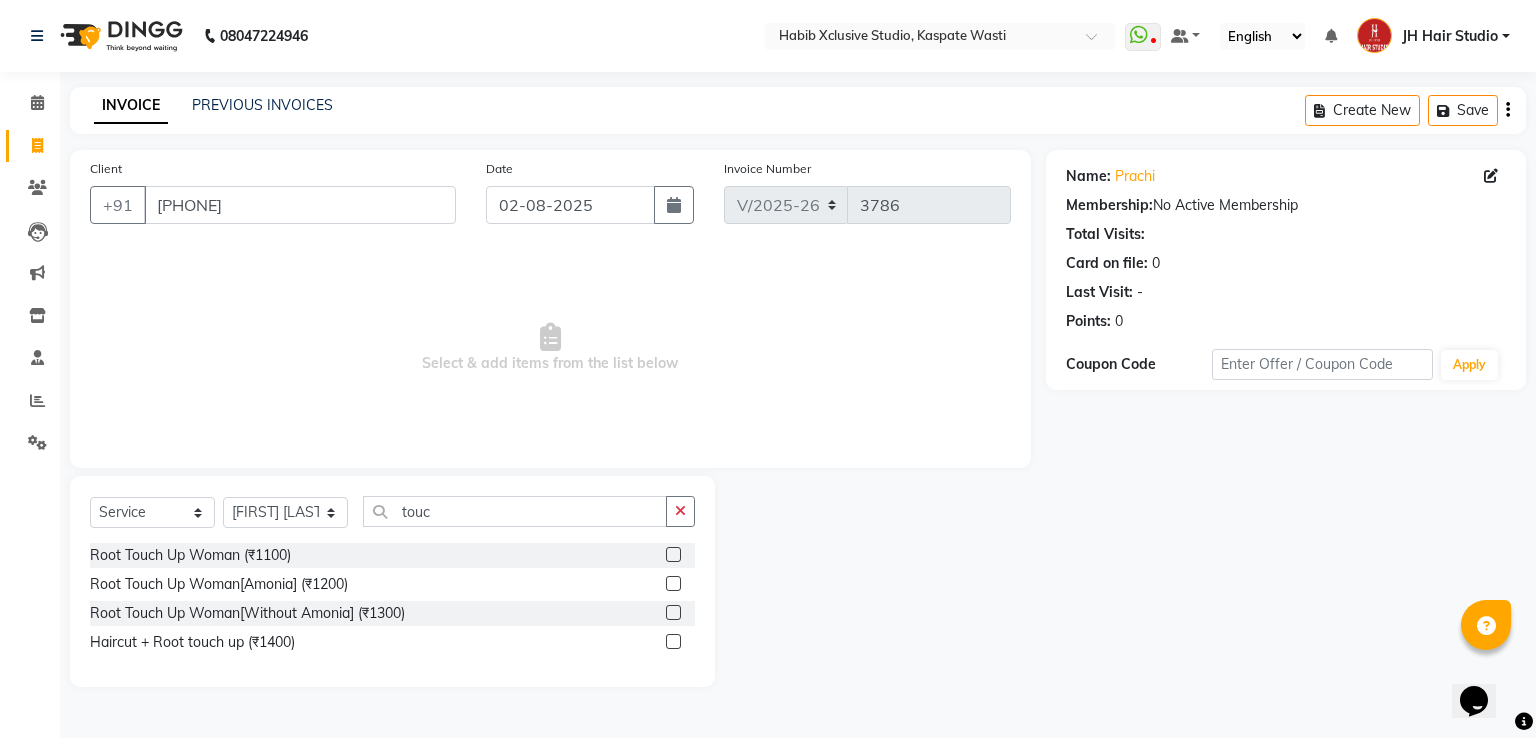 click 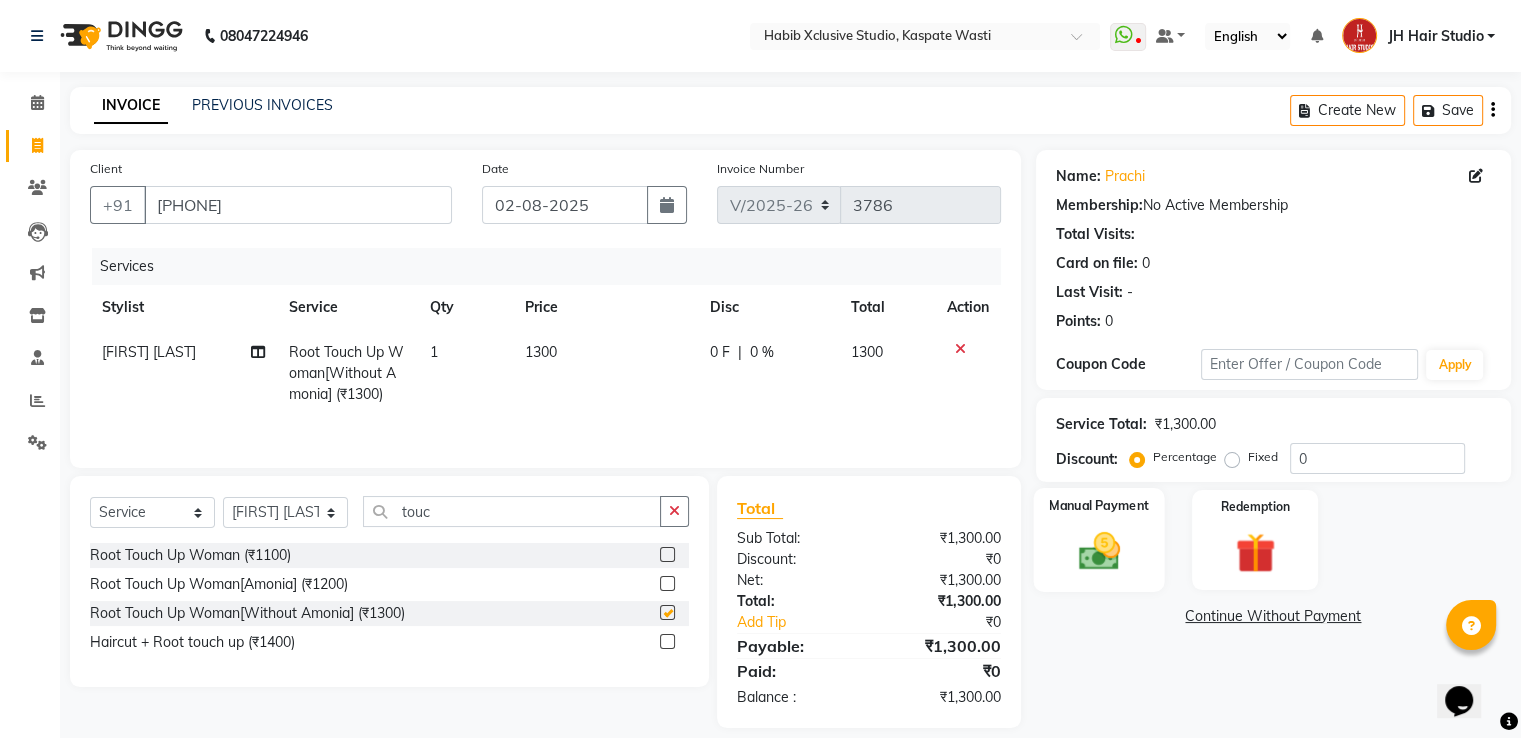 checkbox on "false" 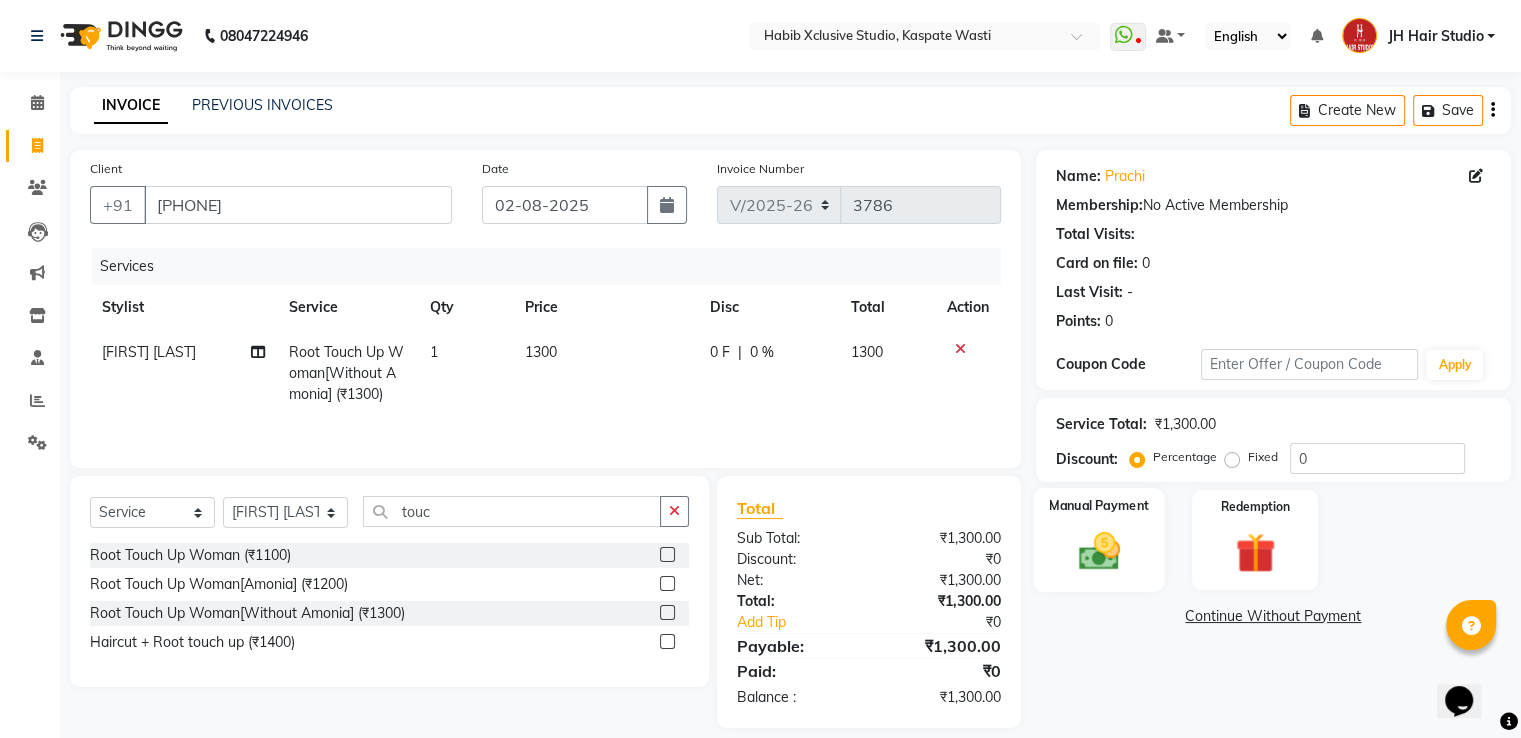 click 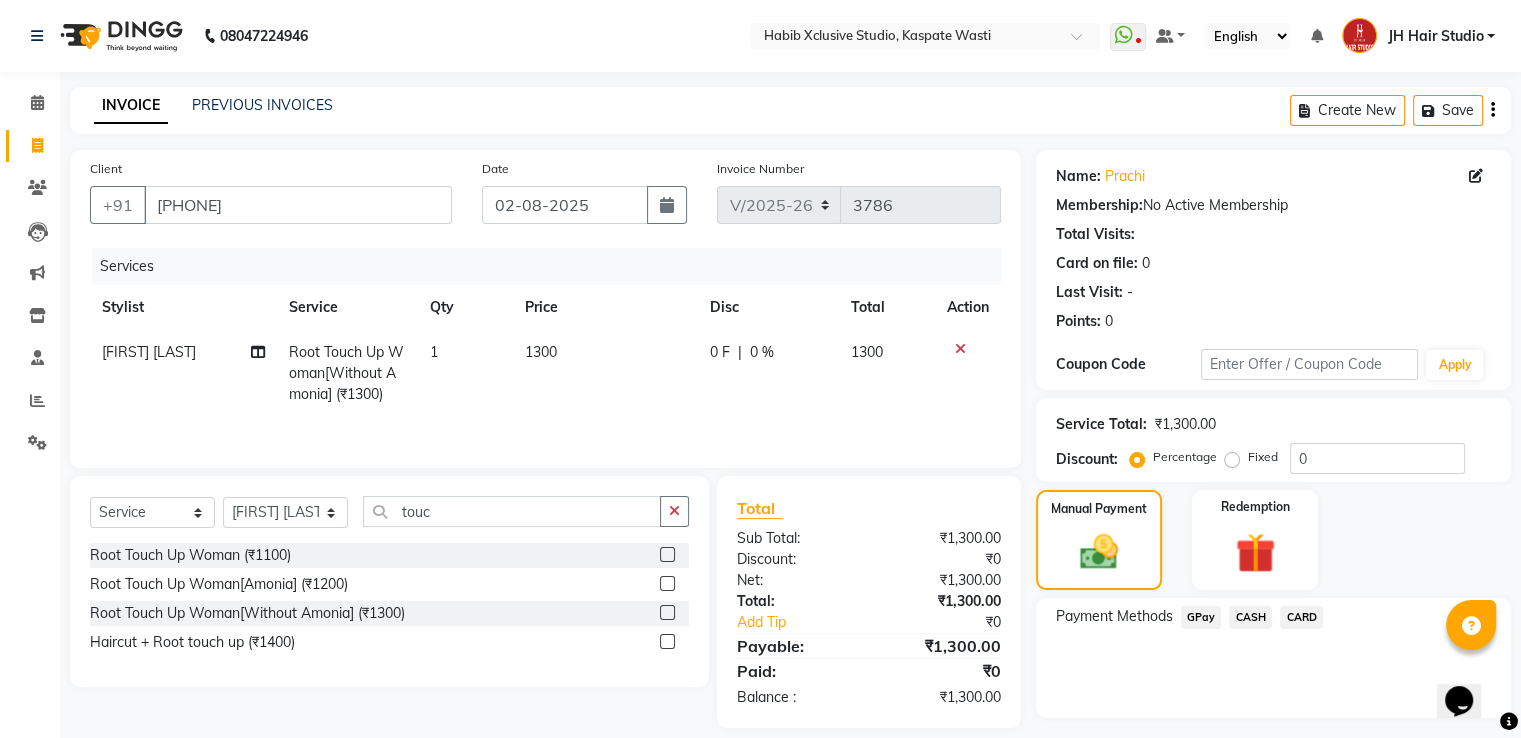 click on "GPay" 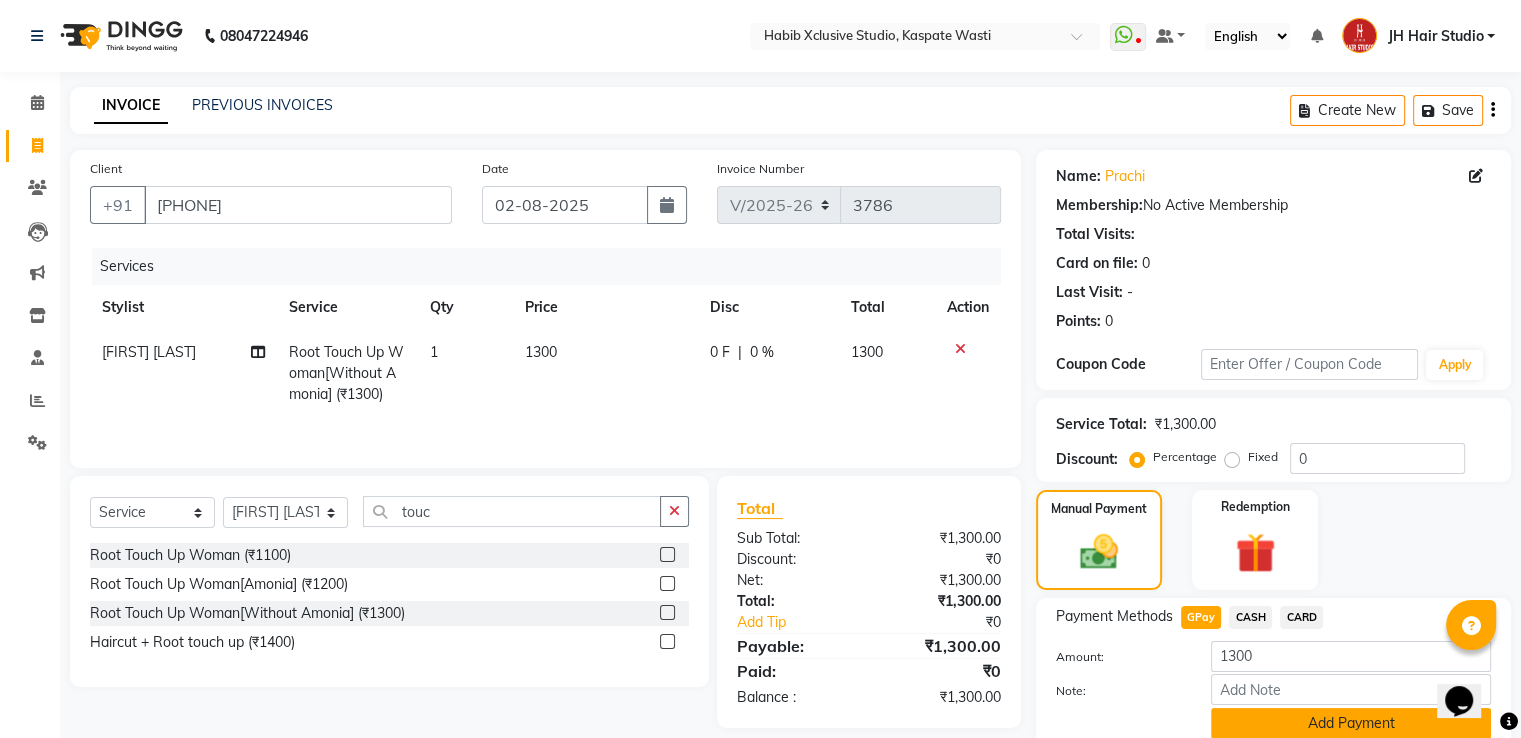 click on "Add Payment" 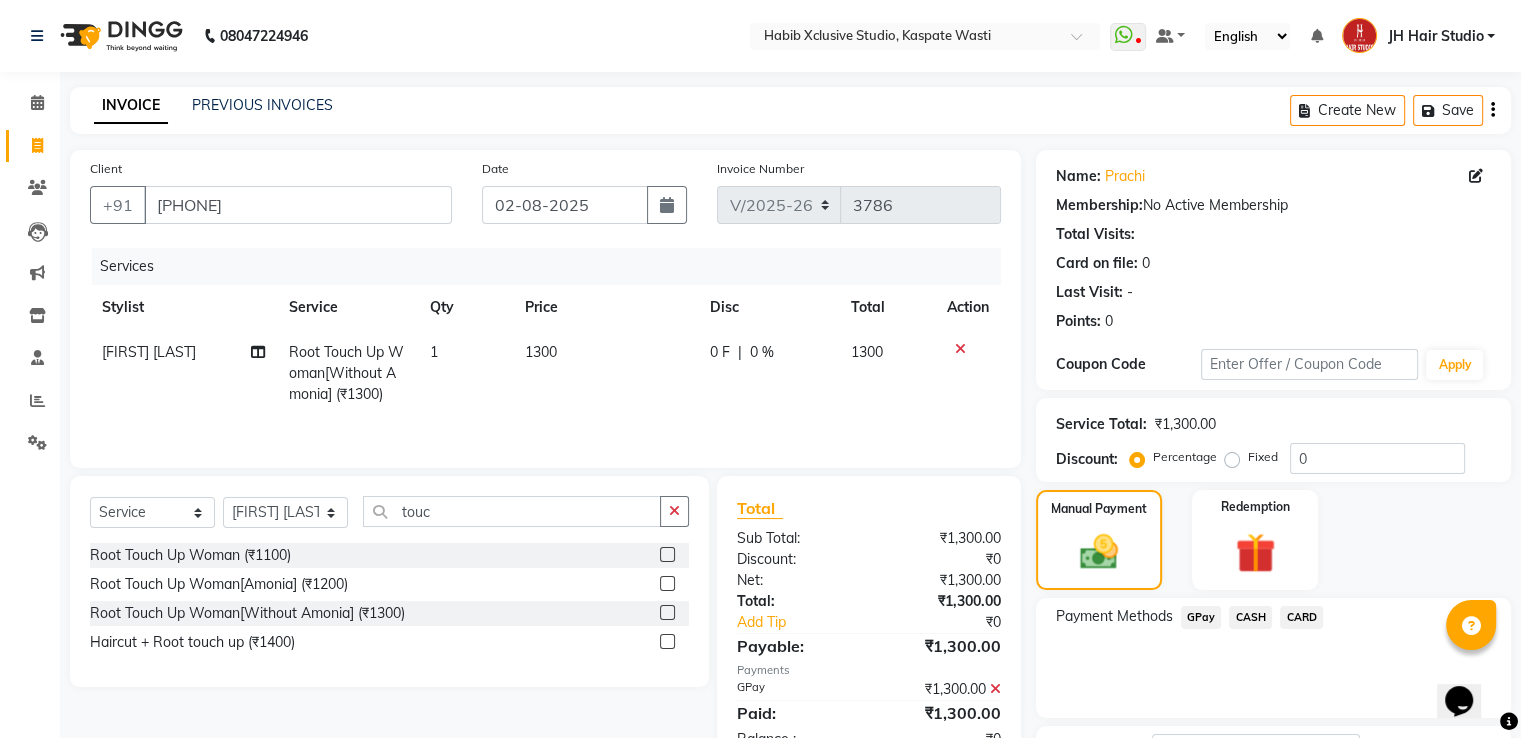 scroll, scrollTop: 163, scrollLeft: 0, axis: vertical 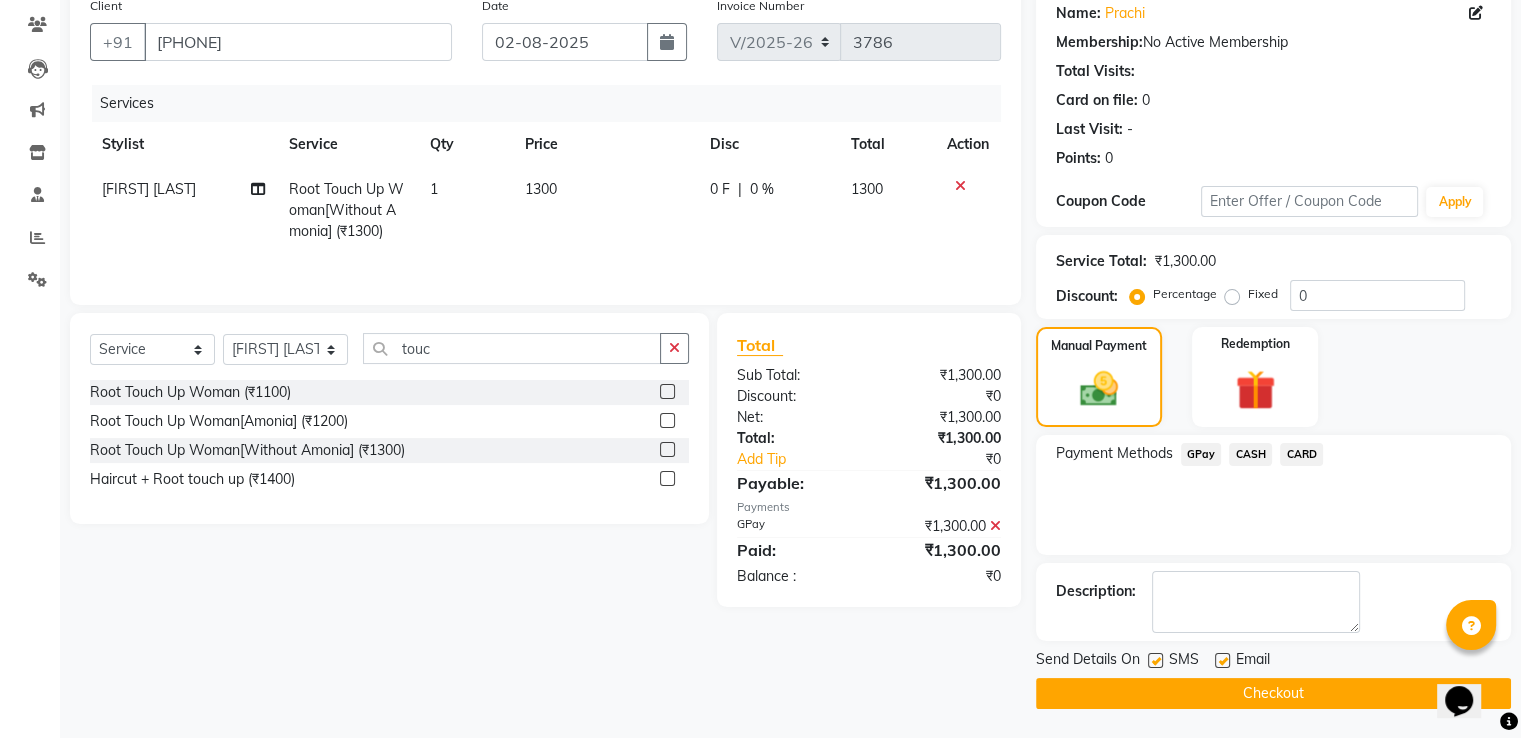click on "Checkout" 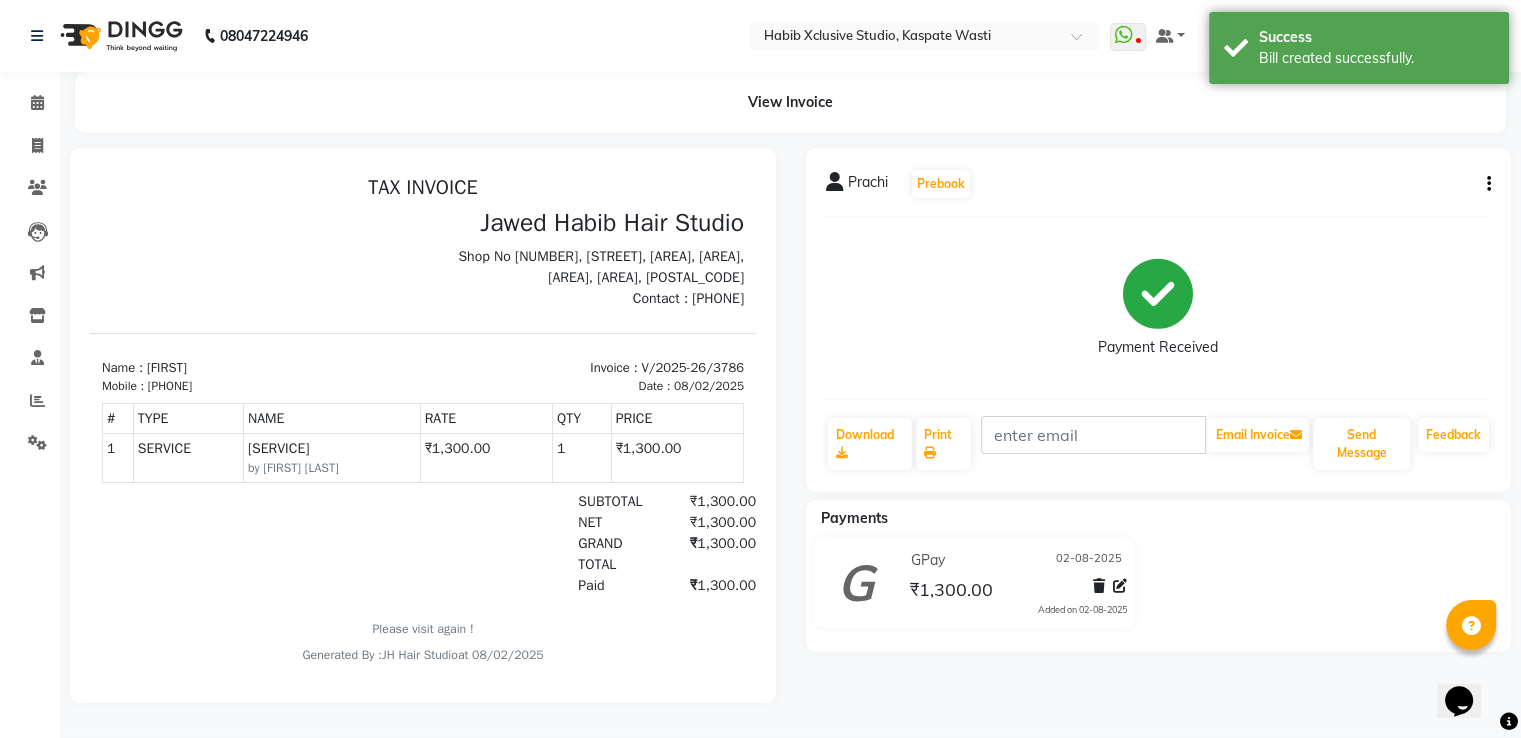 scroll, scrollTop: 0, scrollLeft: 0, axis: both 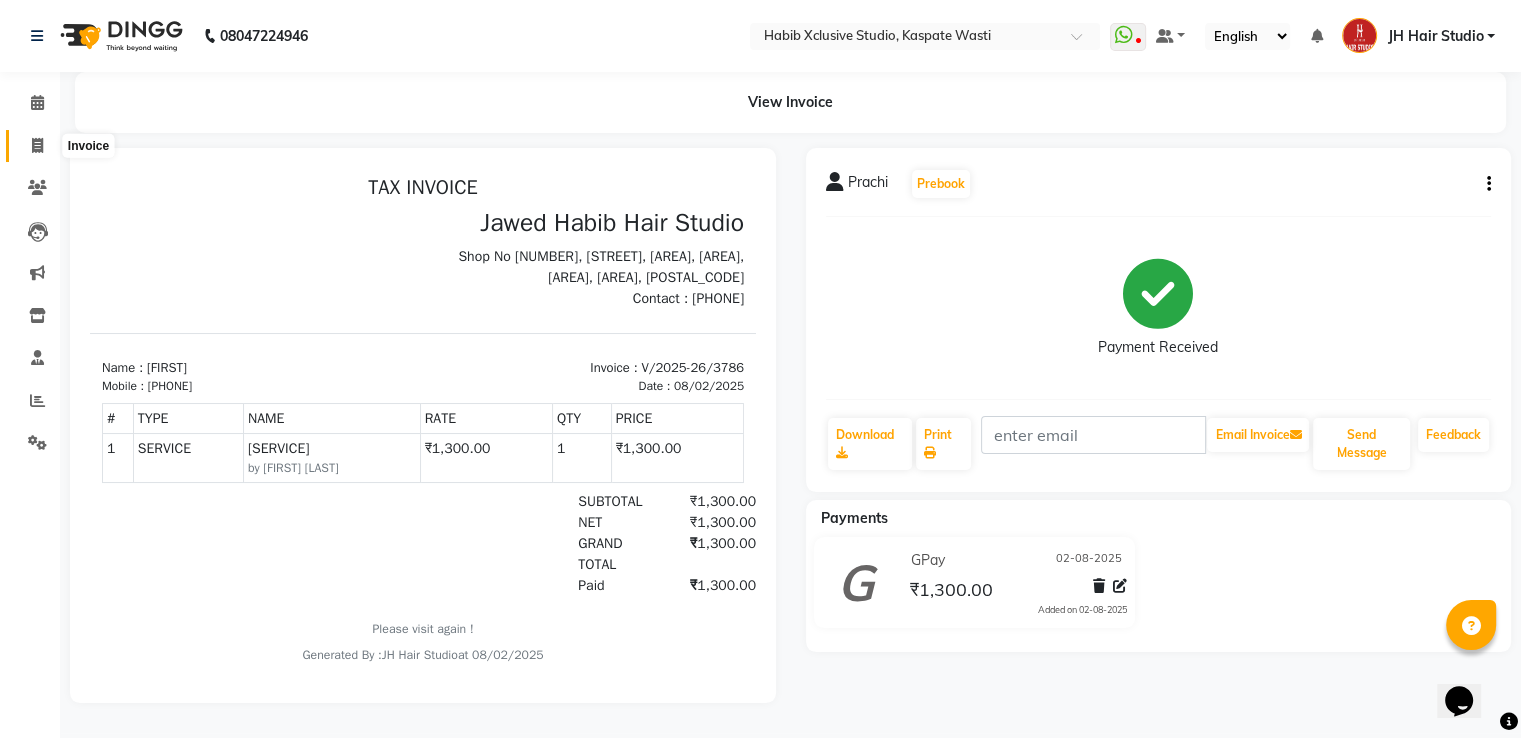 click 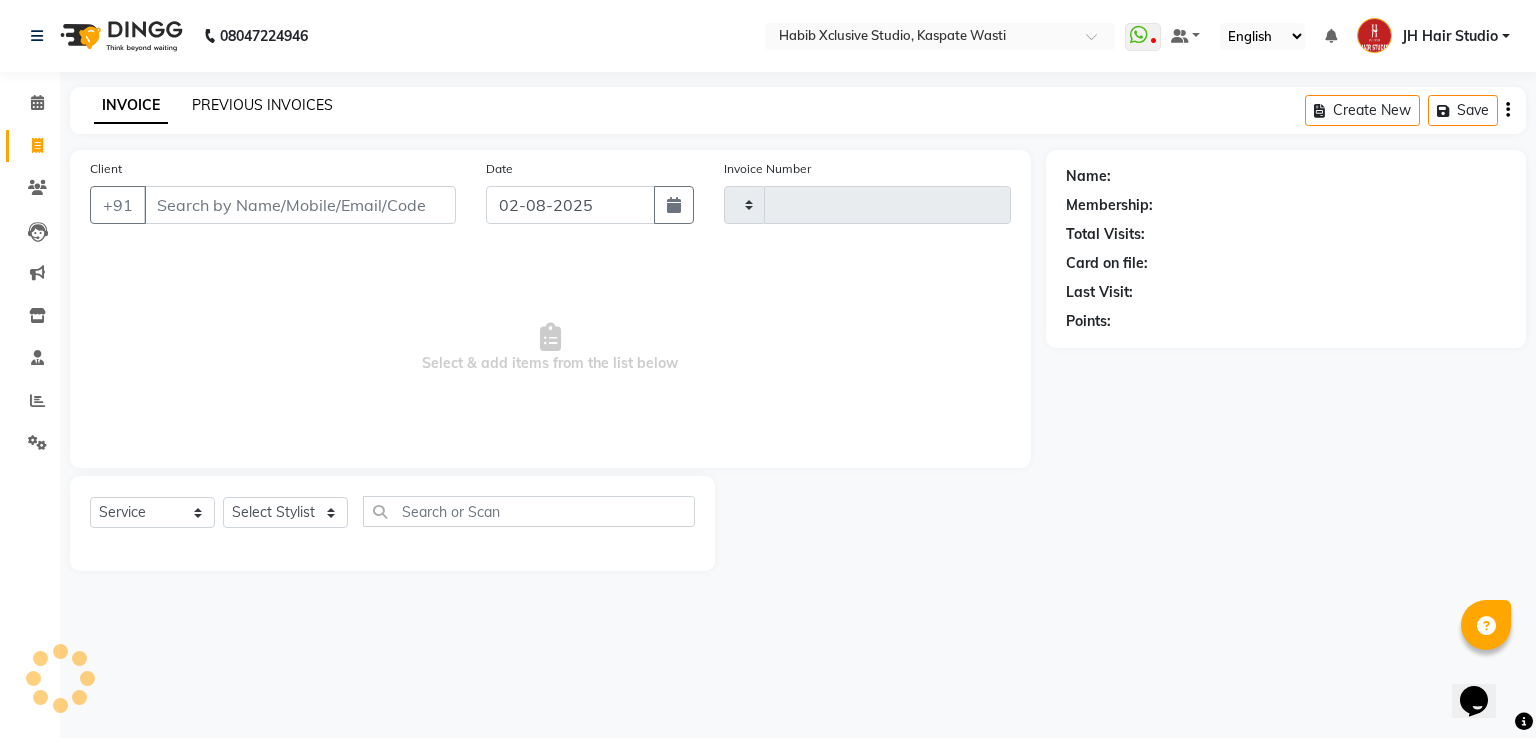 type on "3787" 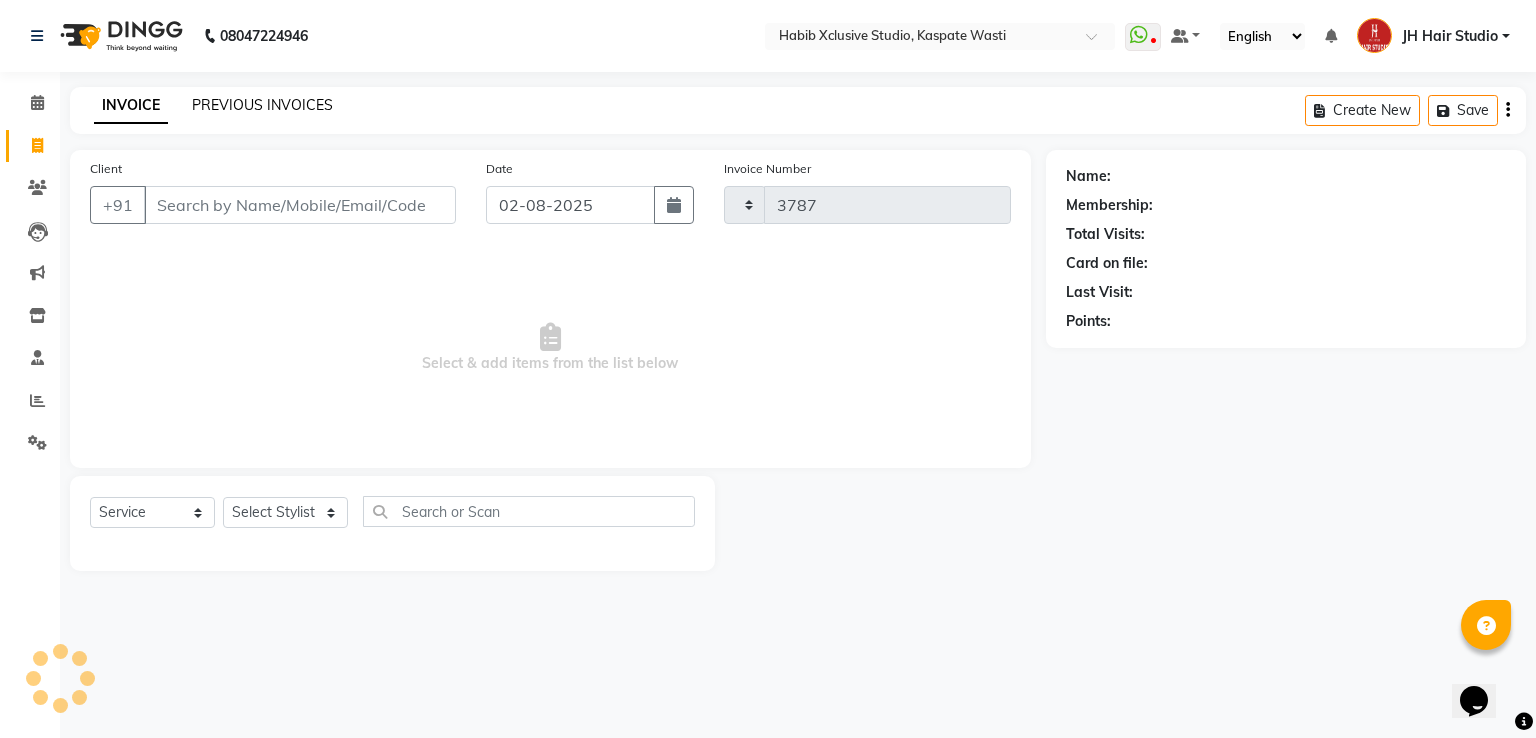 select on "130" 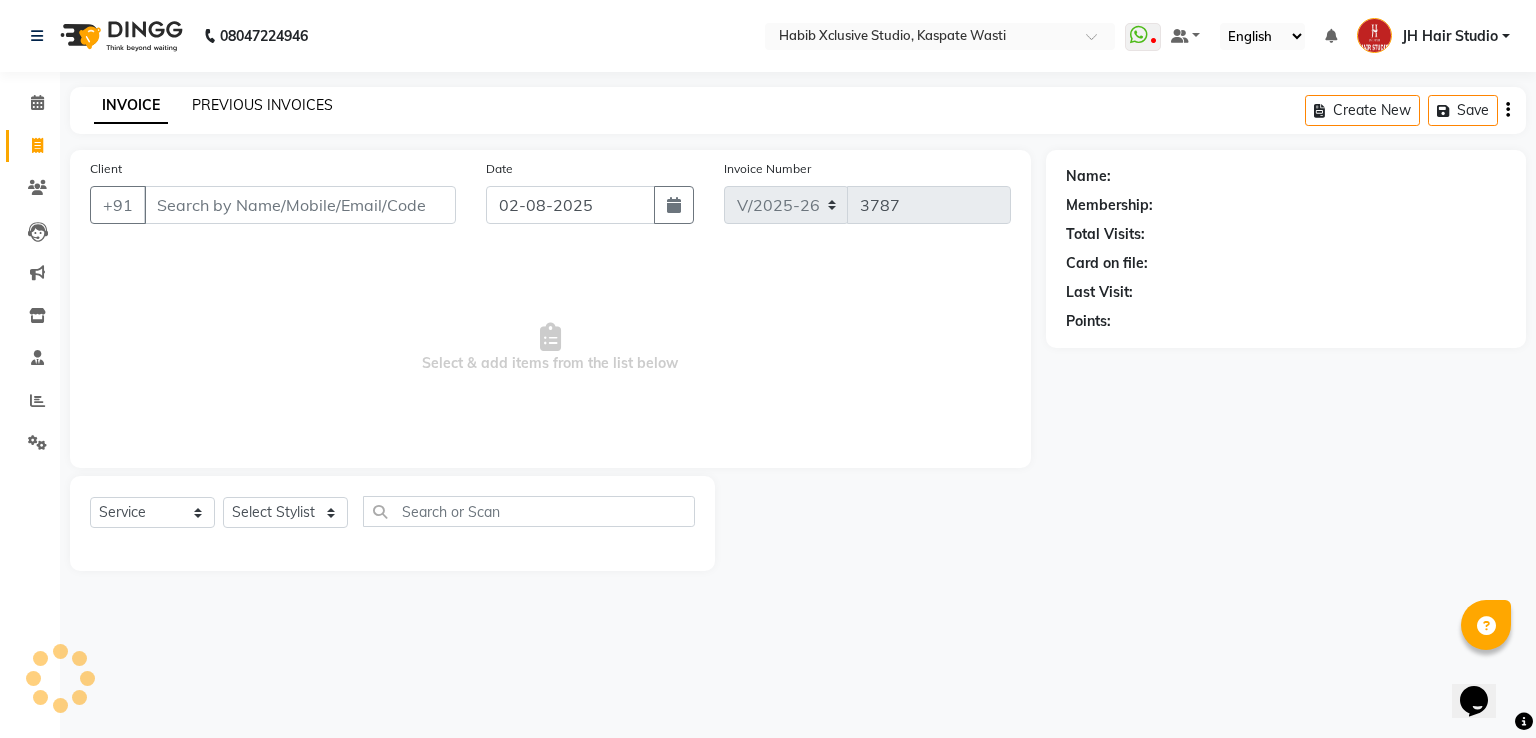 click on "PREVIOUS INVOICES" 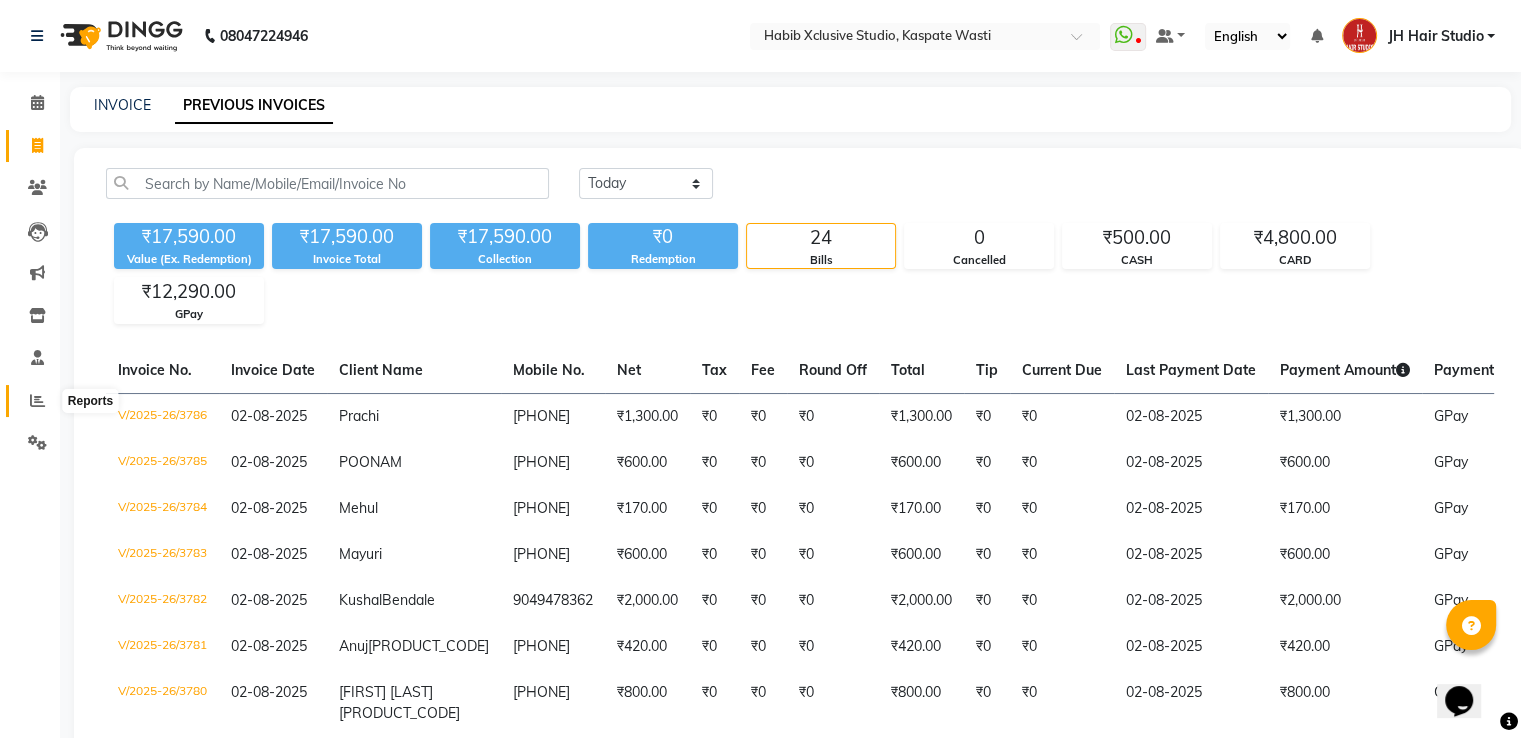click 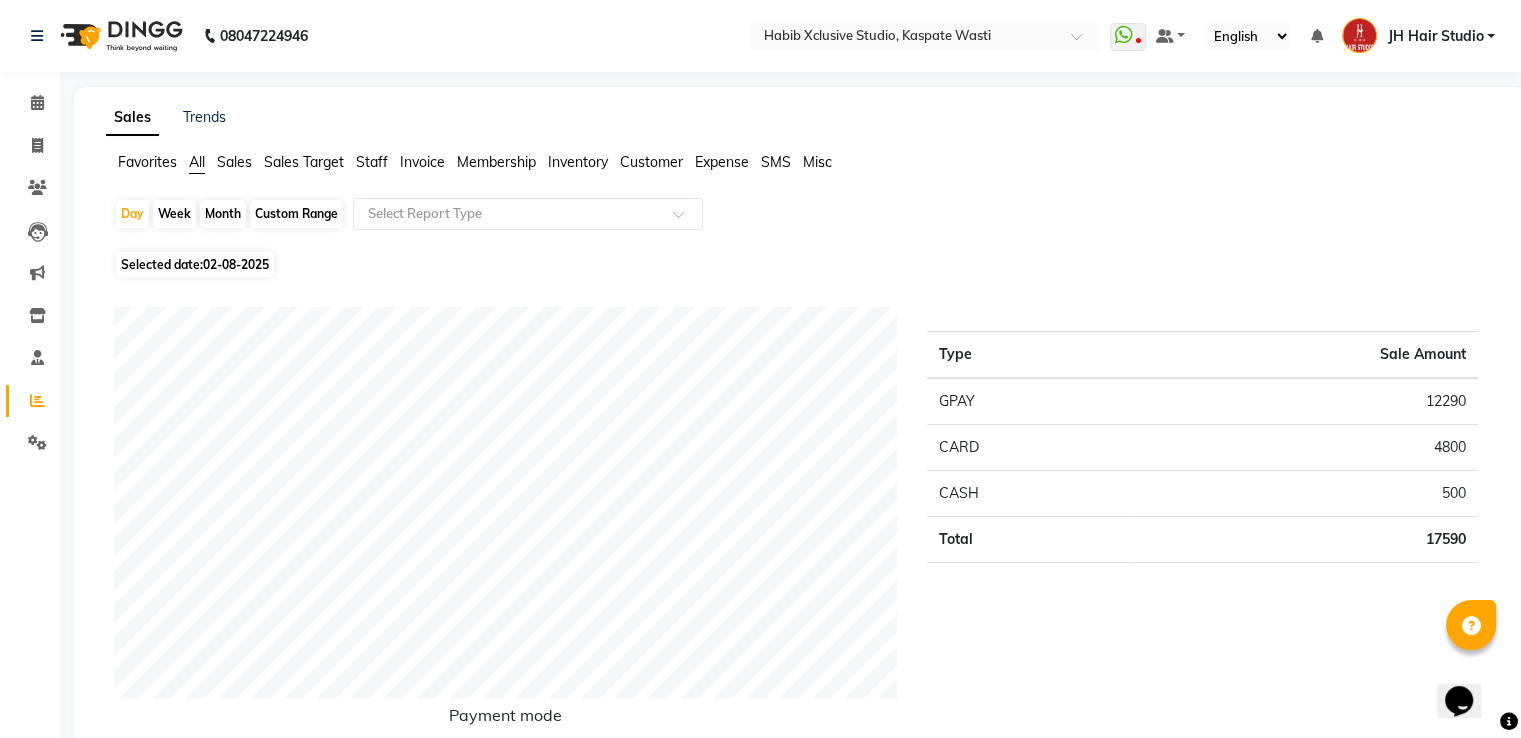 scroll, scrollTop: 644, scrollLeft: 0, axis: vertical 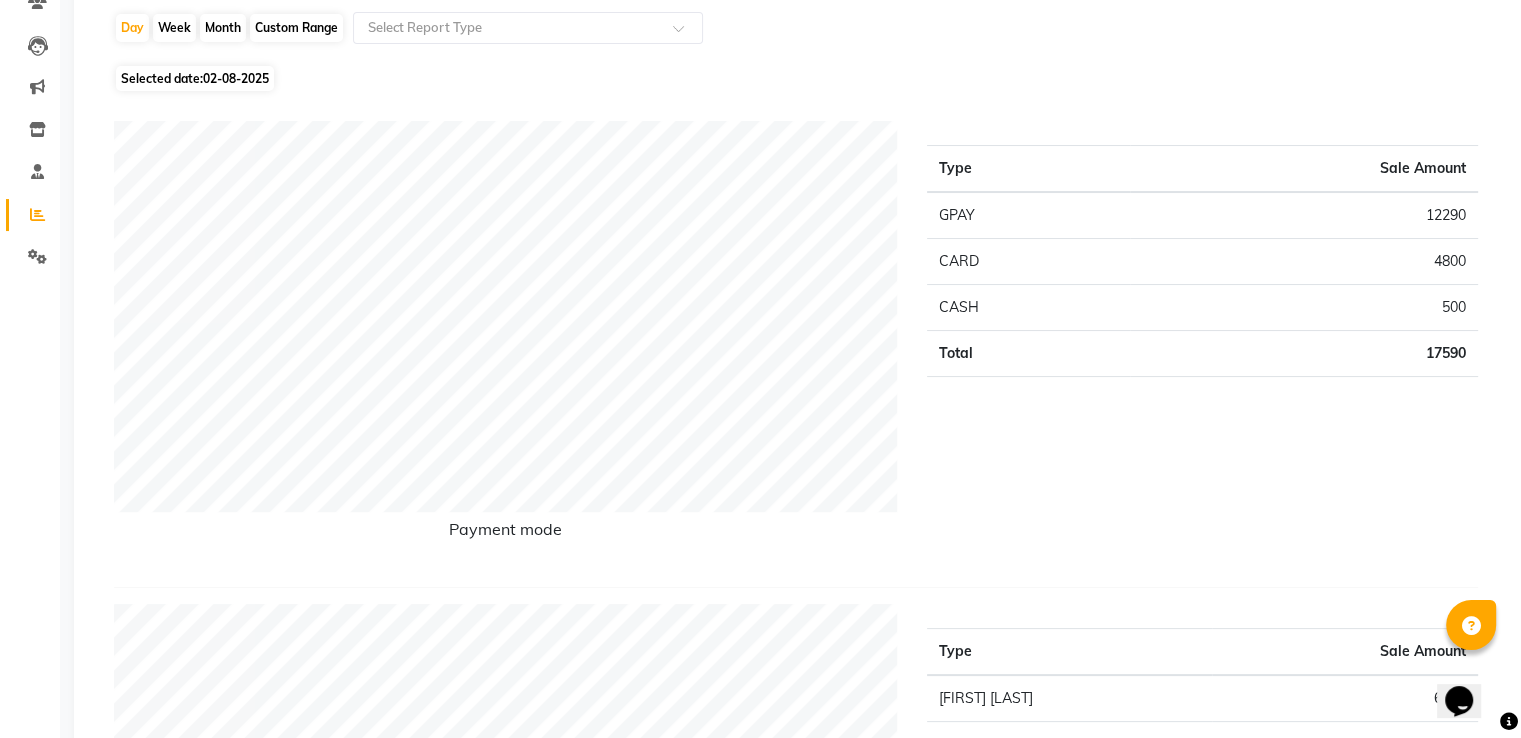click on "Day Week Month Custom Range Select Report Type Selected date: [DATE] Payment mode Type Sale Amount GPAY [PRICE] CARD [PRICE] CASH [PRICE] Total [PRICE] Staff summary Type Sale Amount [FIRST] [LAST] [PRICE] [FIRST] [LAST] [PRICE] [FIRST] [LAST] [PRICE] [FIRST] [LAST] [PRICE] [FIRST] [LAST] [PRICE] [FIRST] [LAST] [PRICE] Total [PRICE] Sales summary Type Sale Amount Vouchers [PRICE] Tips [PRICE] Prepaid [PRICE] Gift card [PRICE] Products [PRICE] Packages [PRICE] Services [PRICE] Memberships [PRICE] Fee [PRICE] Total [PRICE] Service sales Type Sale Amount Global Highlight Any Length [PRICE] [SERVICE] [PRICE] [SERVICE] [PRICE] [SERVICE] [PRICE] [SERVICE] [PRICE] [SERVICE] [PRICE] [SERVICE] [PRICE] [SERVICE] [PRICE] [SERVICE] [PRICE] [SERVICE] [PRICE] [SERVICE] [PRICE] [SERVICE] [PRICE] Total [PRICE] ★ Mark as Favorite Choose how you'd like to save "" report to favorites Save to Personal Favorites: Only you can see this report in your favorites tab. Share with Organization: Save to Favorites" 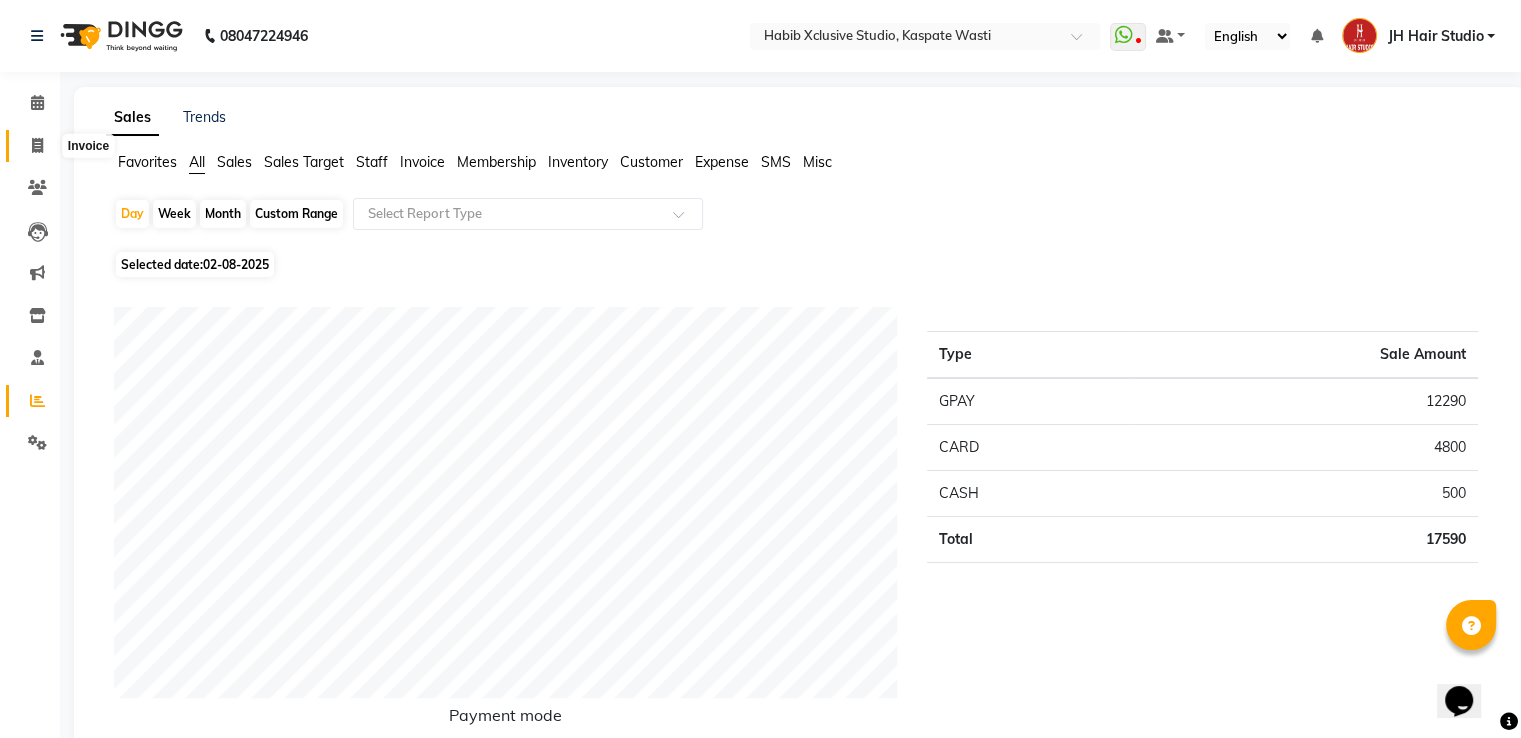 click 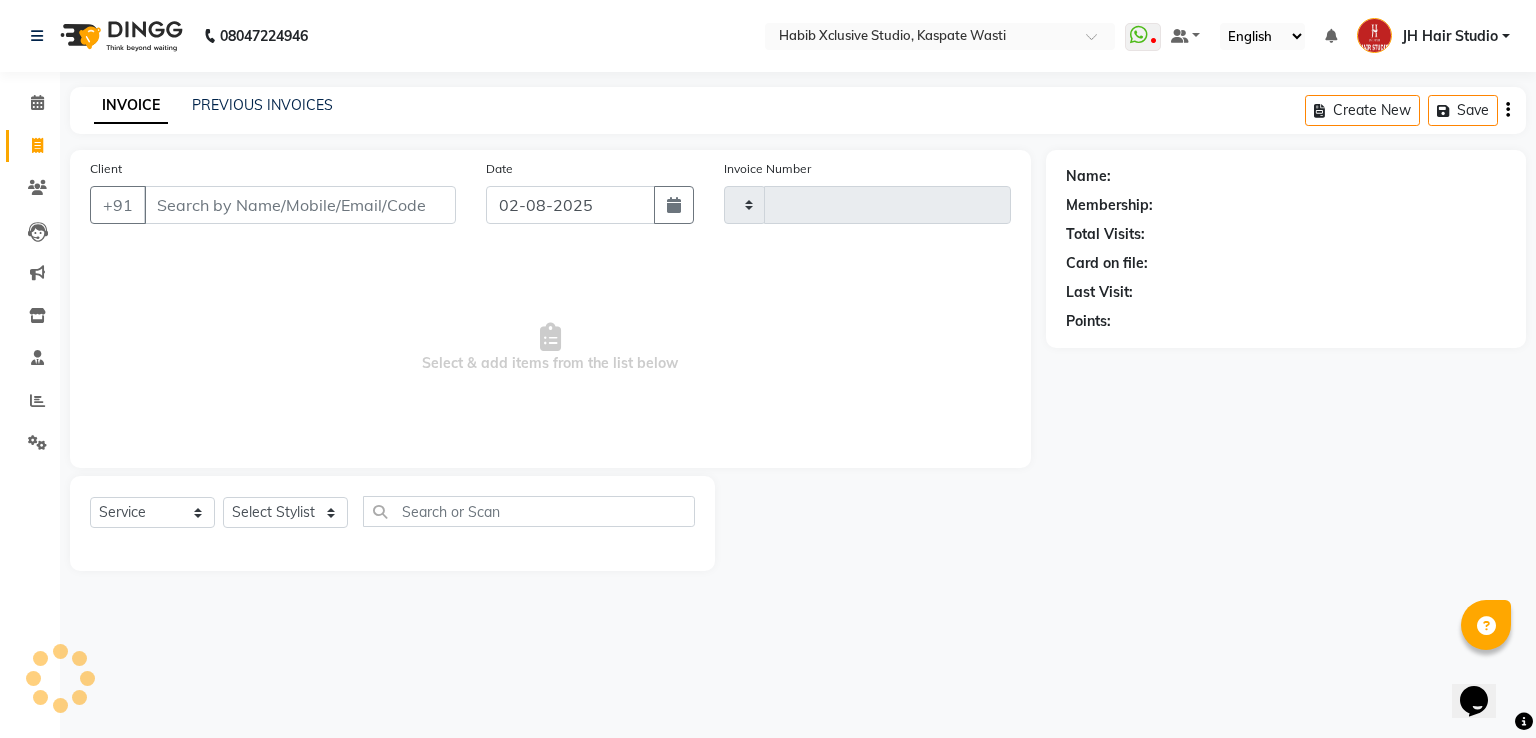 type on "3787" 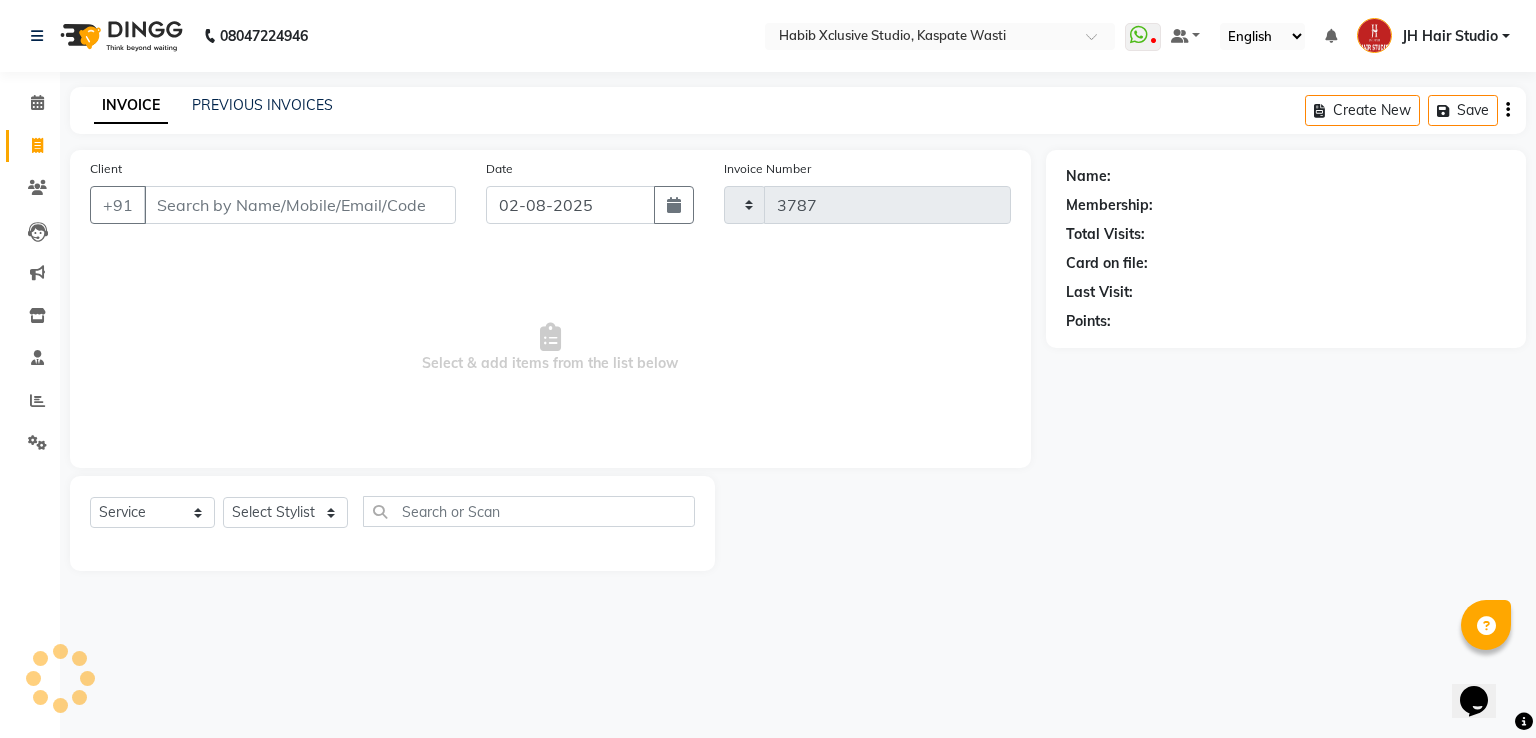 select on "130" 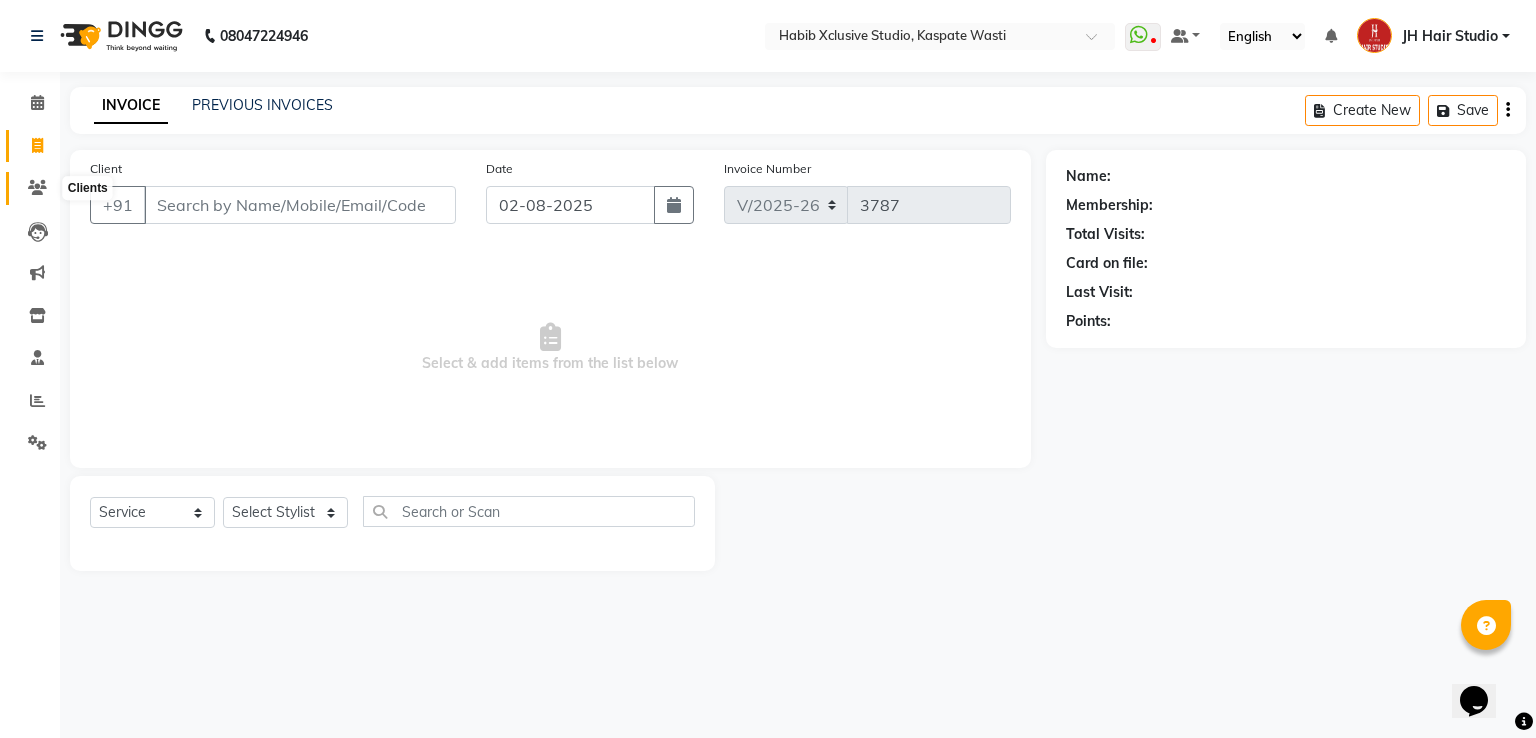 click 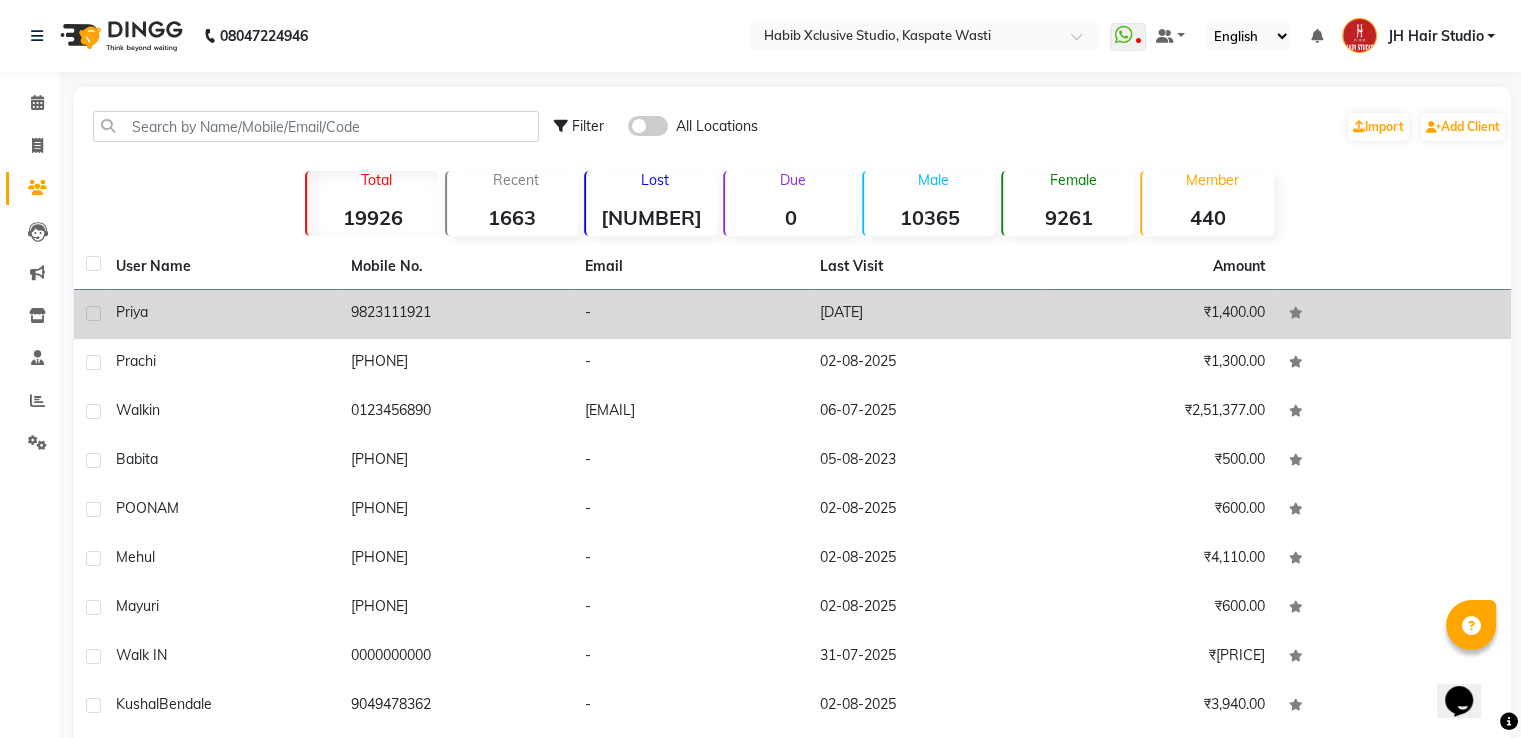 click on "9823111921" 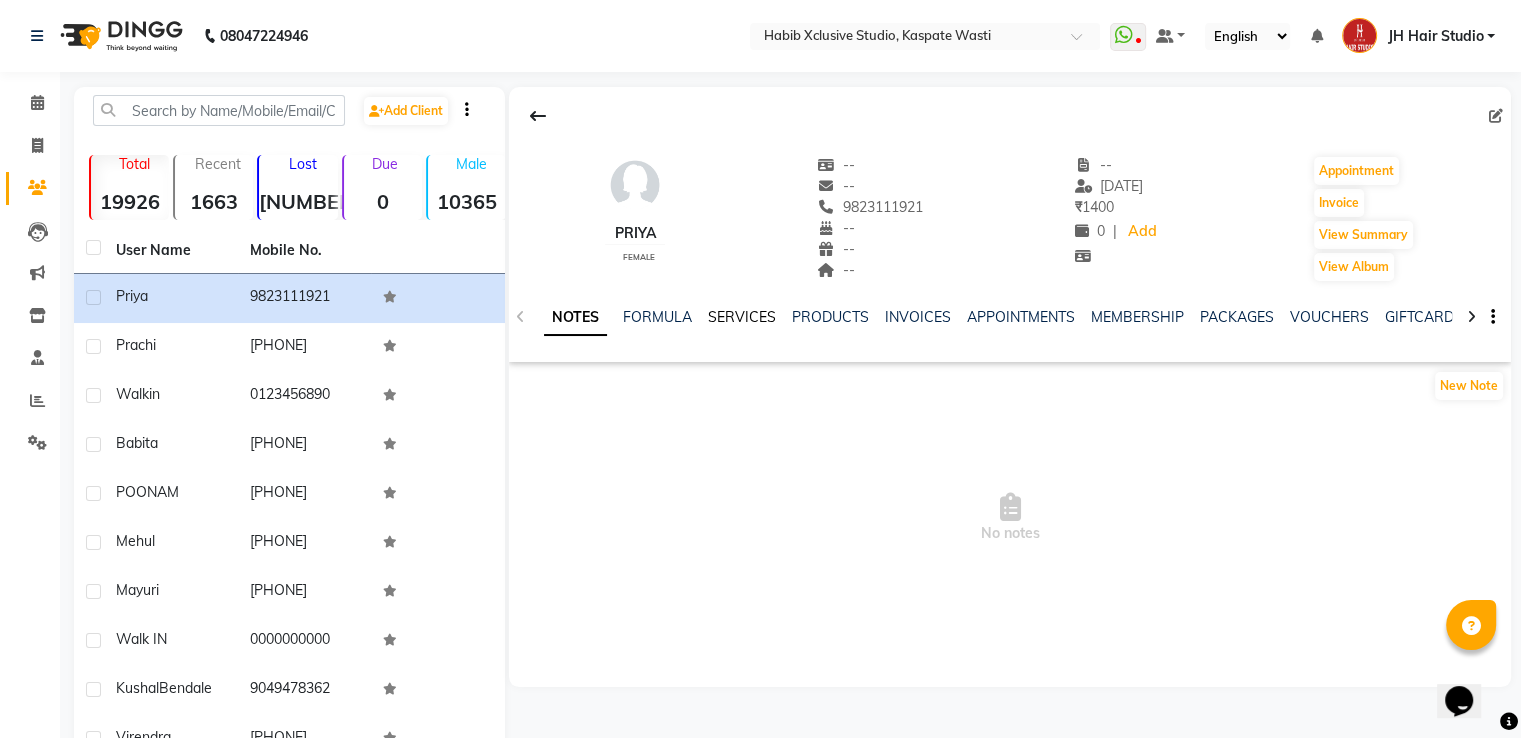 click on "SERVICES" 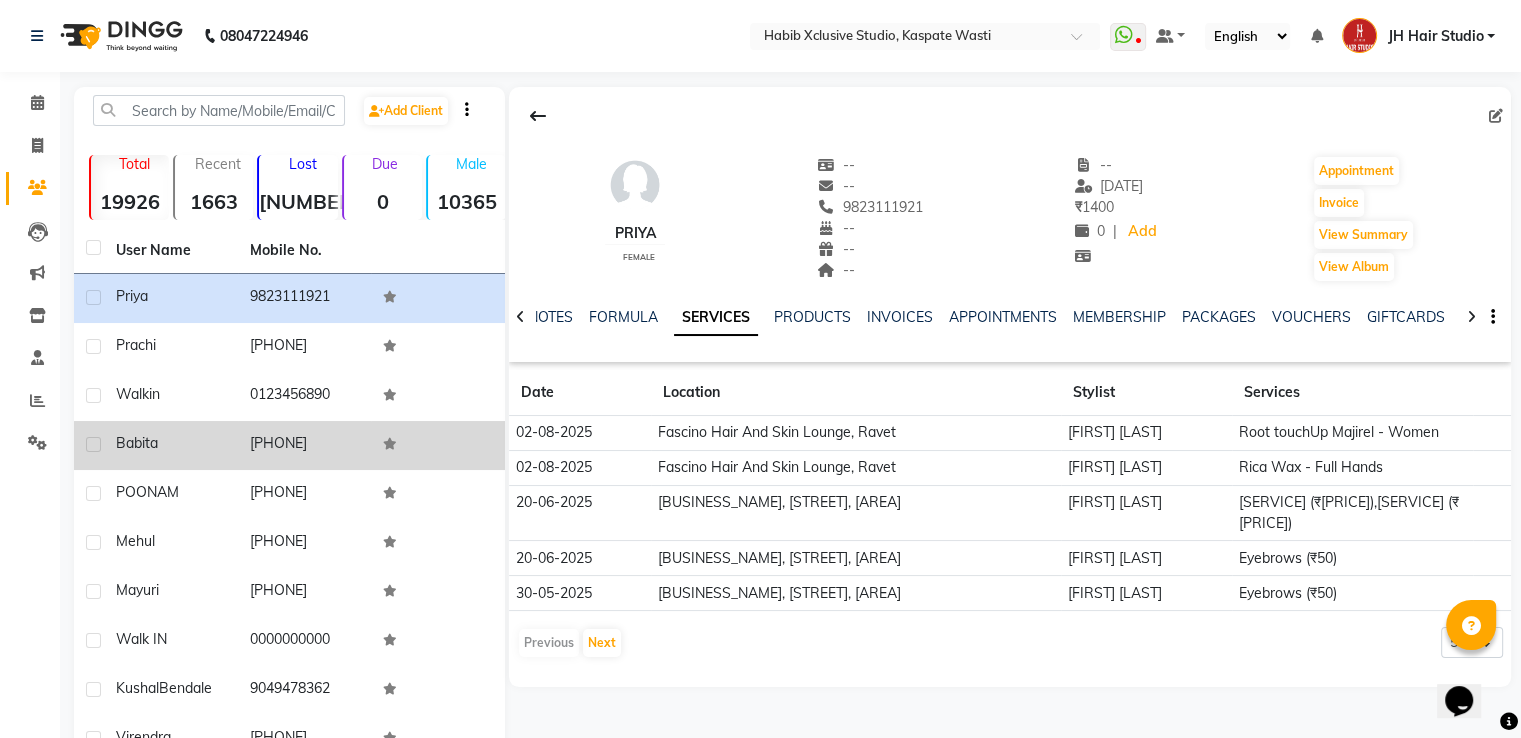 click on "babita" 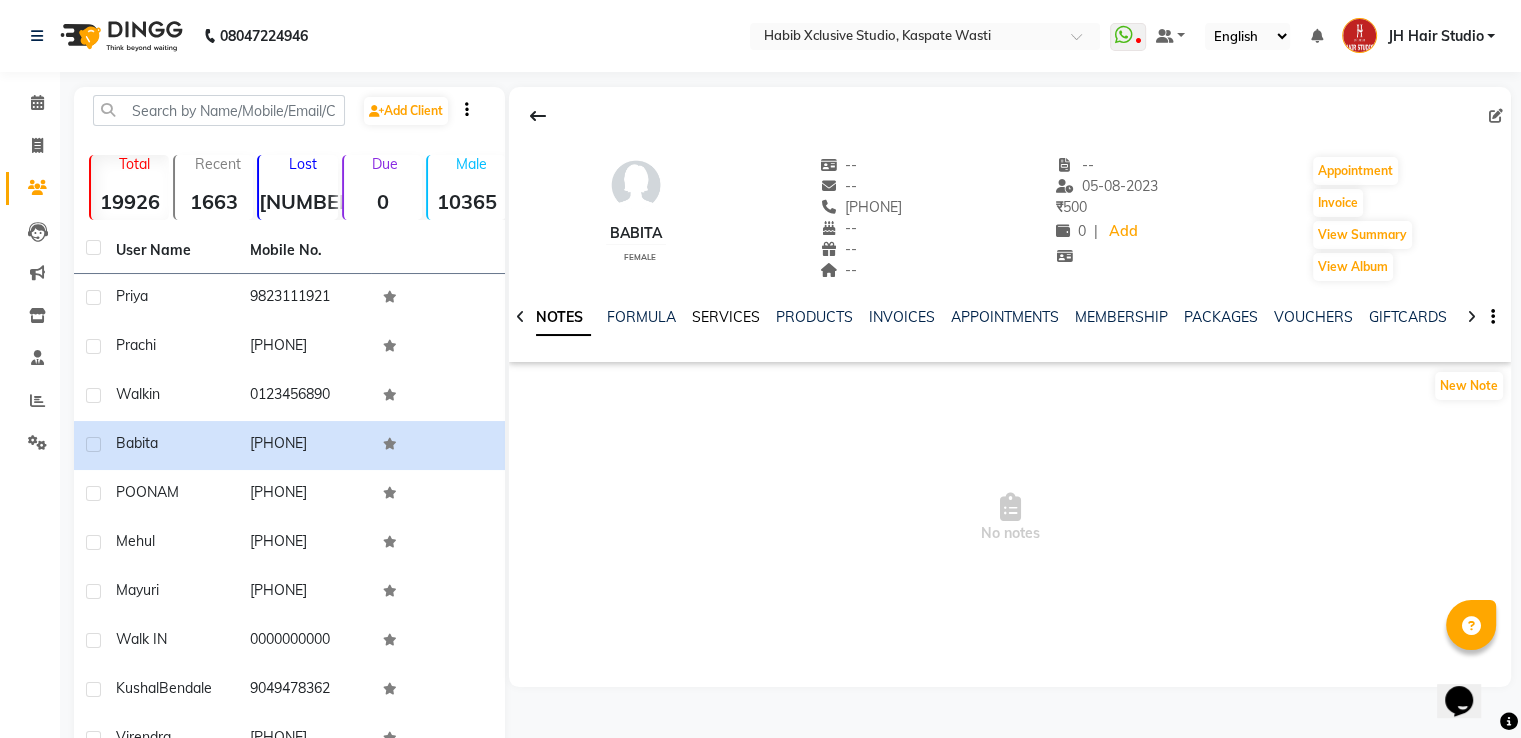 click on "SERVICES" 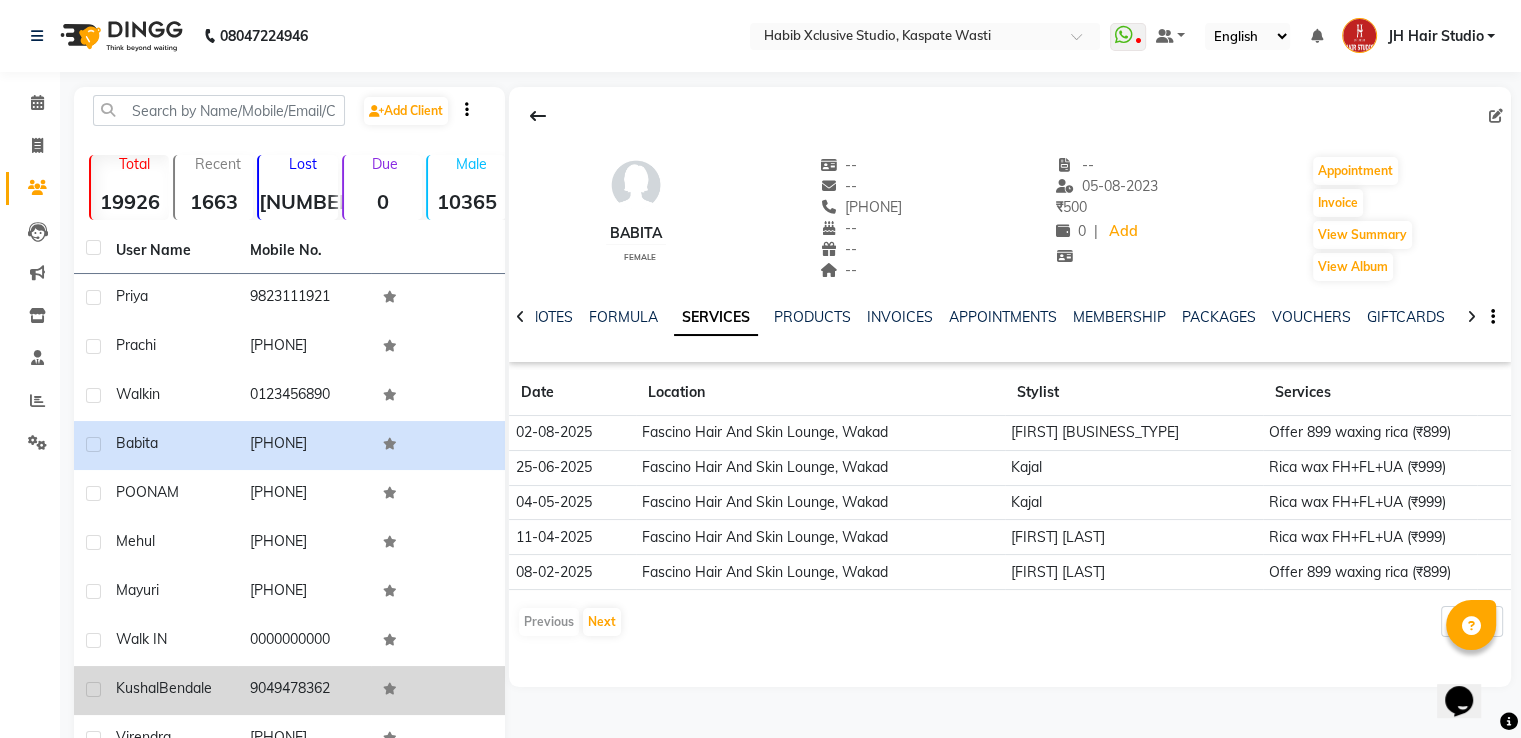 click on "9049478362" 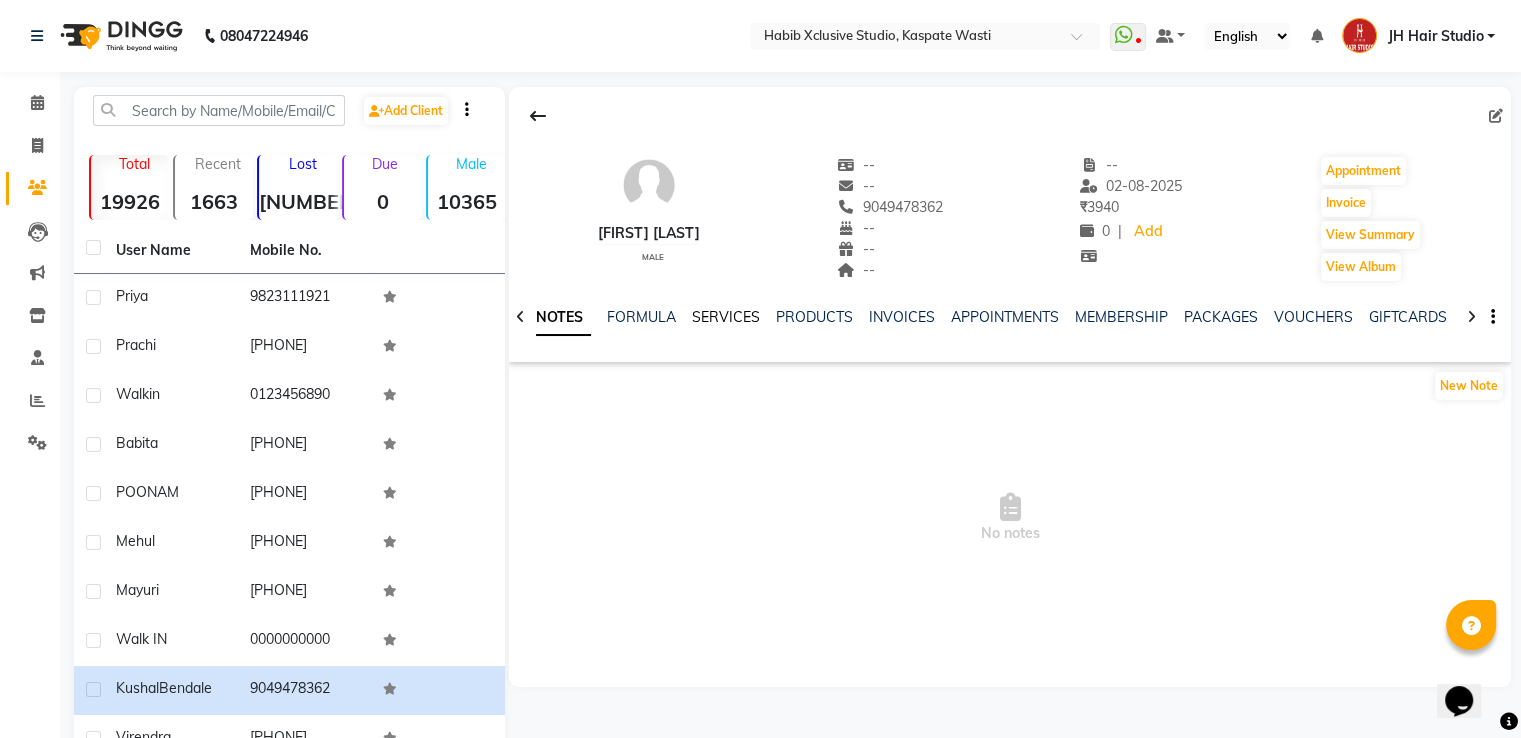 click on "SERVICES" 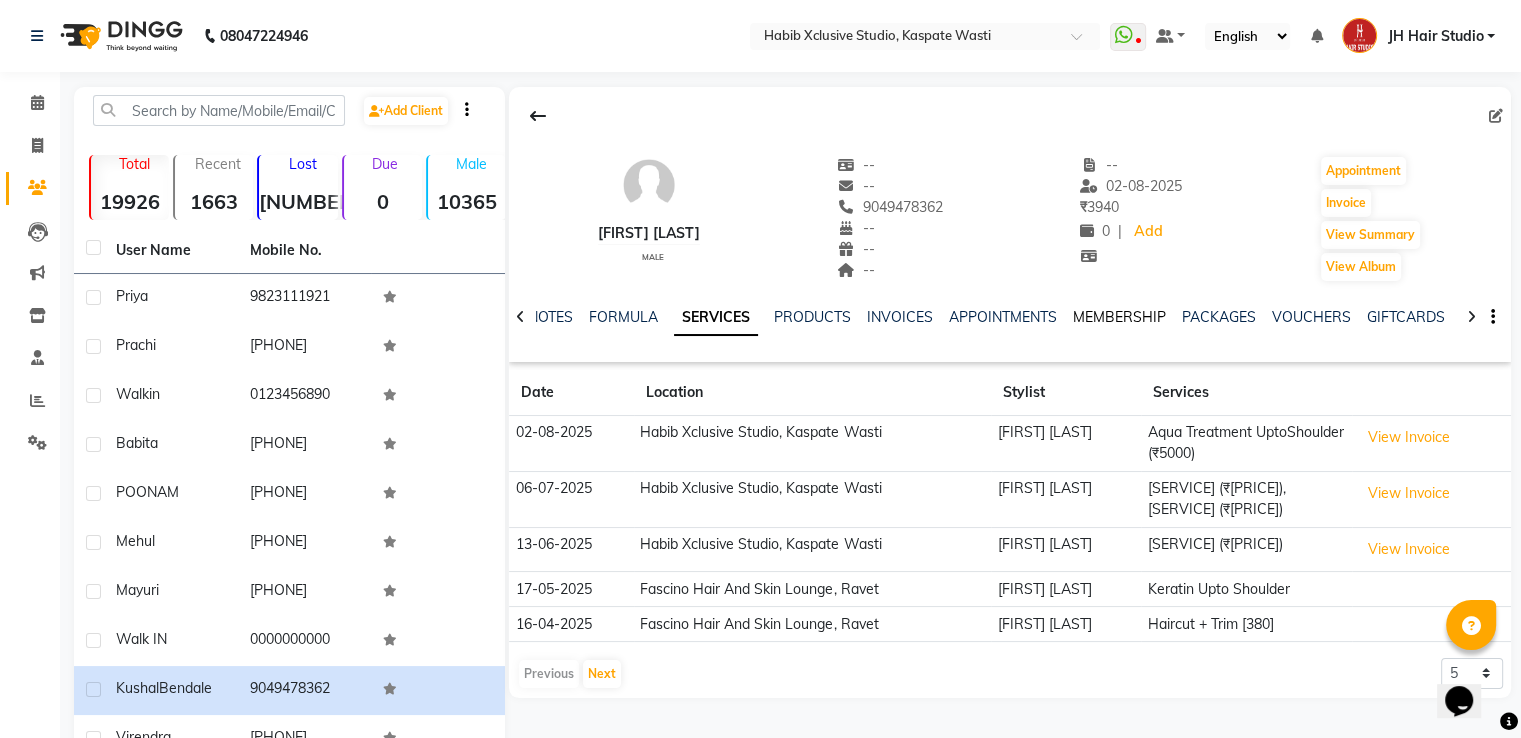 click on "MEMBERSHIP" 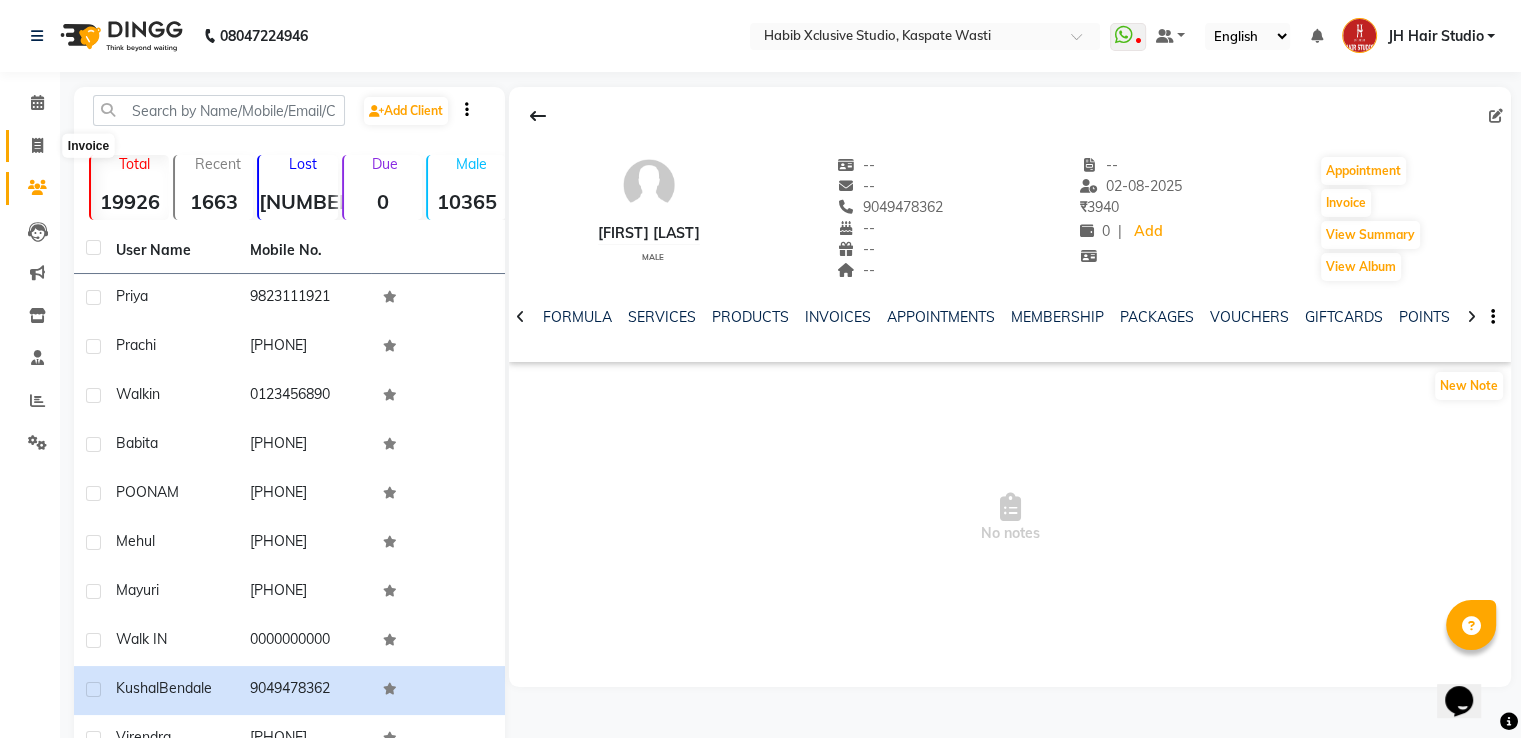 click 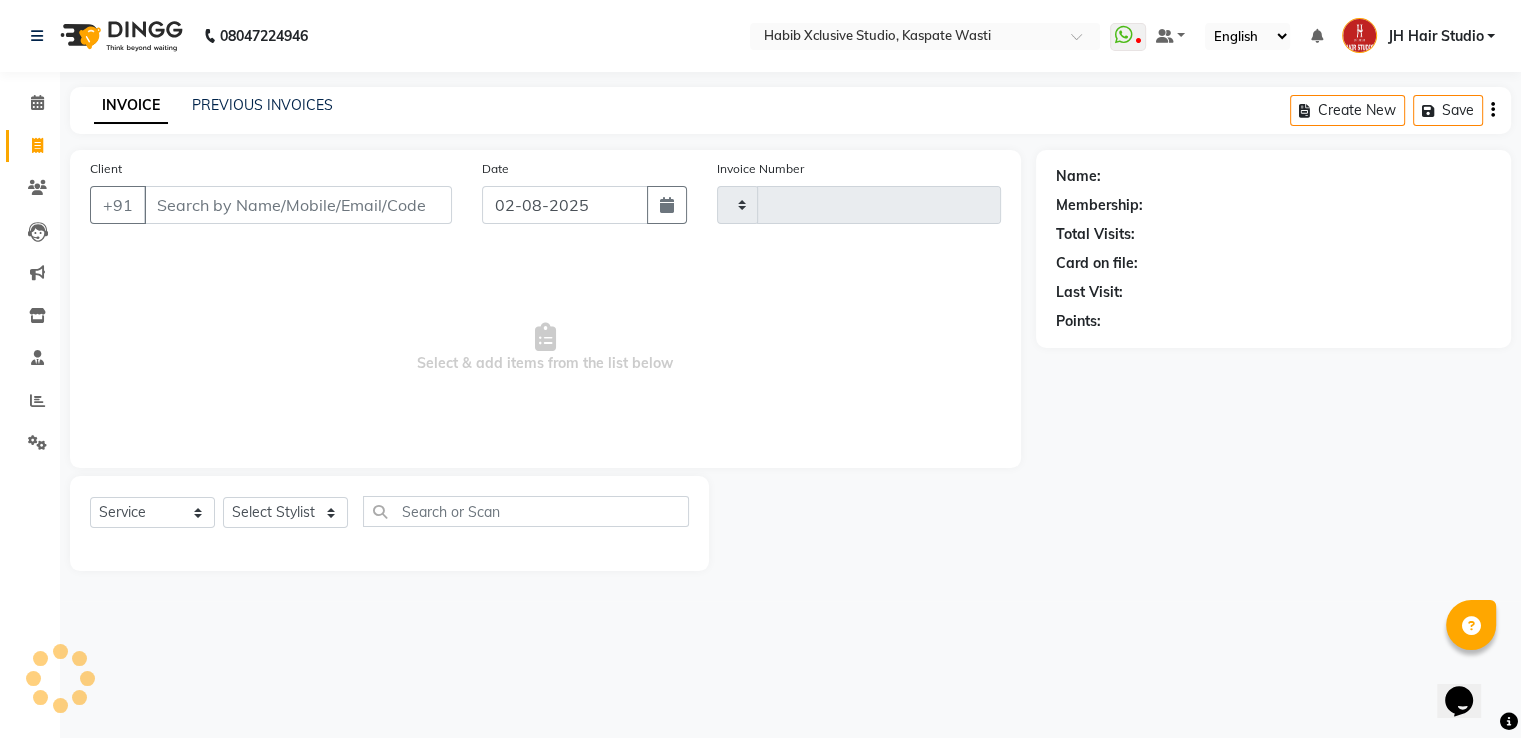 type on "3787" 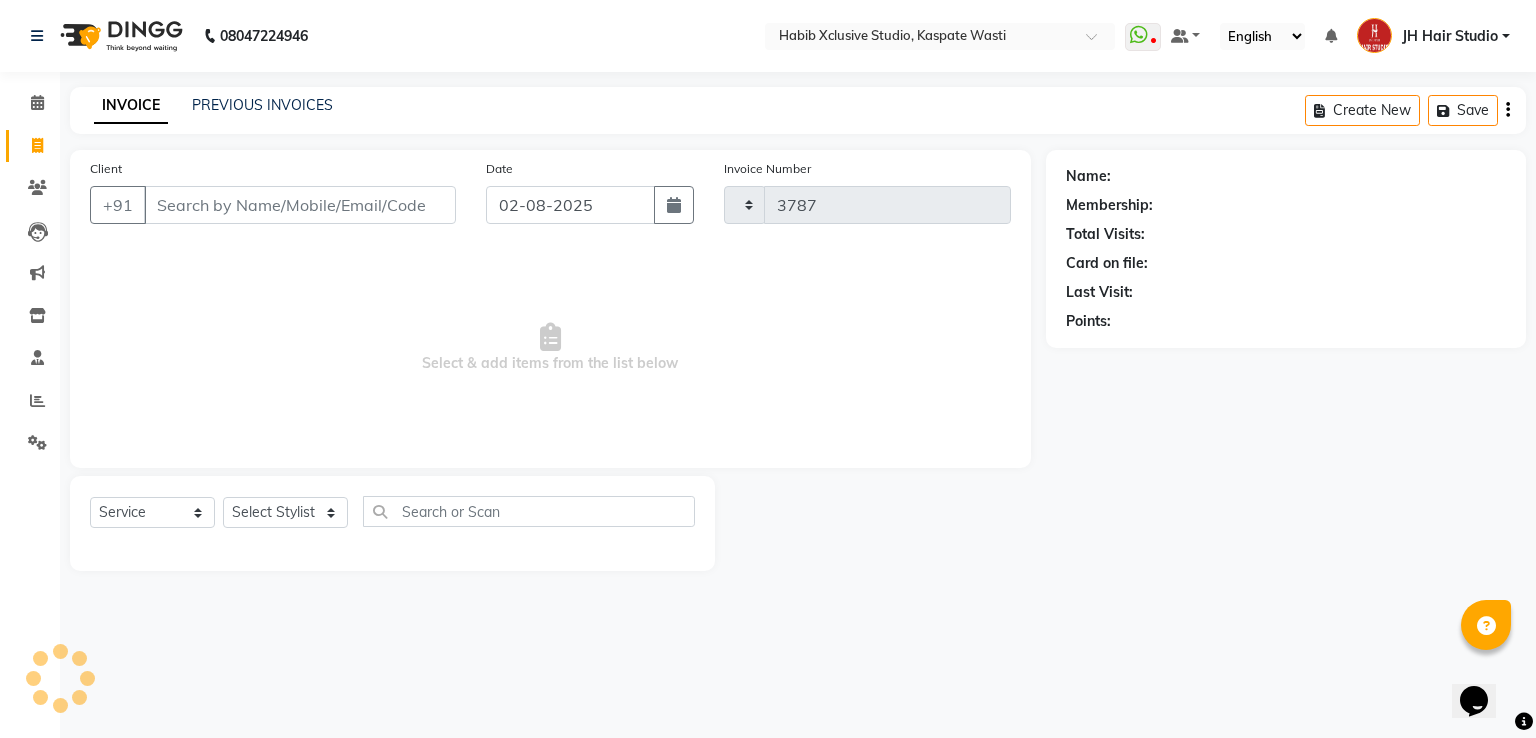 select on "130" 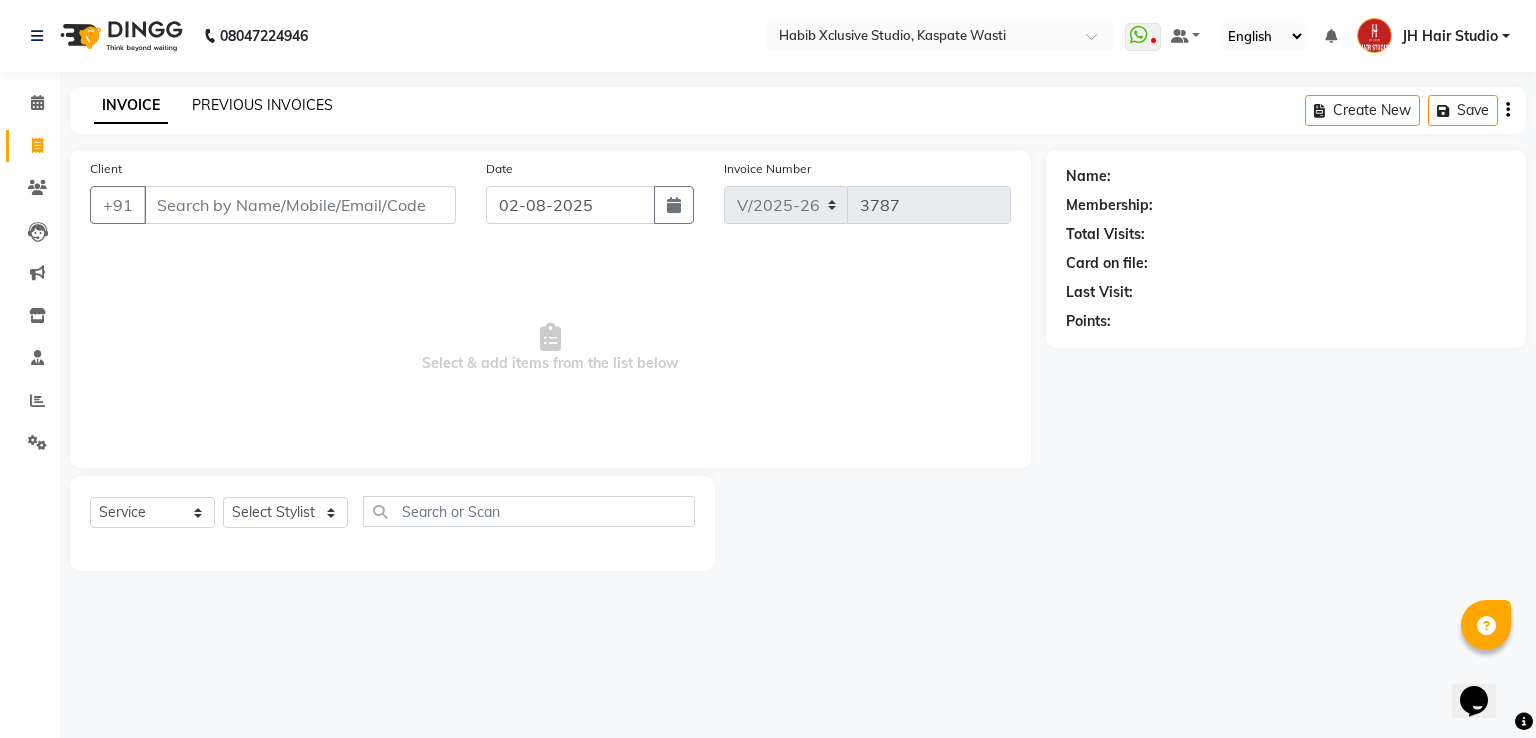 click on "PREVIOUS INVOICES" 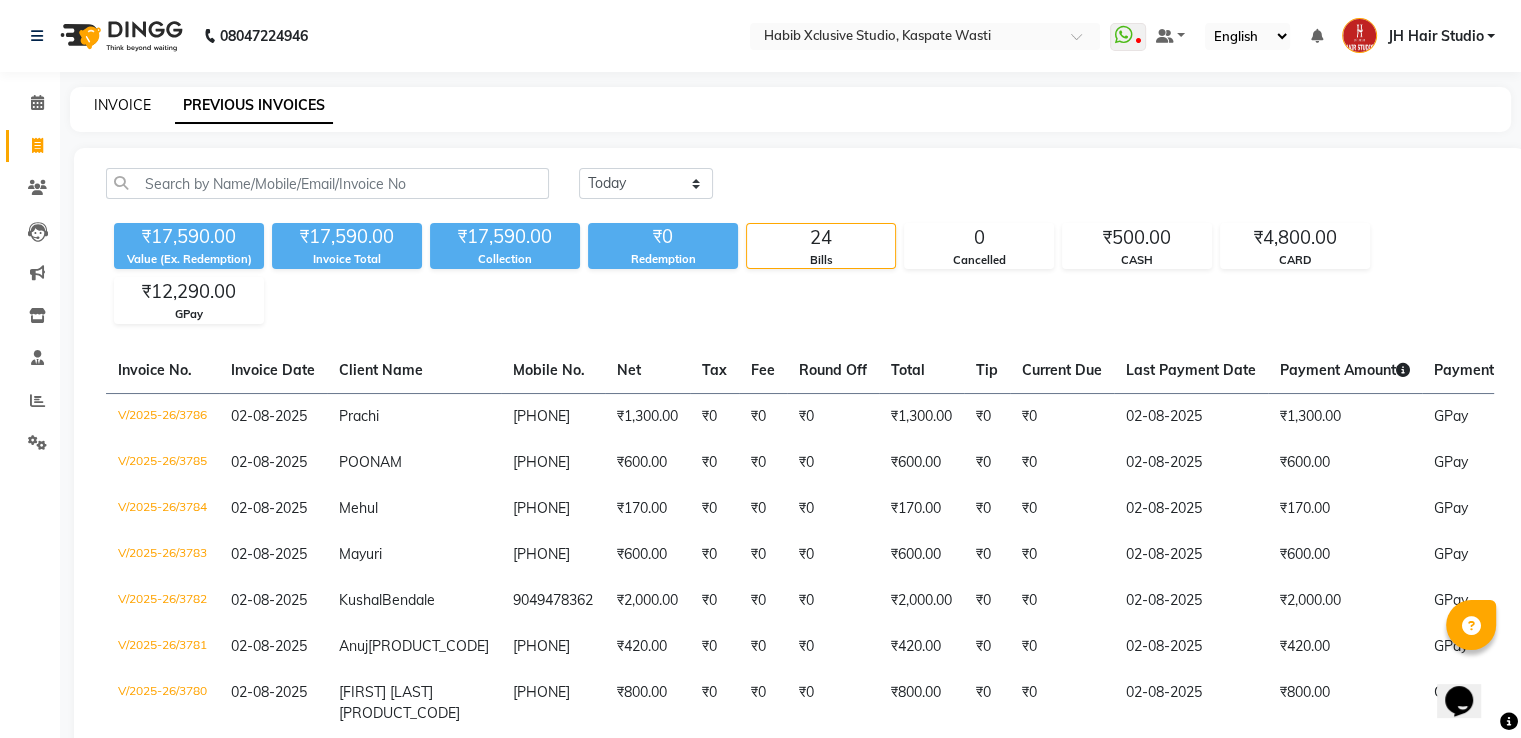 click on "INVOICE" 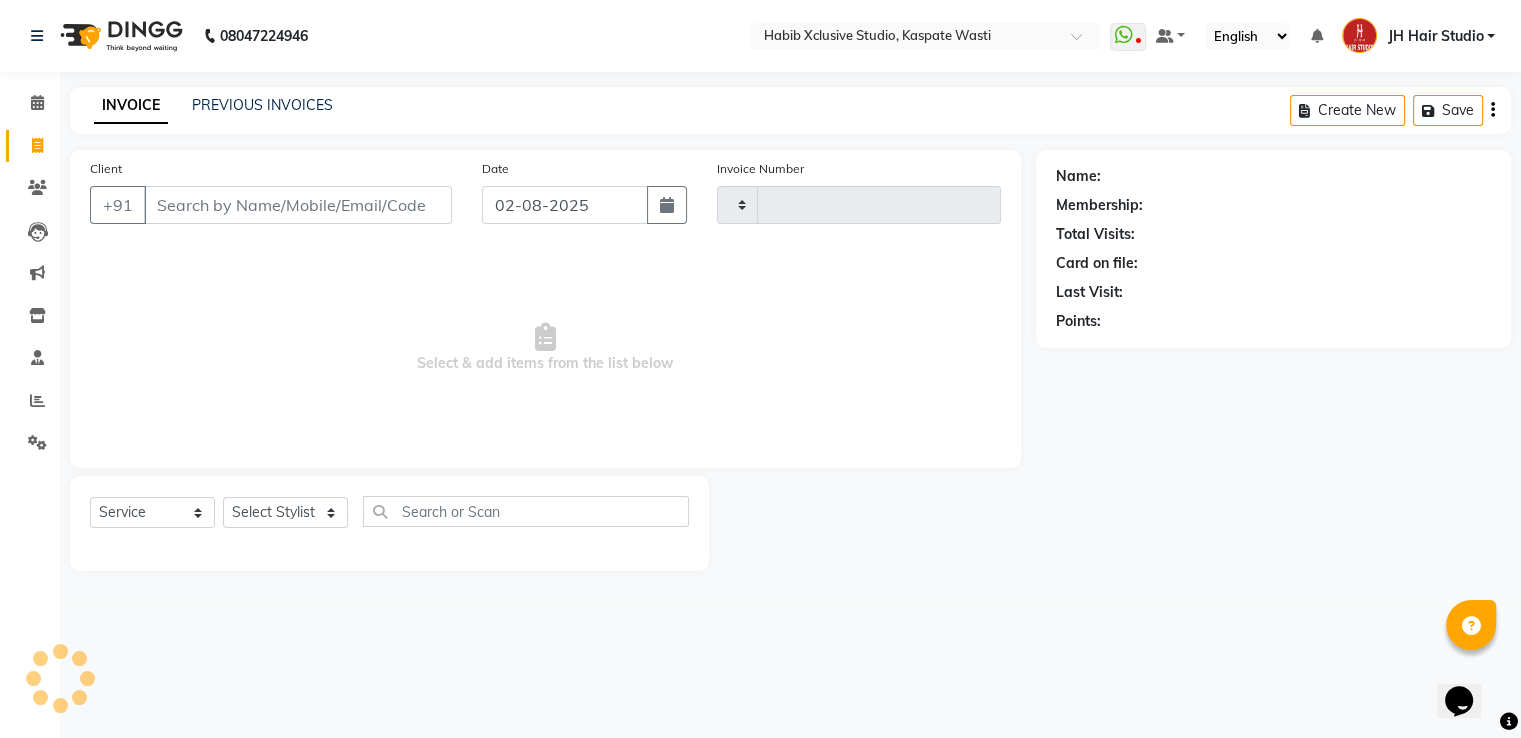 type on "3787" 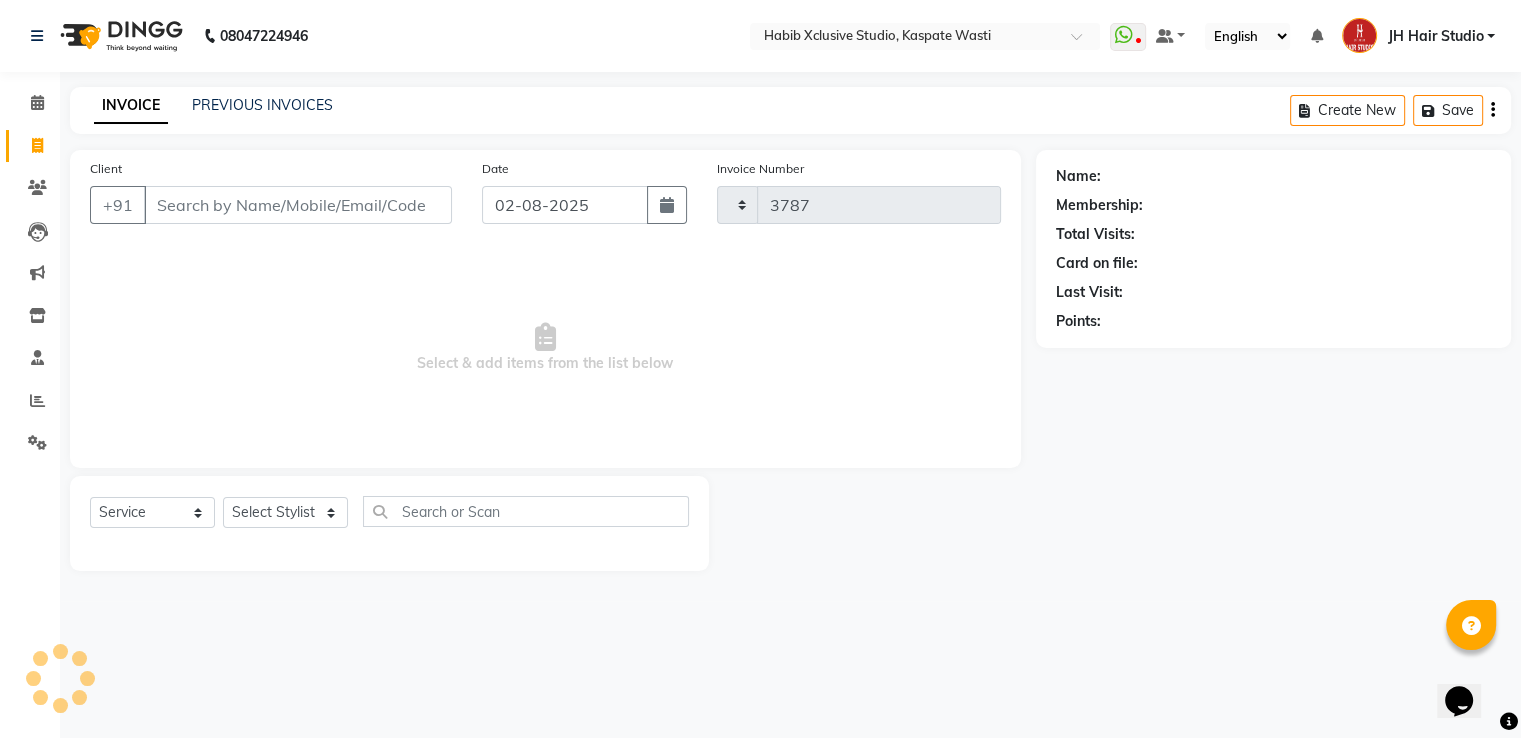 select on "130" 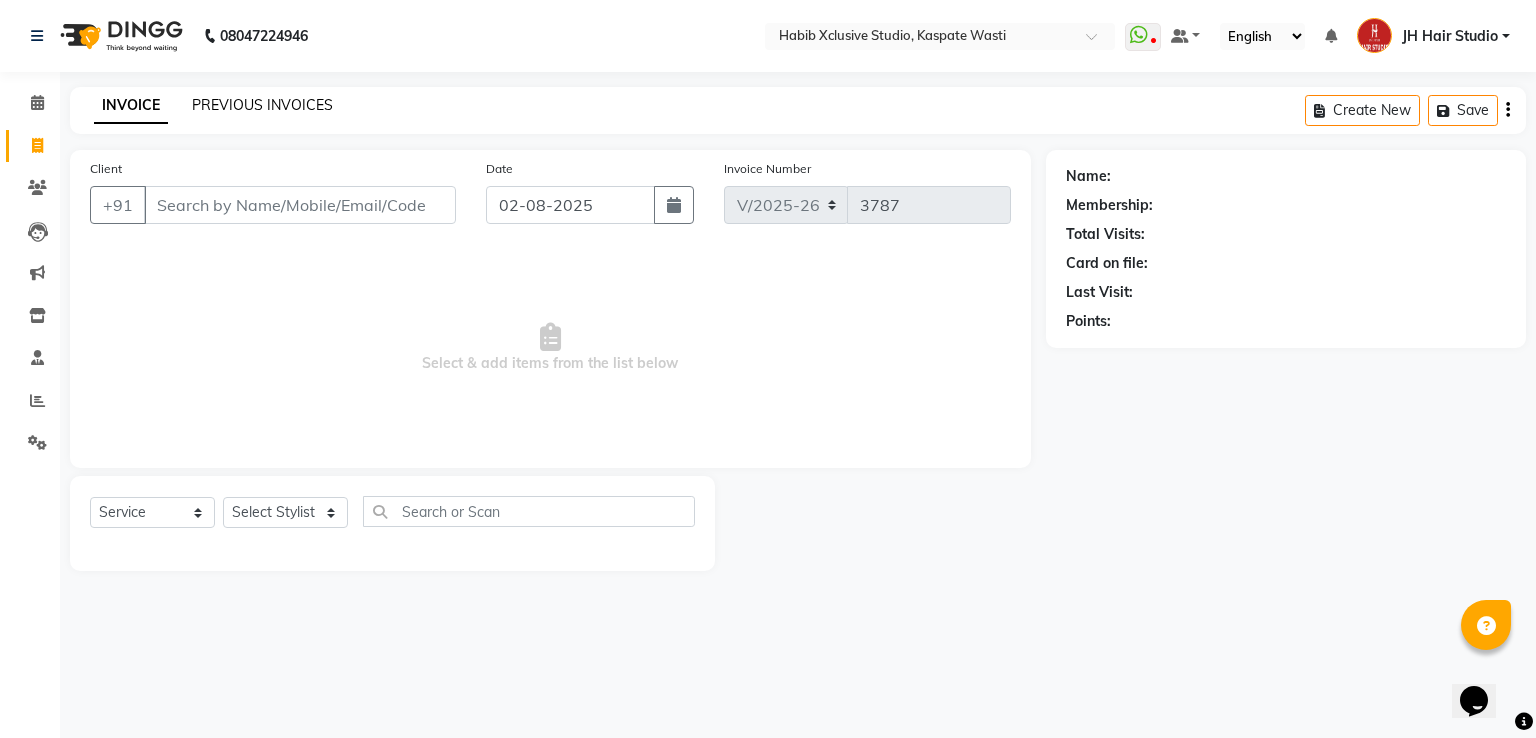 click on "PREVIOUS INVOICES" 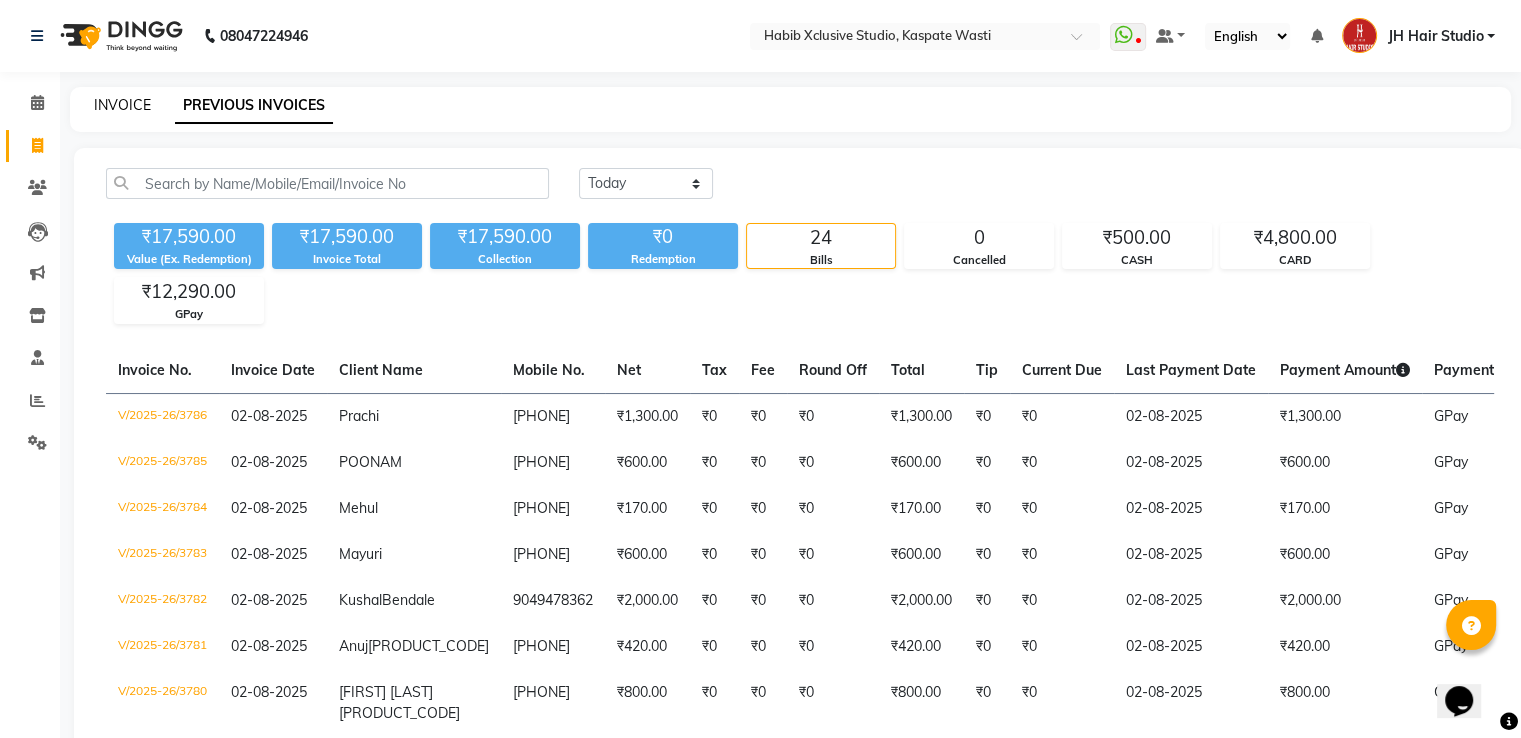 click on "INVOICE" 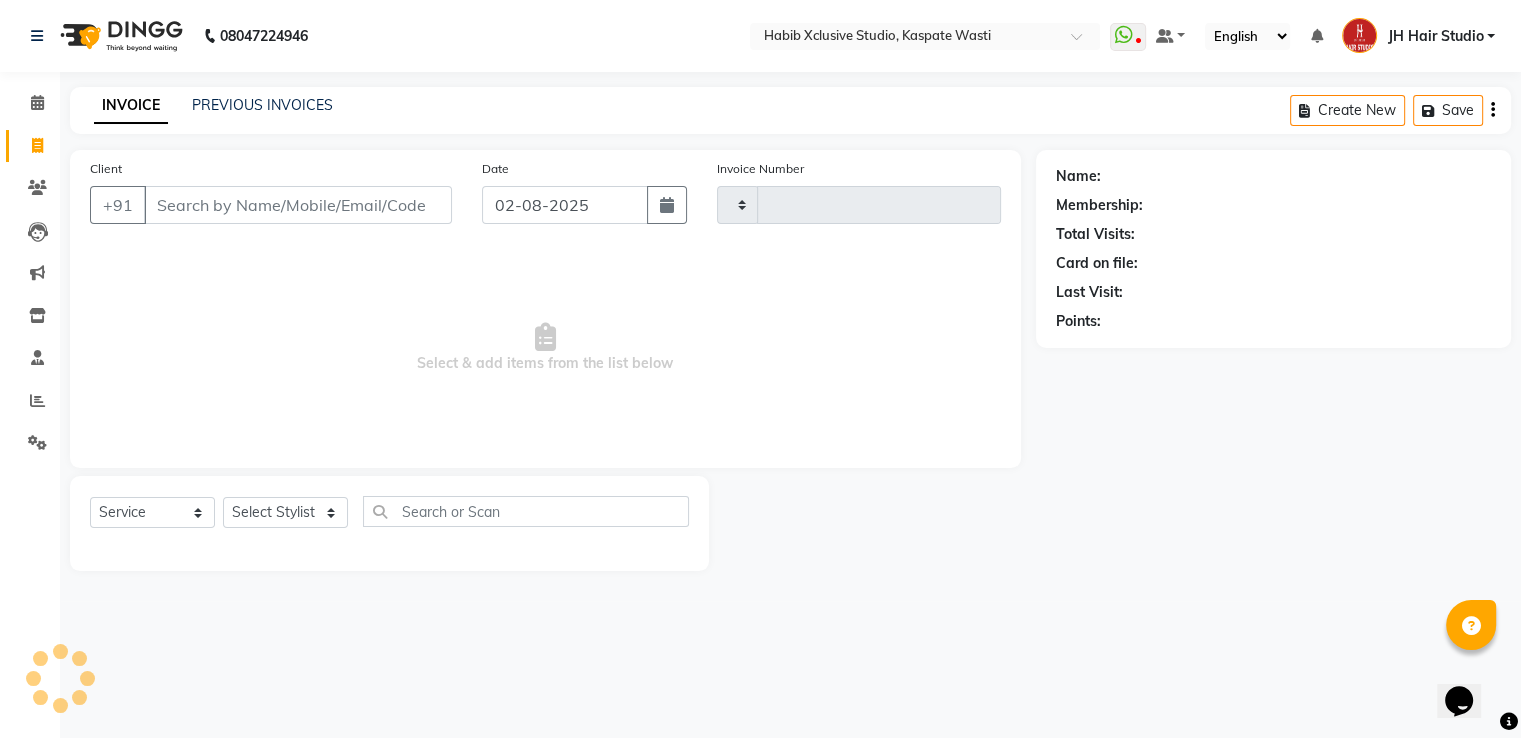 type on "3787" 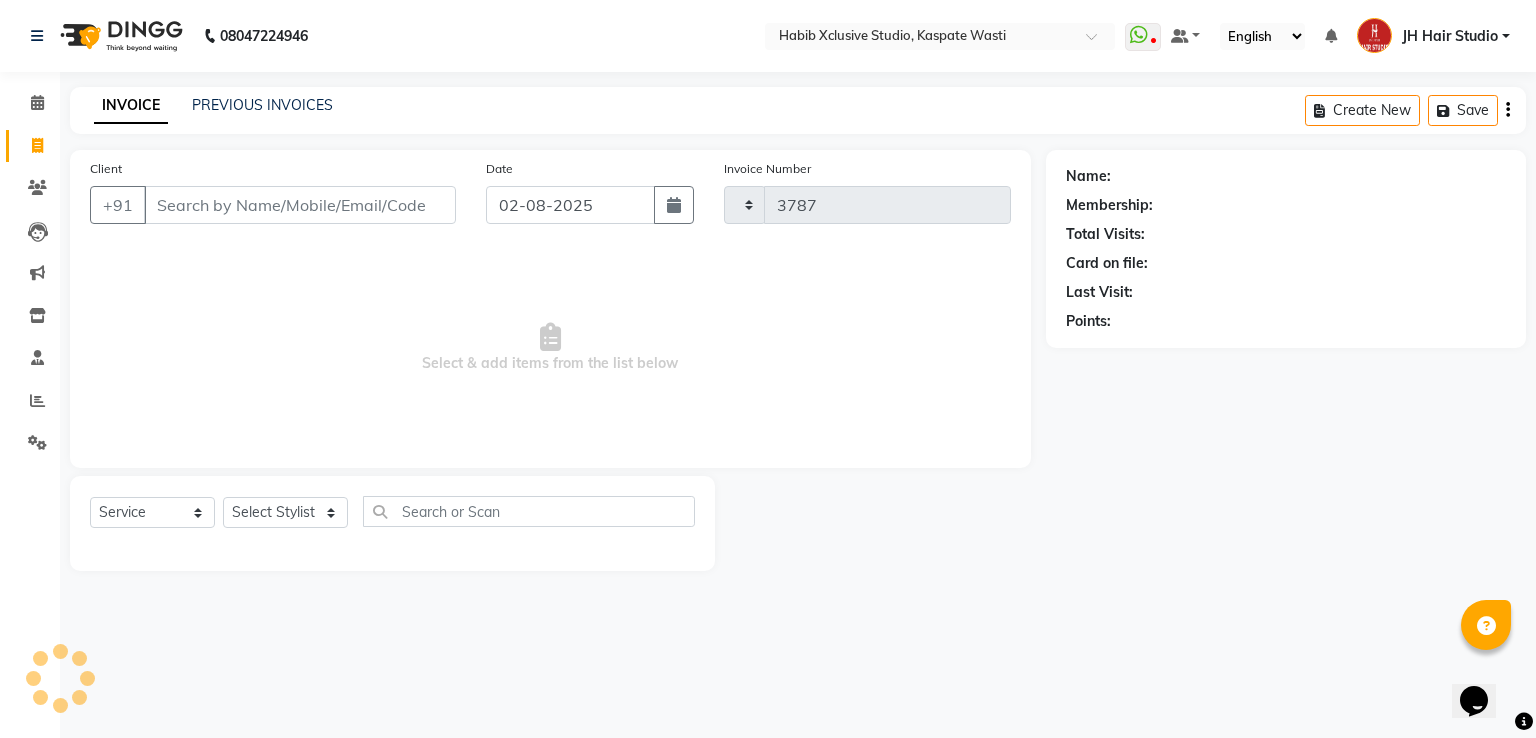 select on "130" 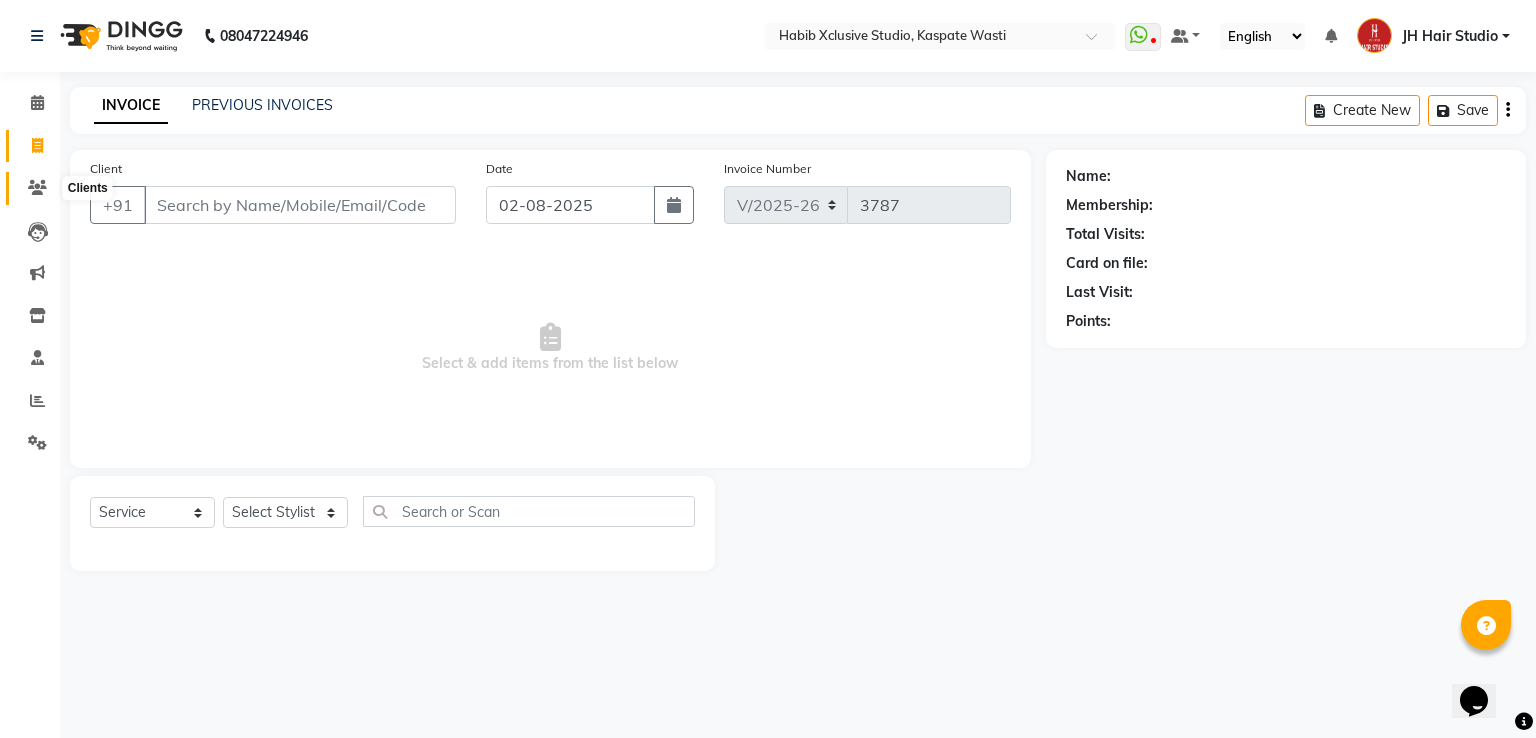 click 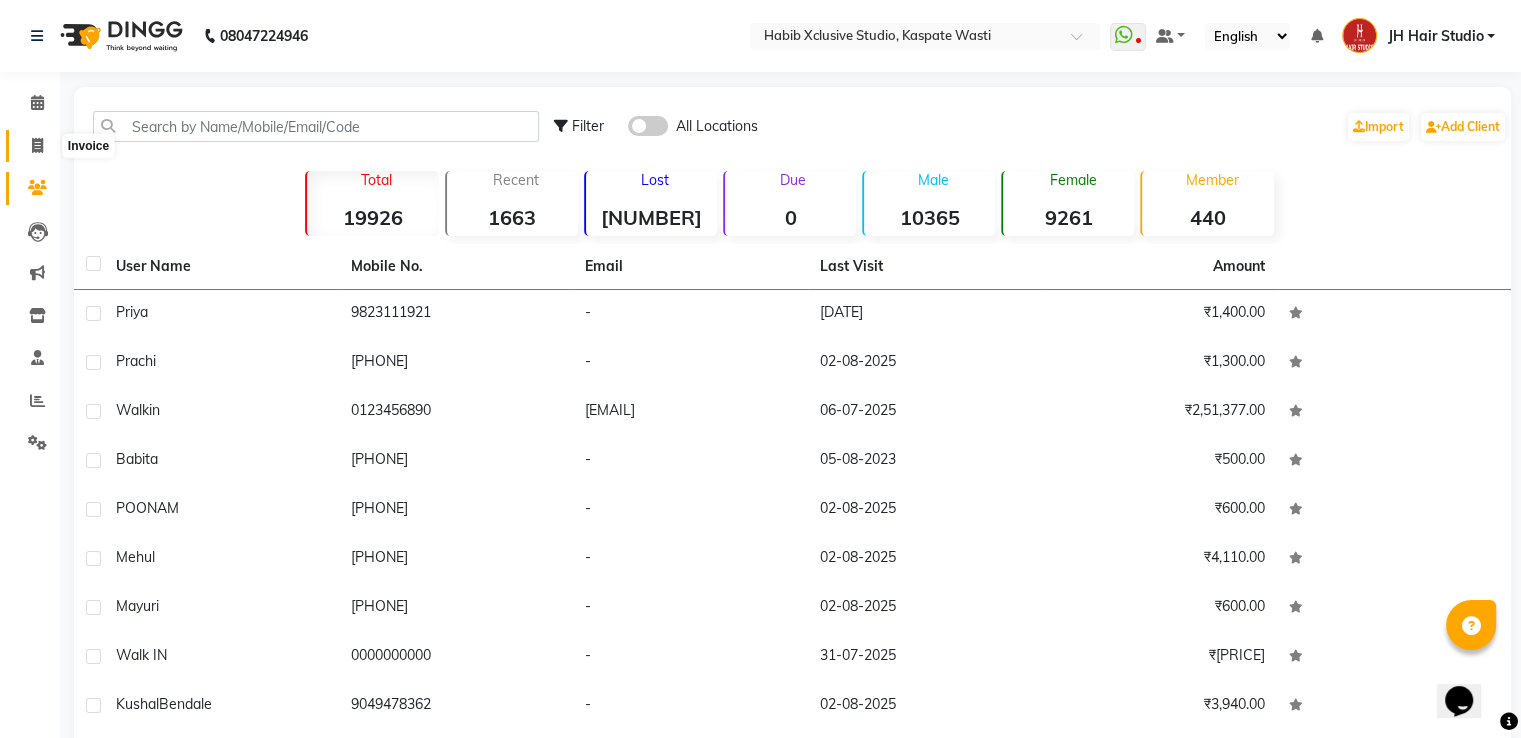 click 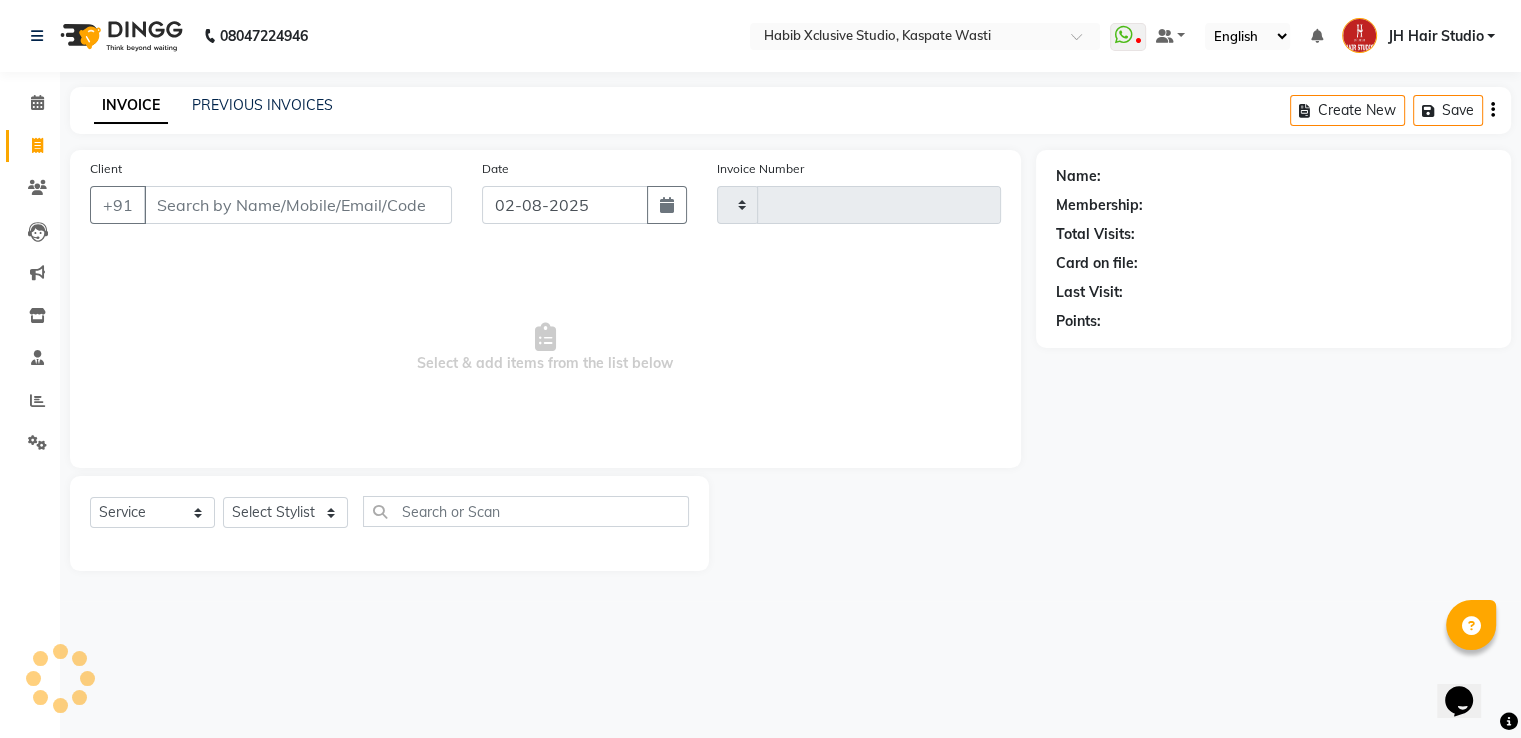 type on "3787" 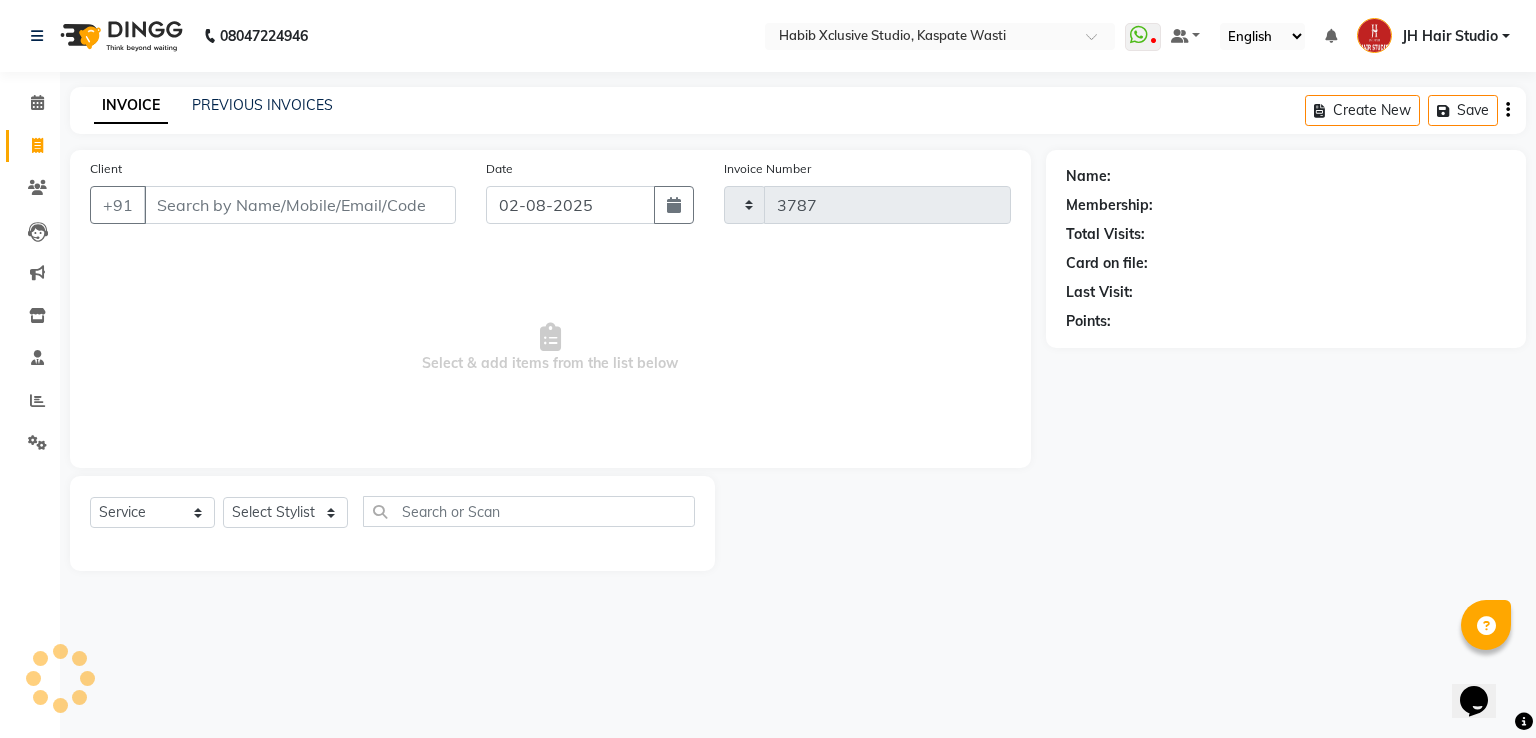 select on "130" 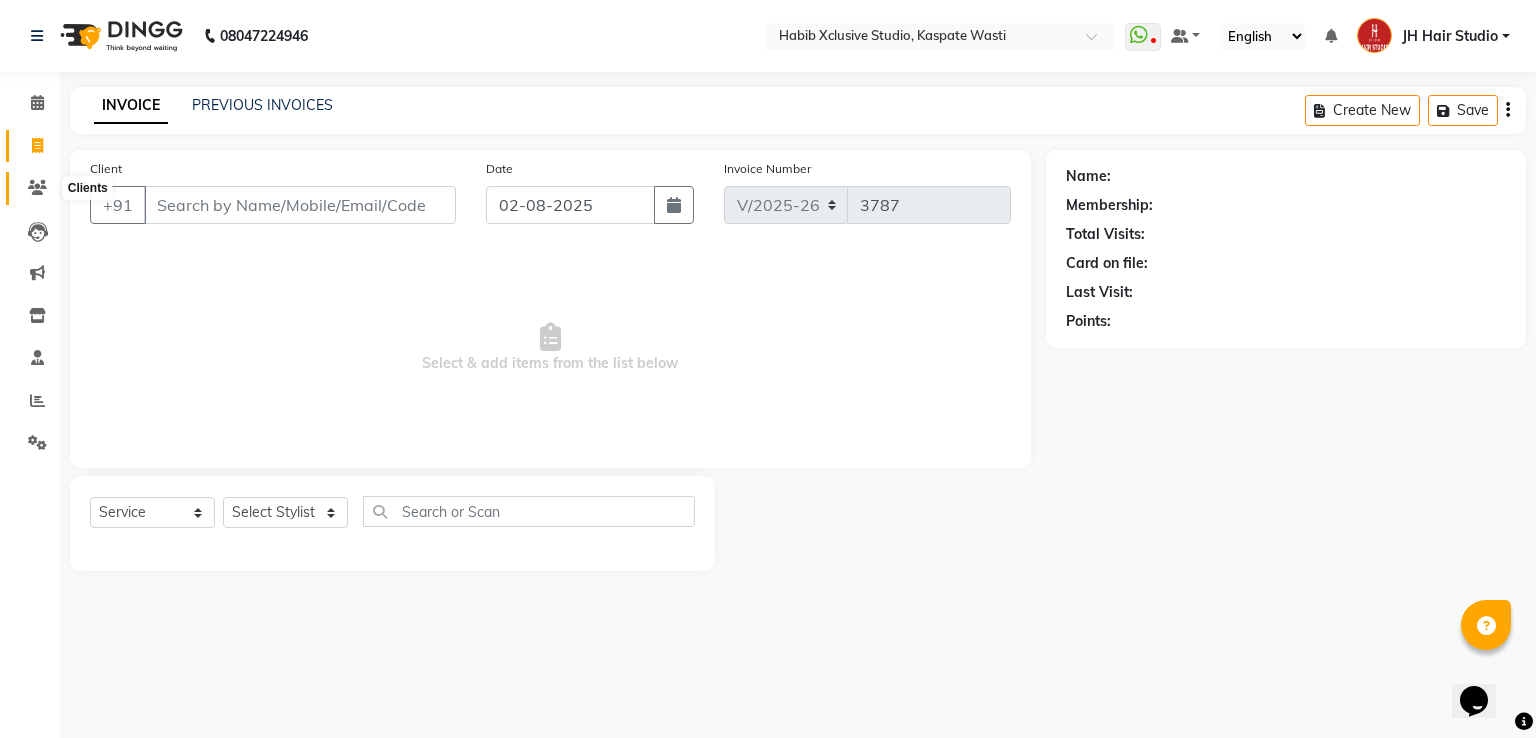 click 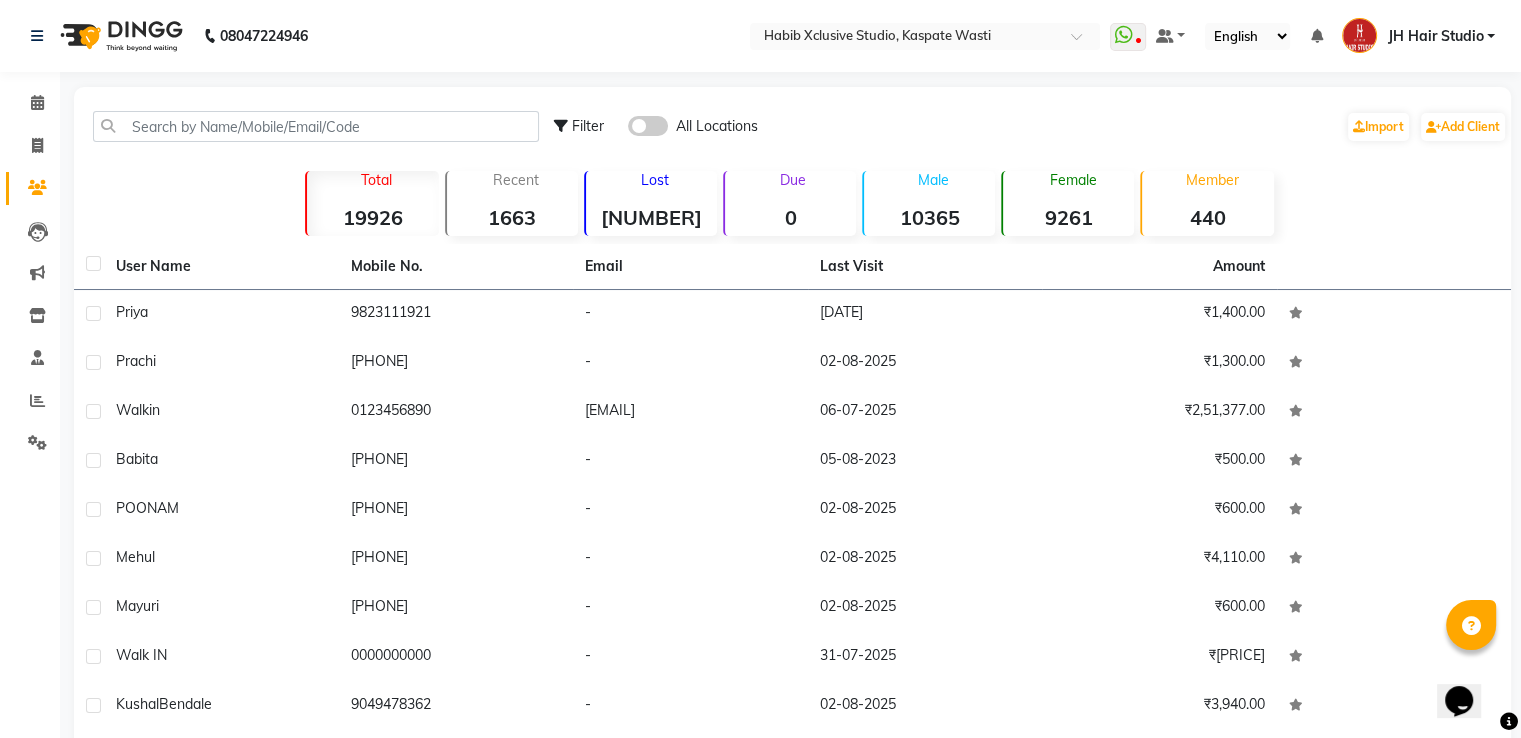 scroll, scrollTop: 128, scrollLeft: 0, axis: vertical 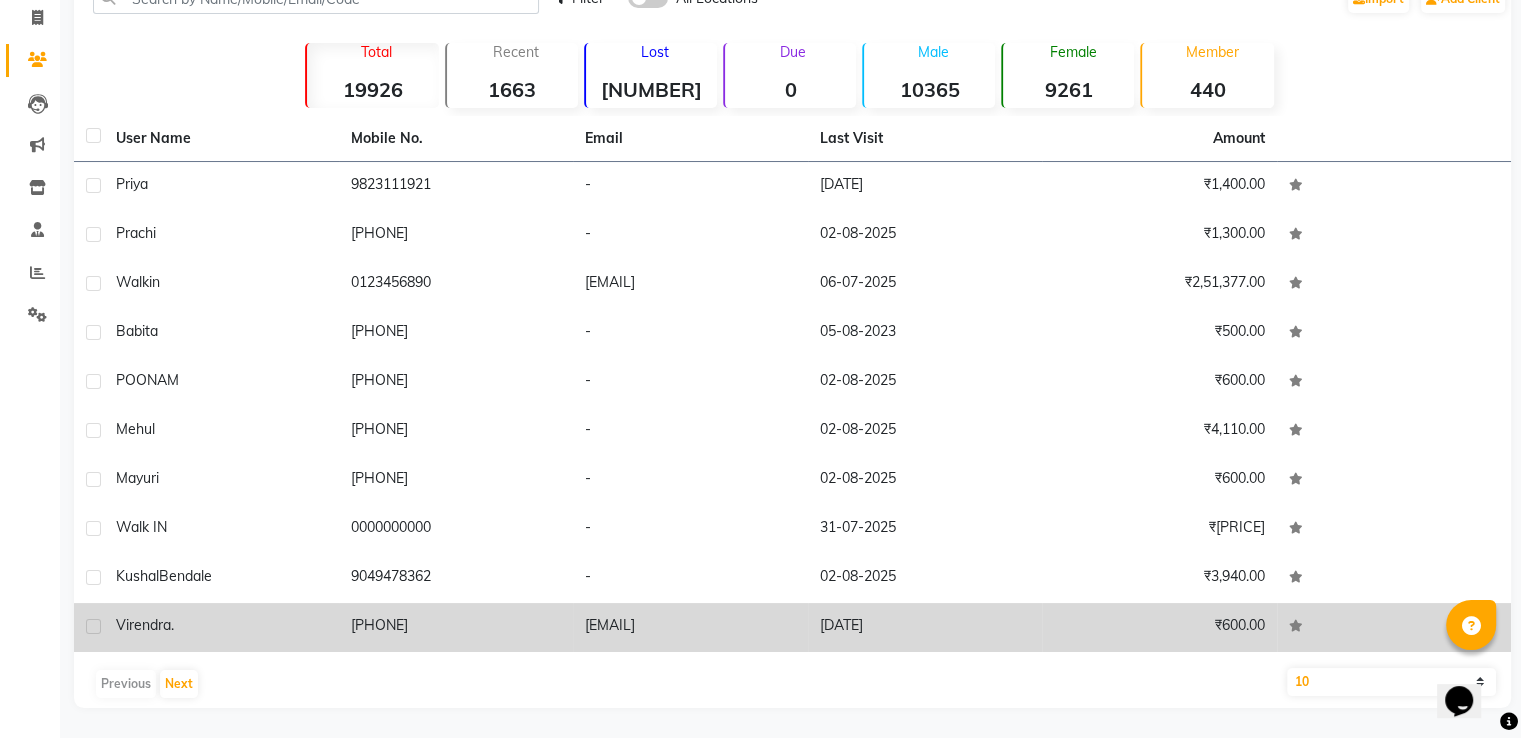 click on "[PHONE]" 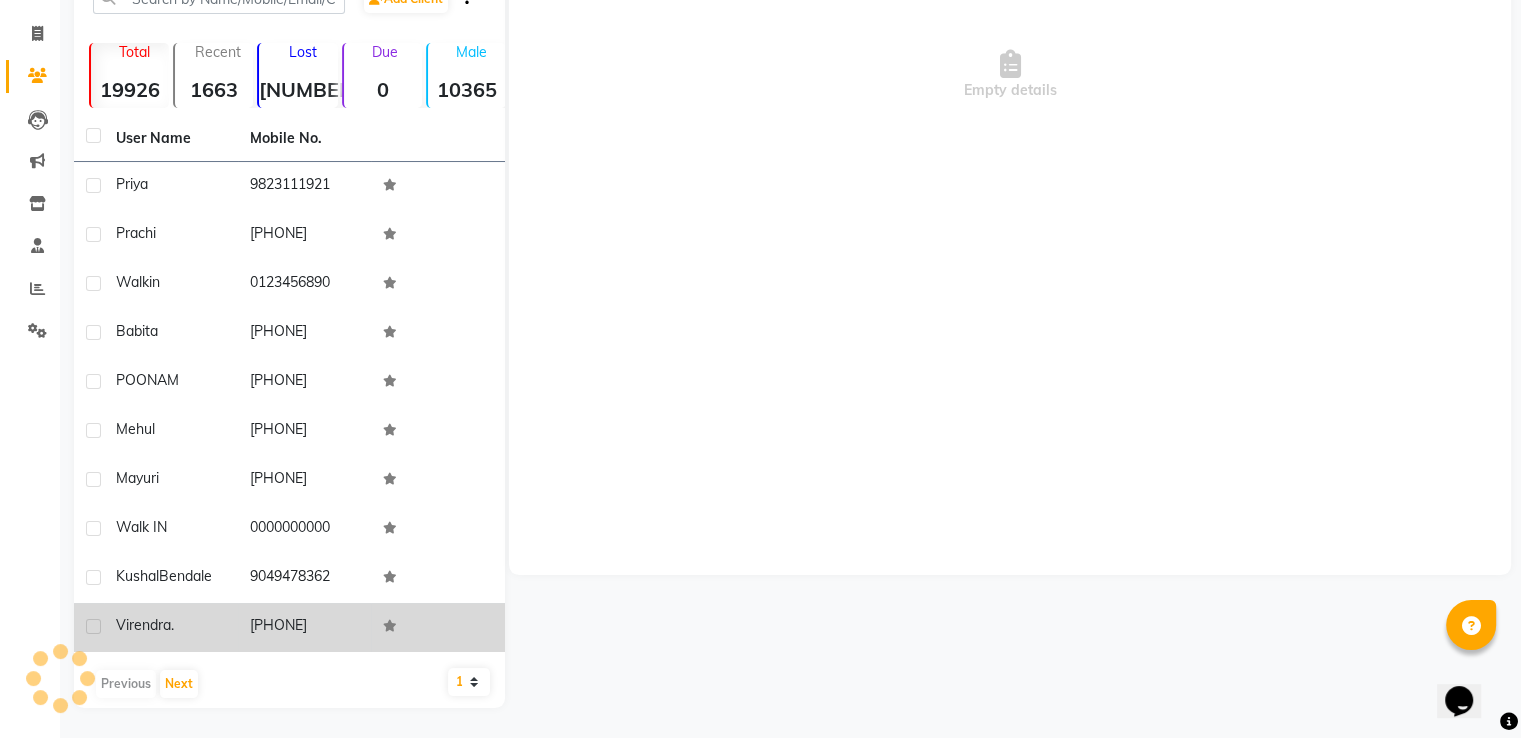 scroll, scrollTop: 112, scrollLeft: 0, axis: vertical 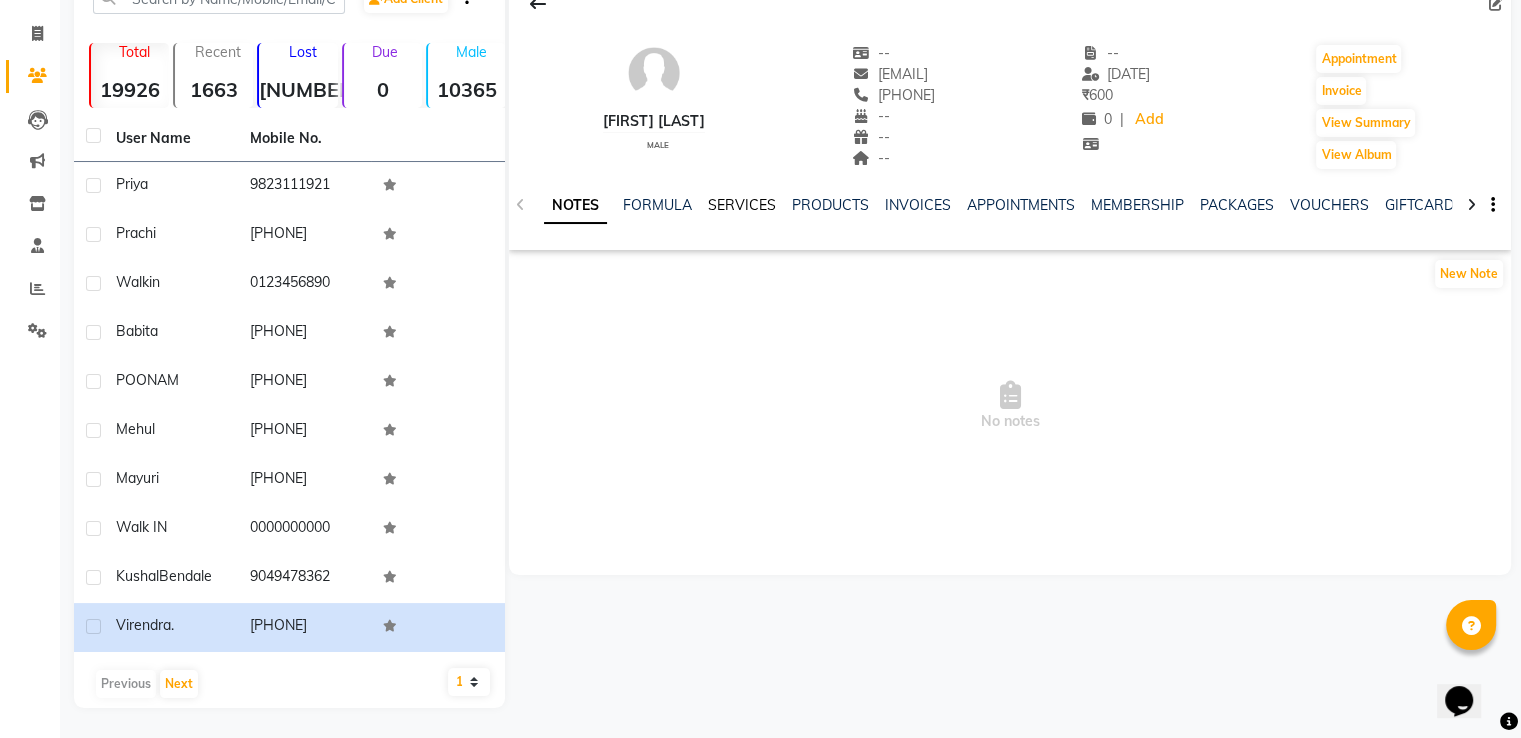 click on "SERVICES" 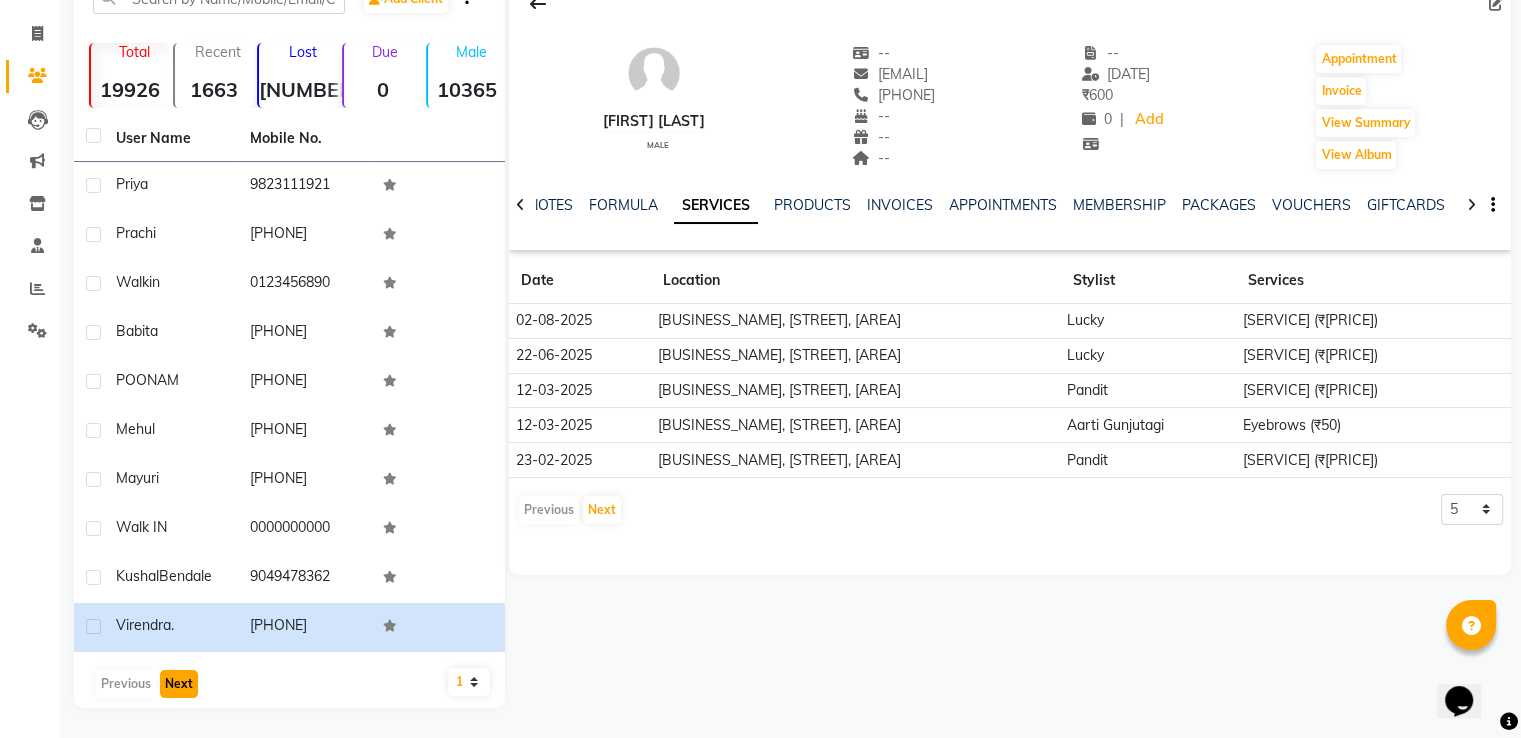 click on "Next" 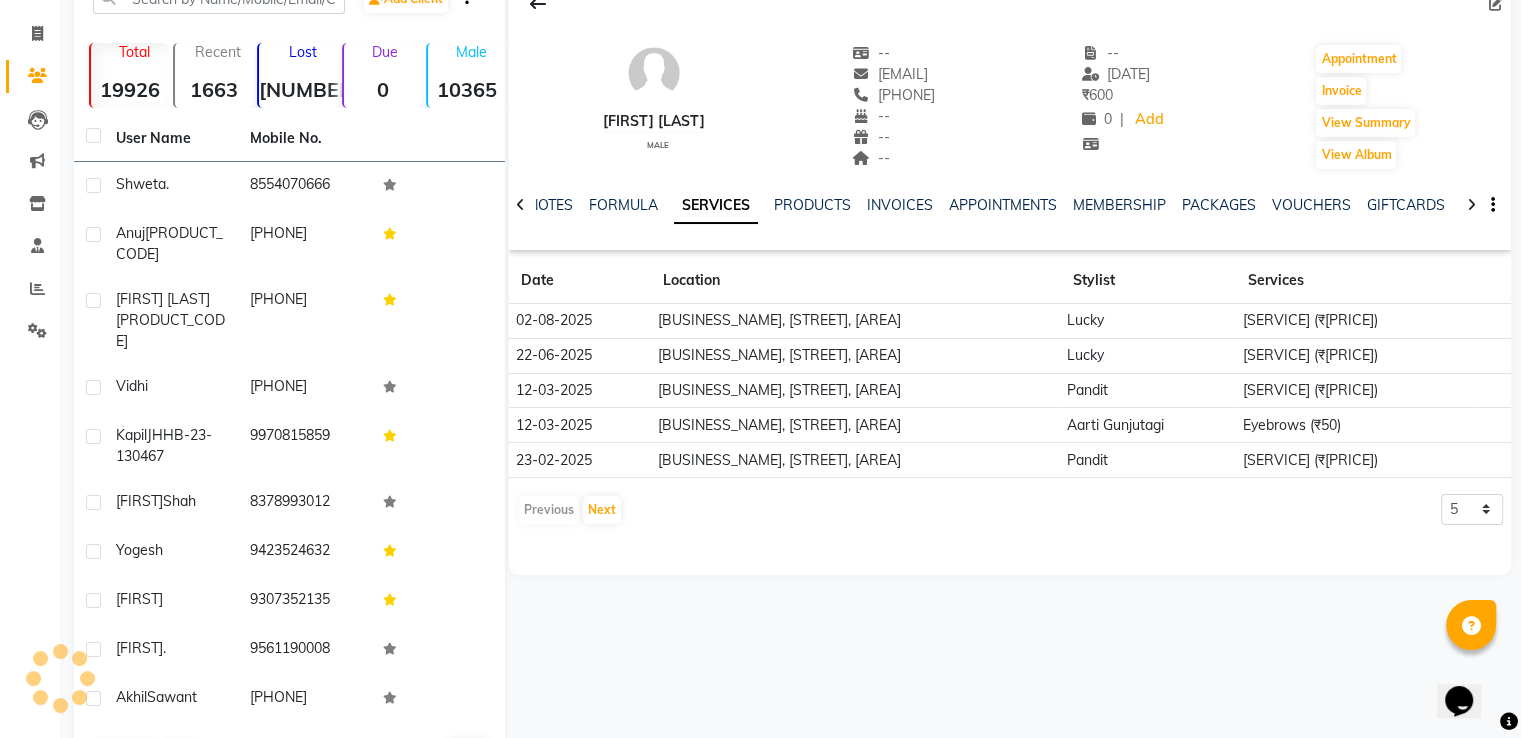 click on "Sawant" 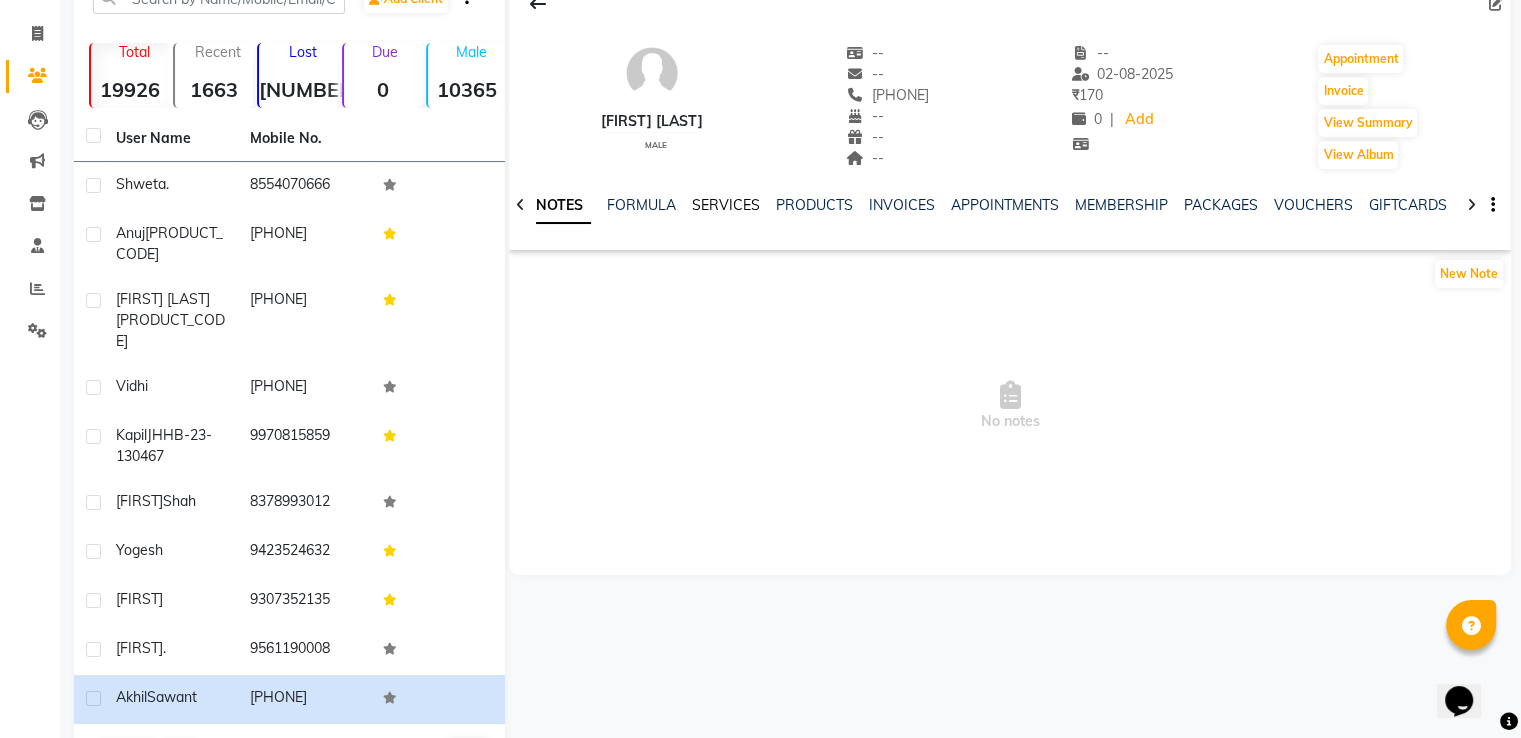 click on "SERVICES" 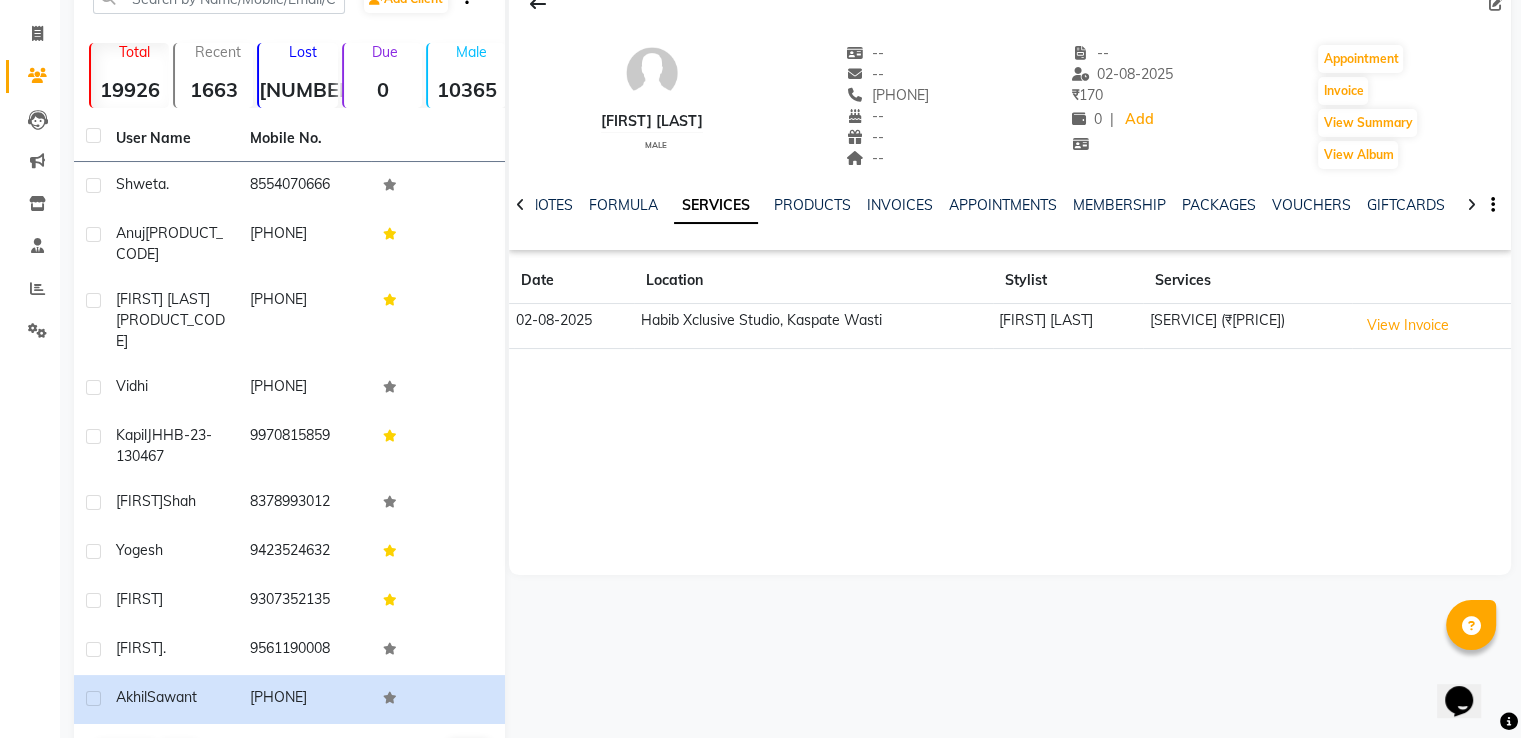 scroll, scrollTop: 163, scrollLeft: 0, axis: vertical 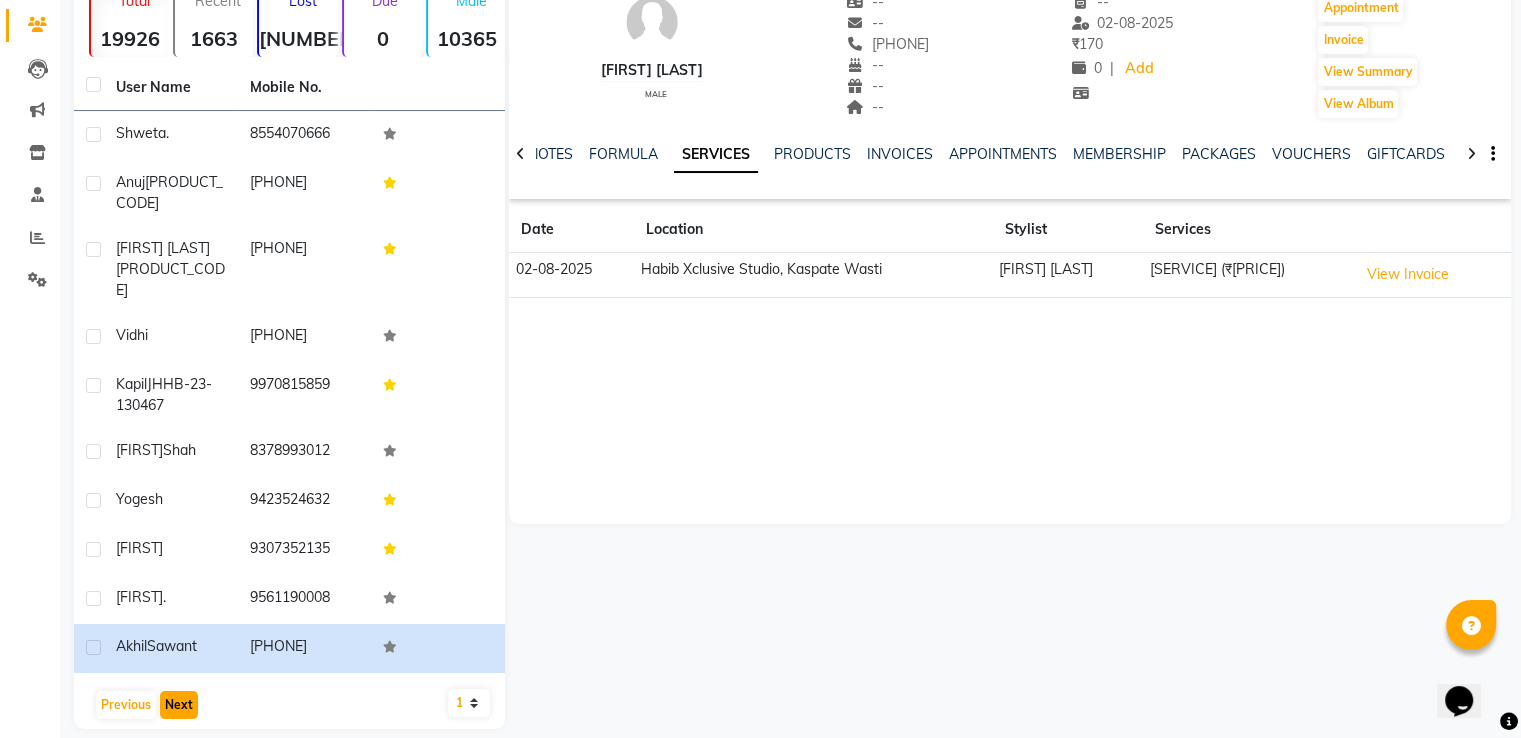 click on "Next" 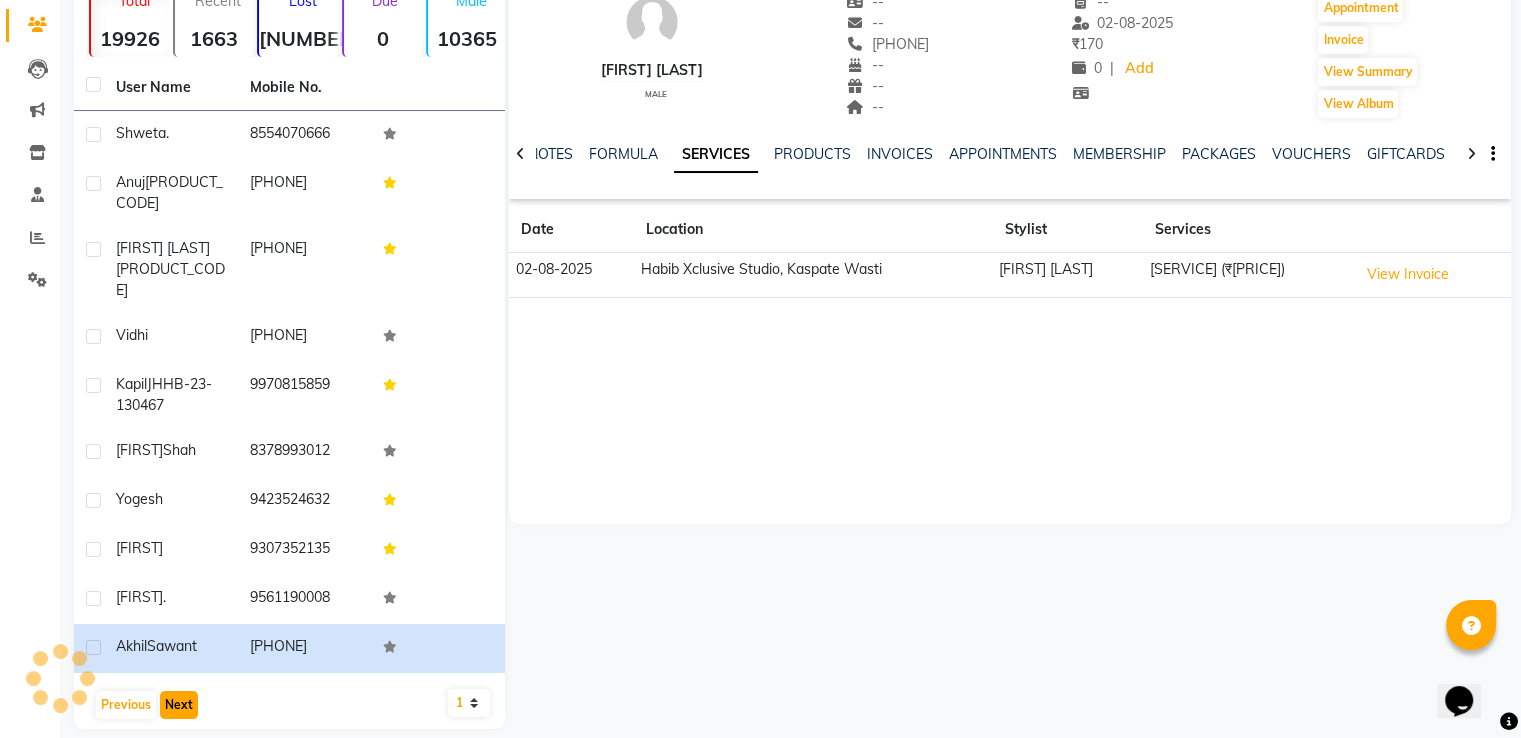 scroll, scrollTop: 146, scrollLeft: 0, axis: vertical 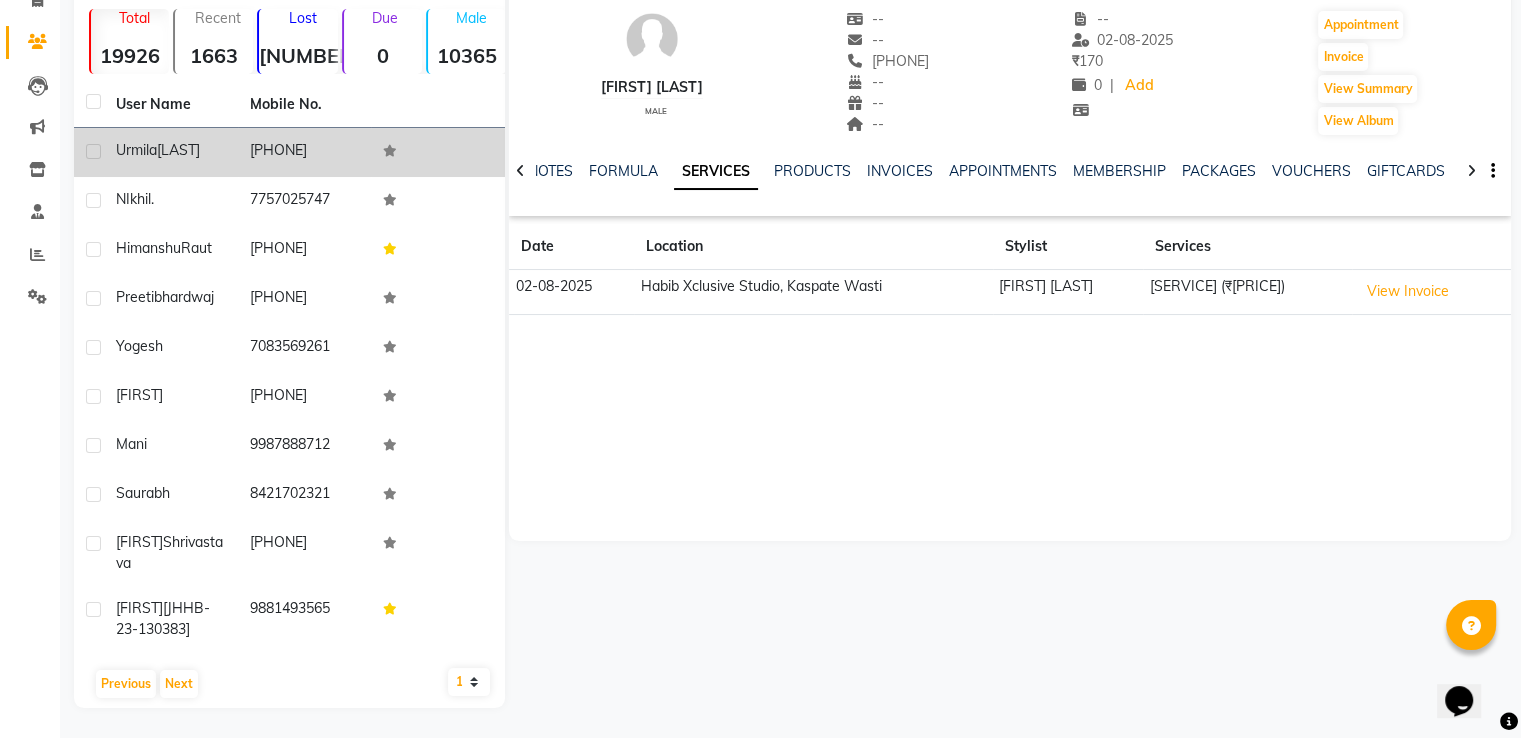 click on "[PHONE]" 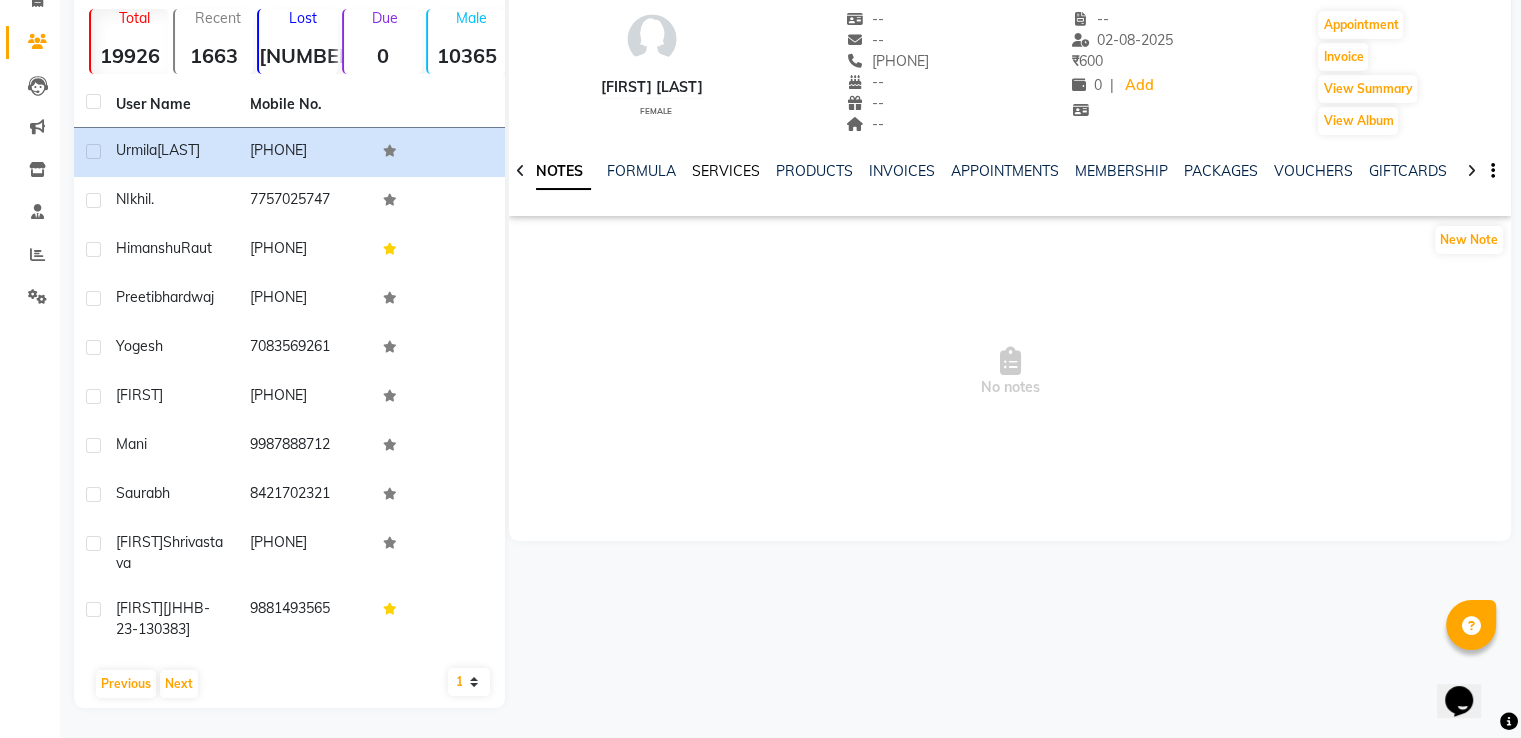 click on "SERVICES" 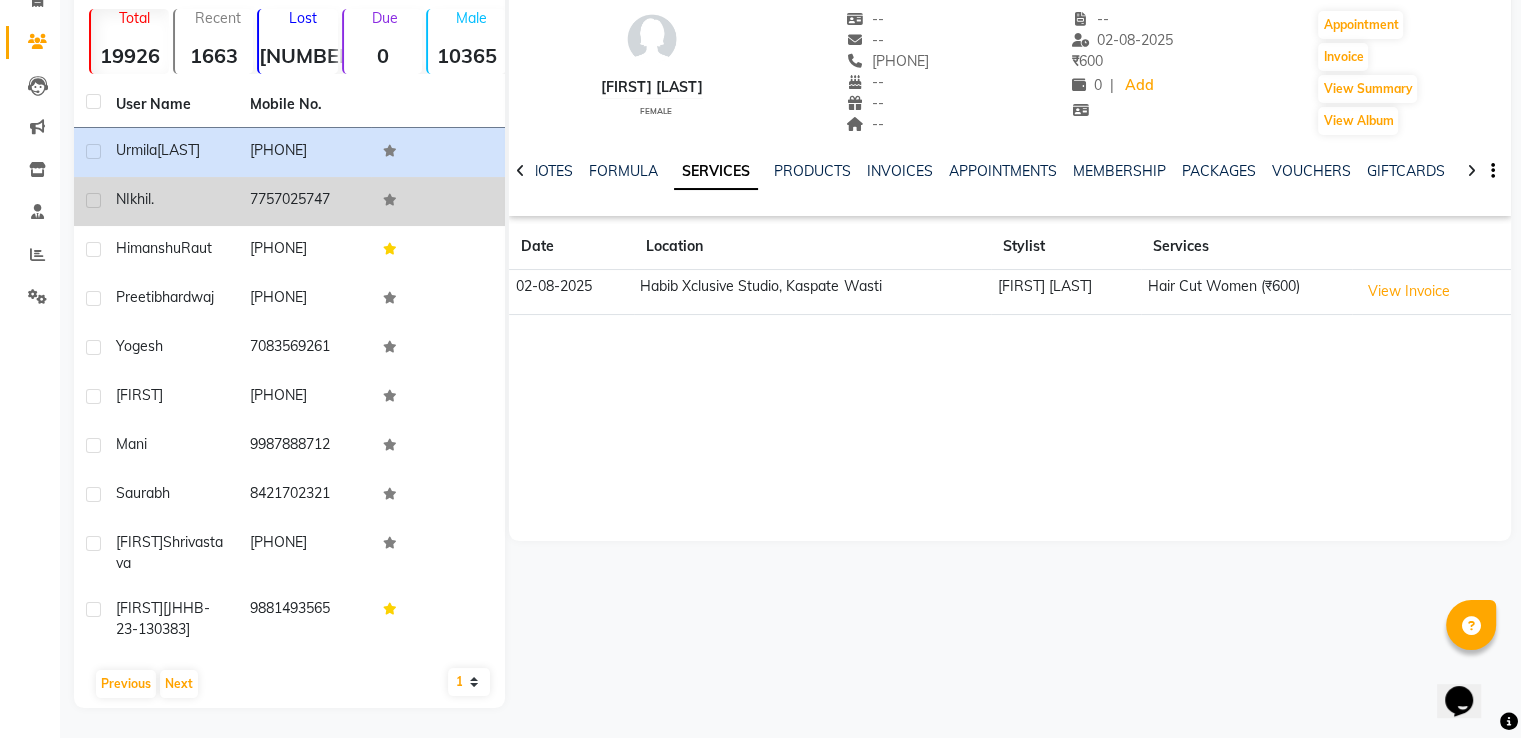 click on "7757025747" 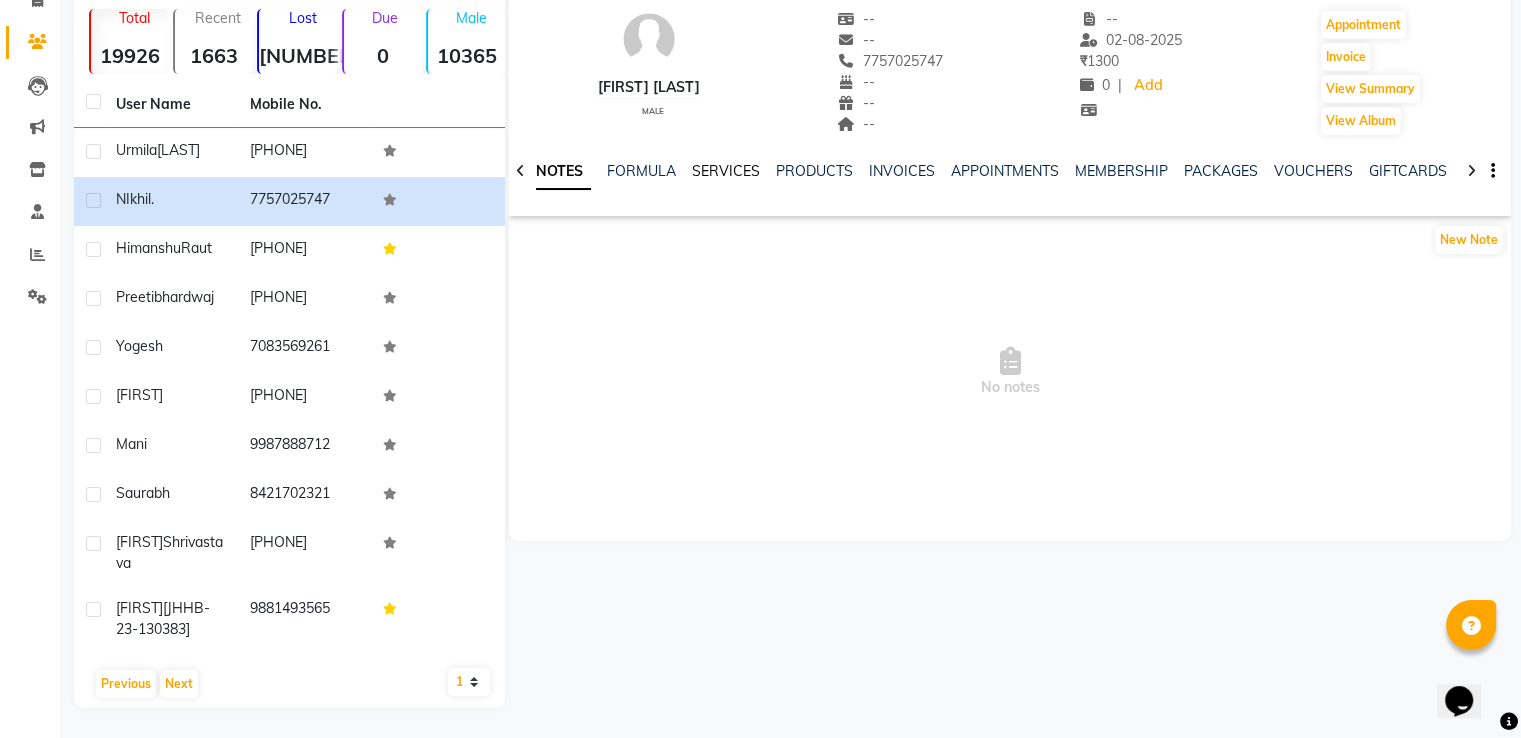 click on "SERVICES" 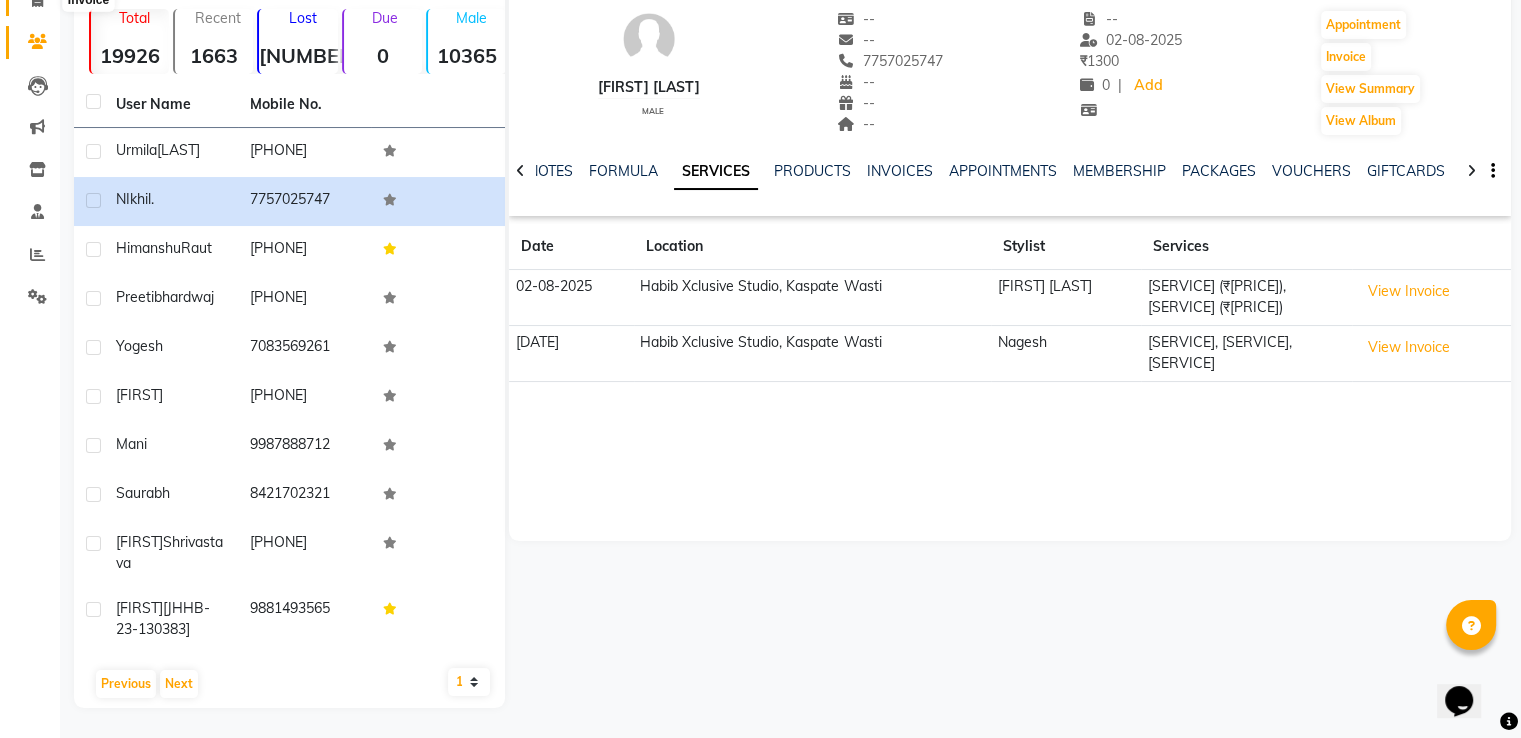 click 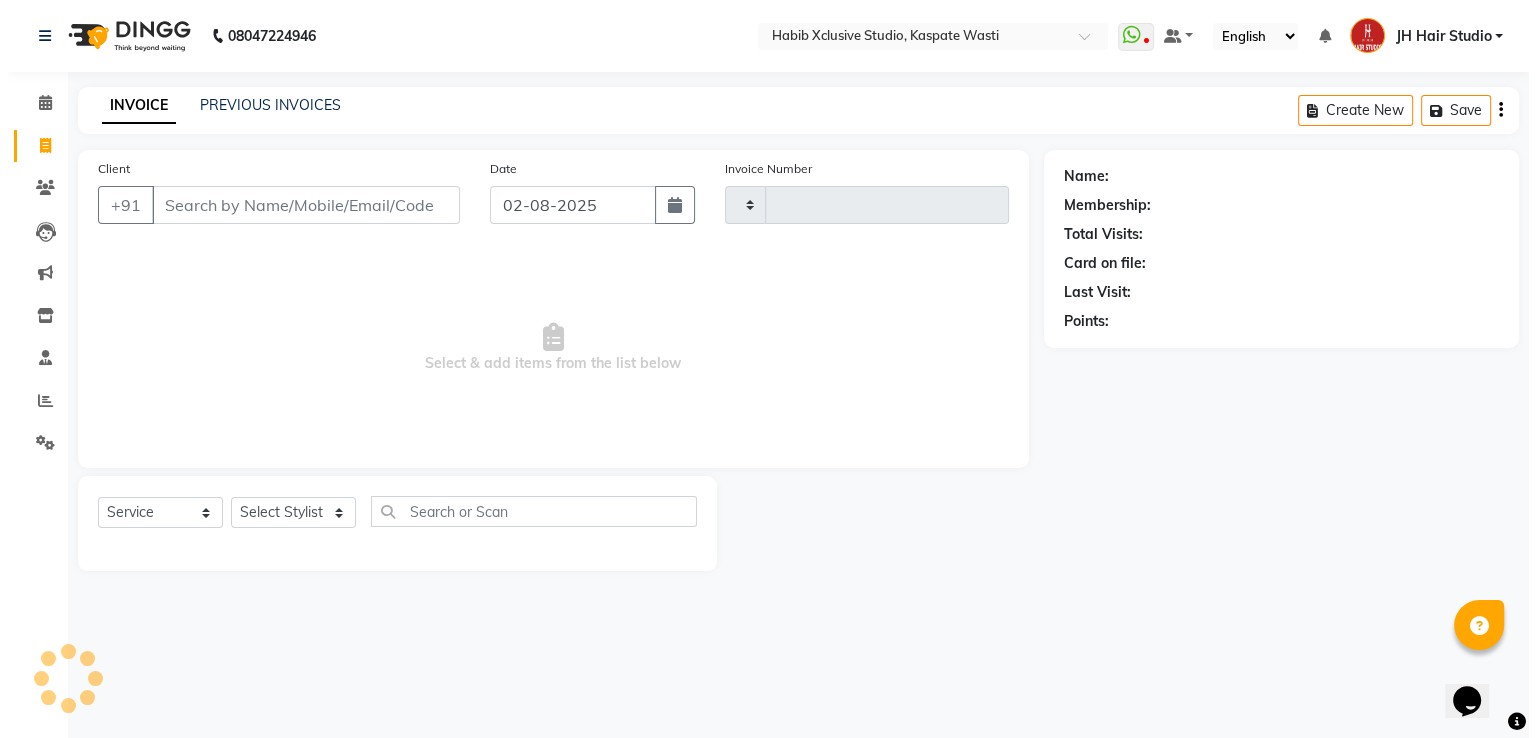 scroll, scrollTop: 0, scrollLeft: 0, axis: both 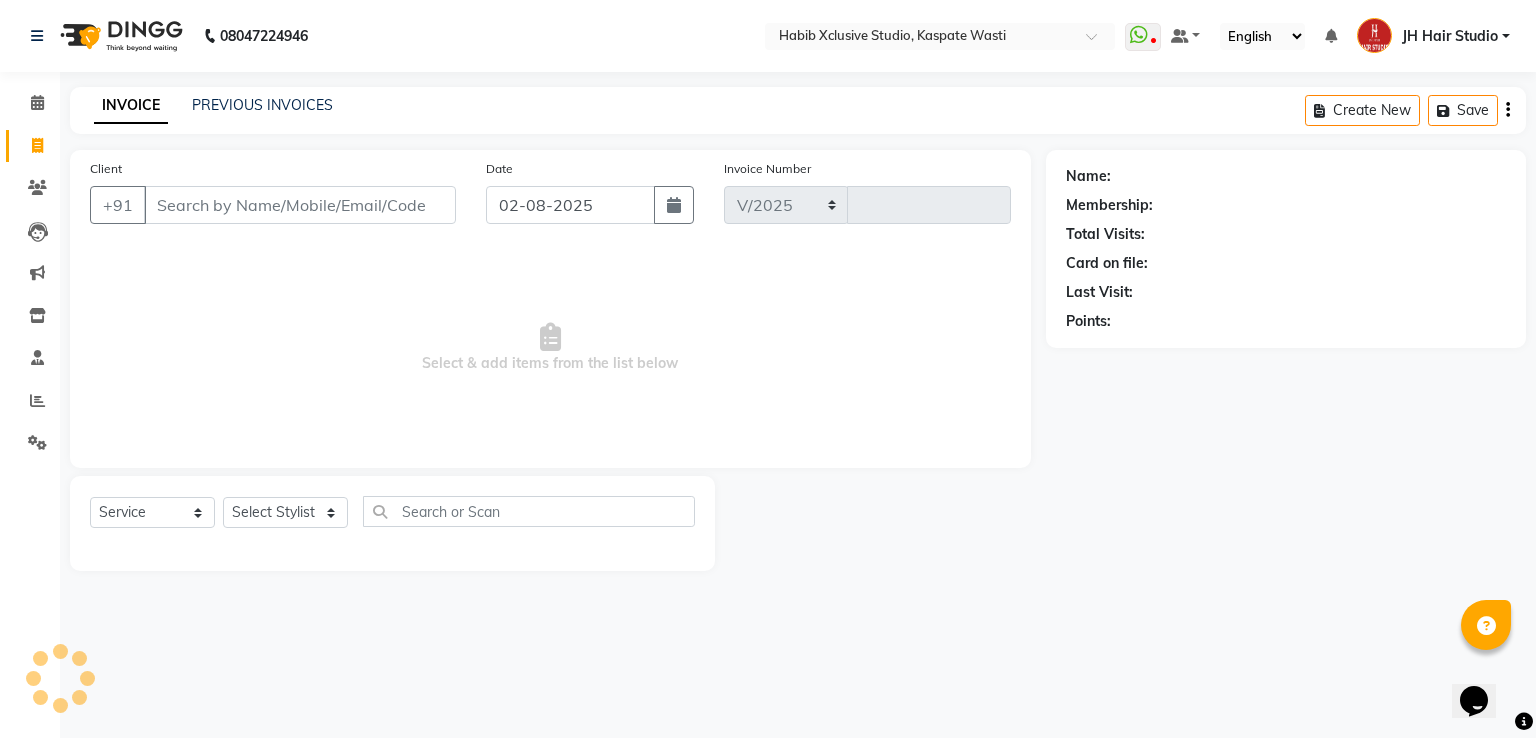 select on "130" 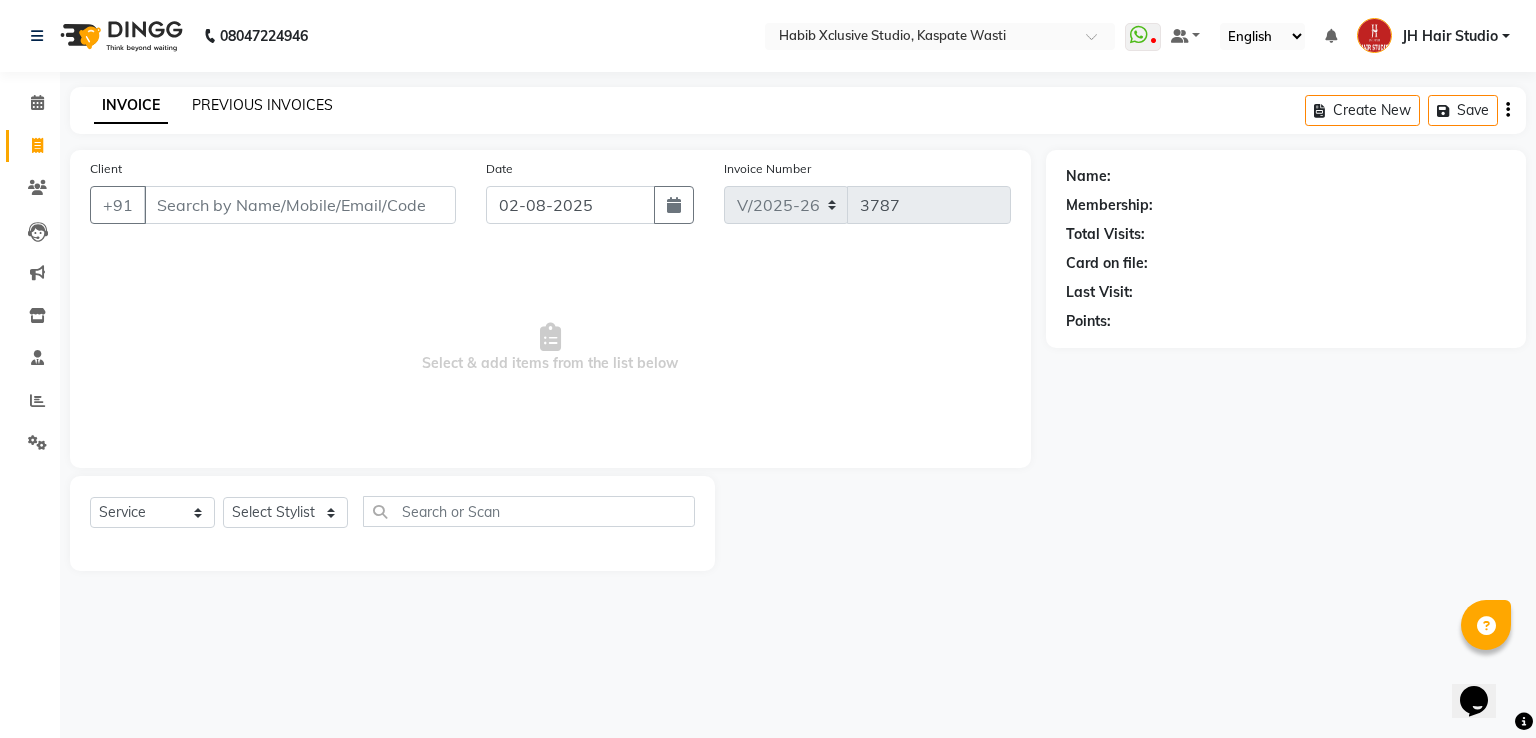 click on "PREVIOUS INVOICES" 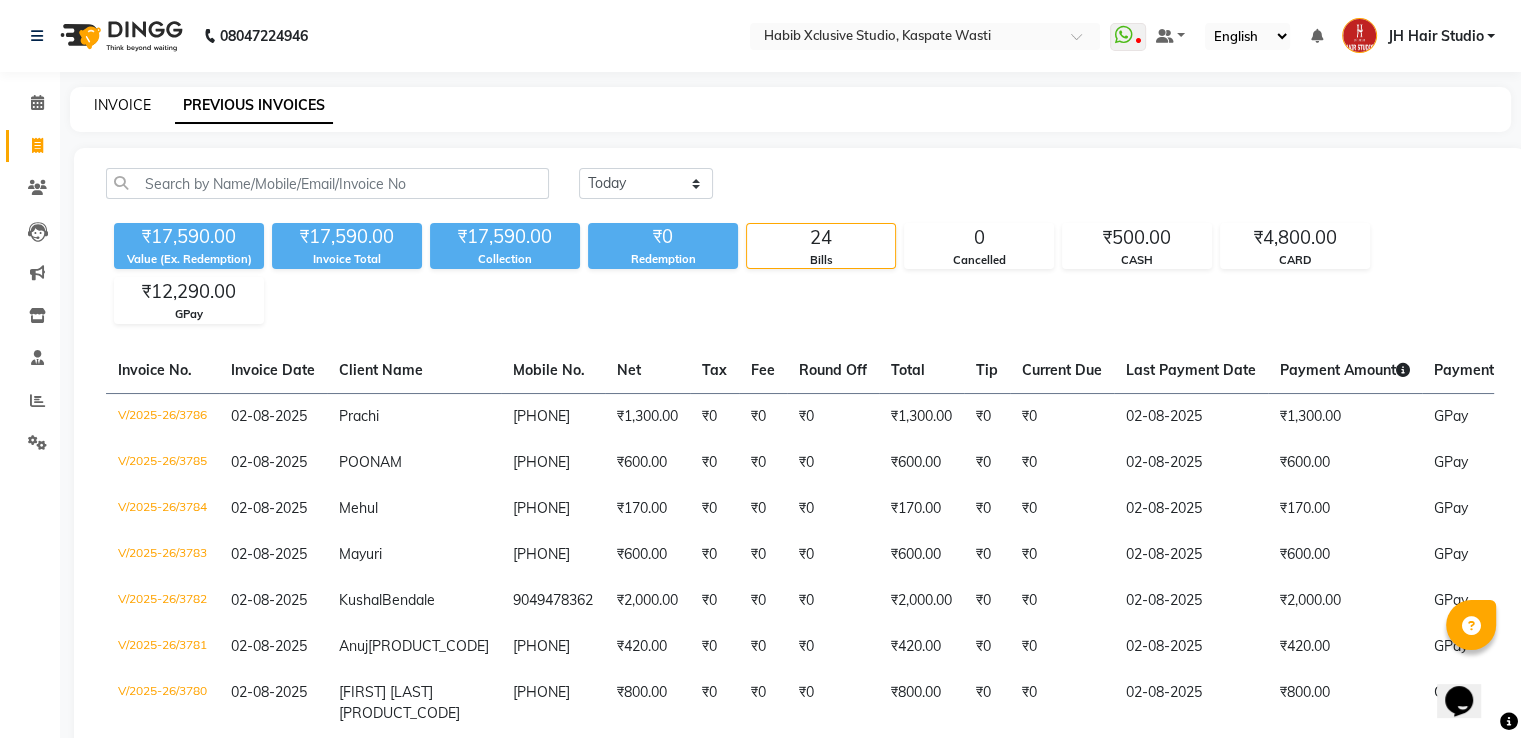 click on "INVOICE" 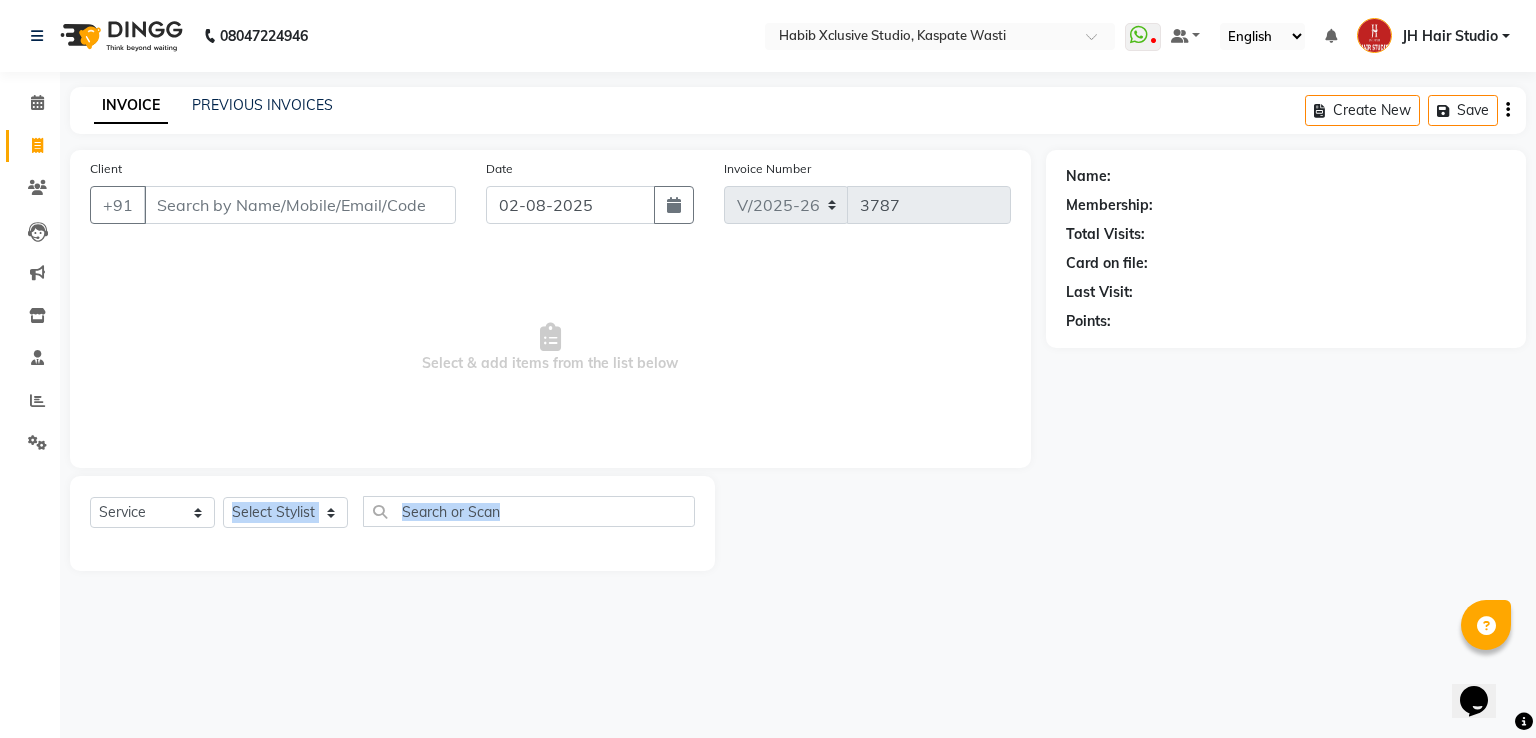 drag, startPoint x: 820, startPoint y: 515, endPoint x: 265, endPoint y: 504, distance: 555.109 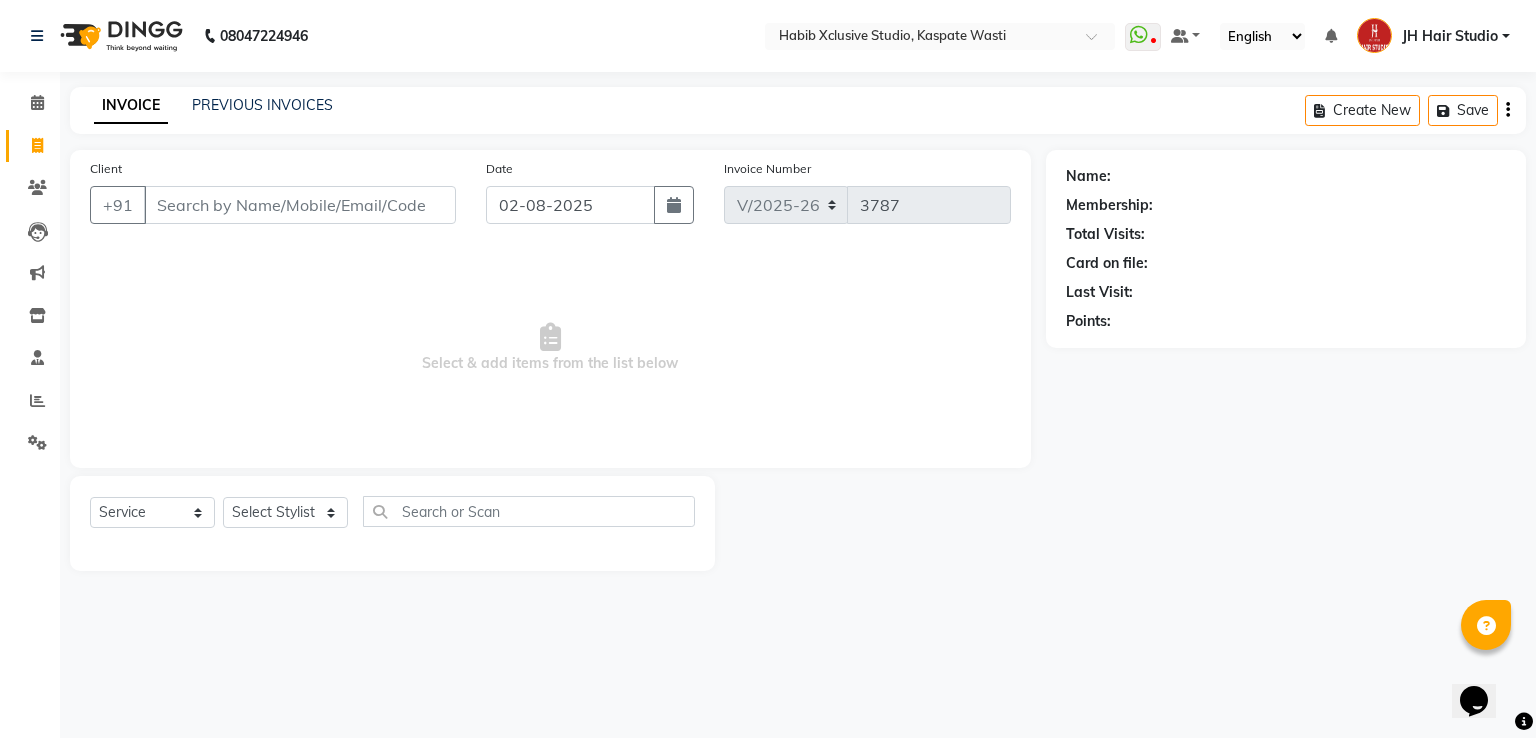click on "Select & add items from the list below" at bounding box center (550, 348) 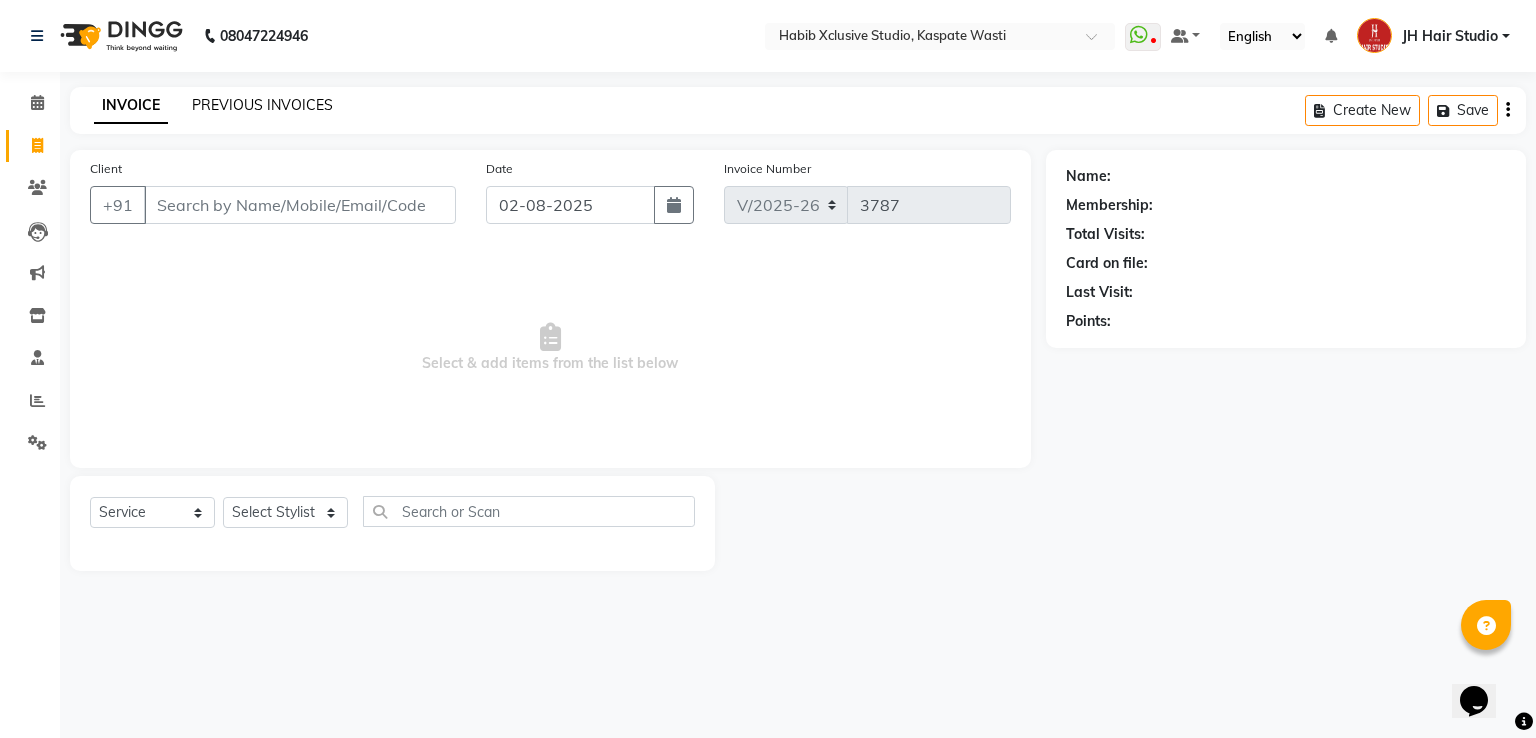 click on "PREVIOUS INVOICES" 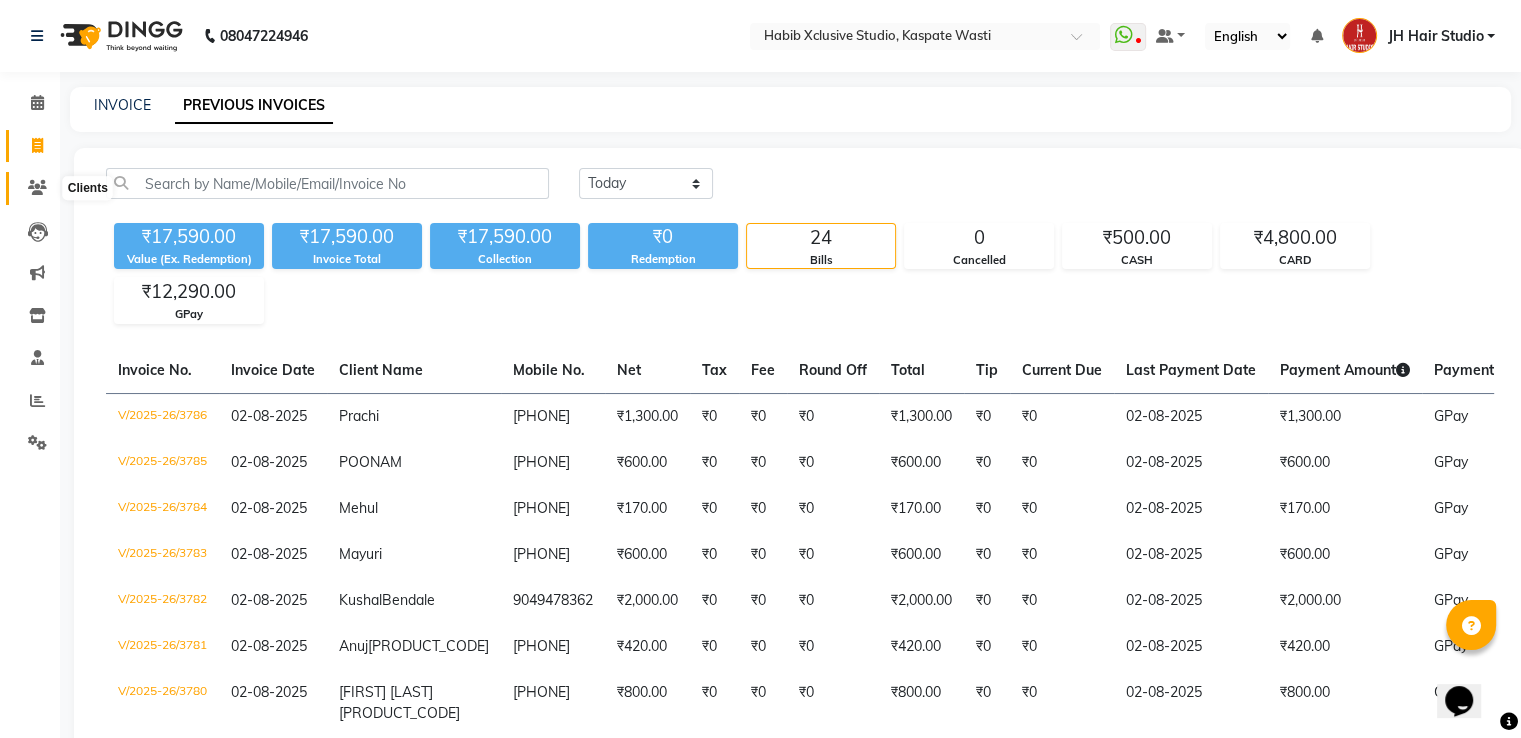 click 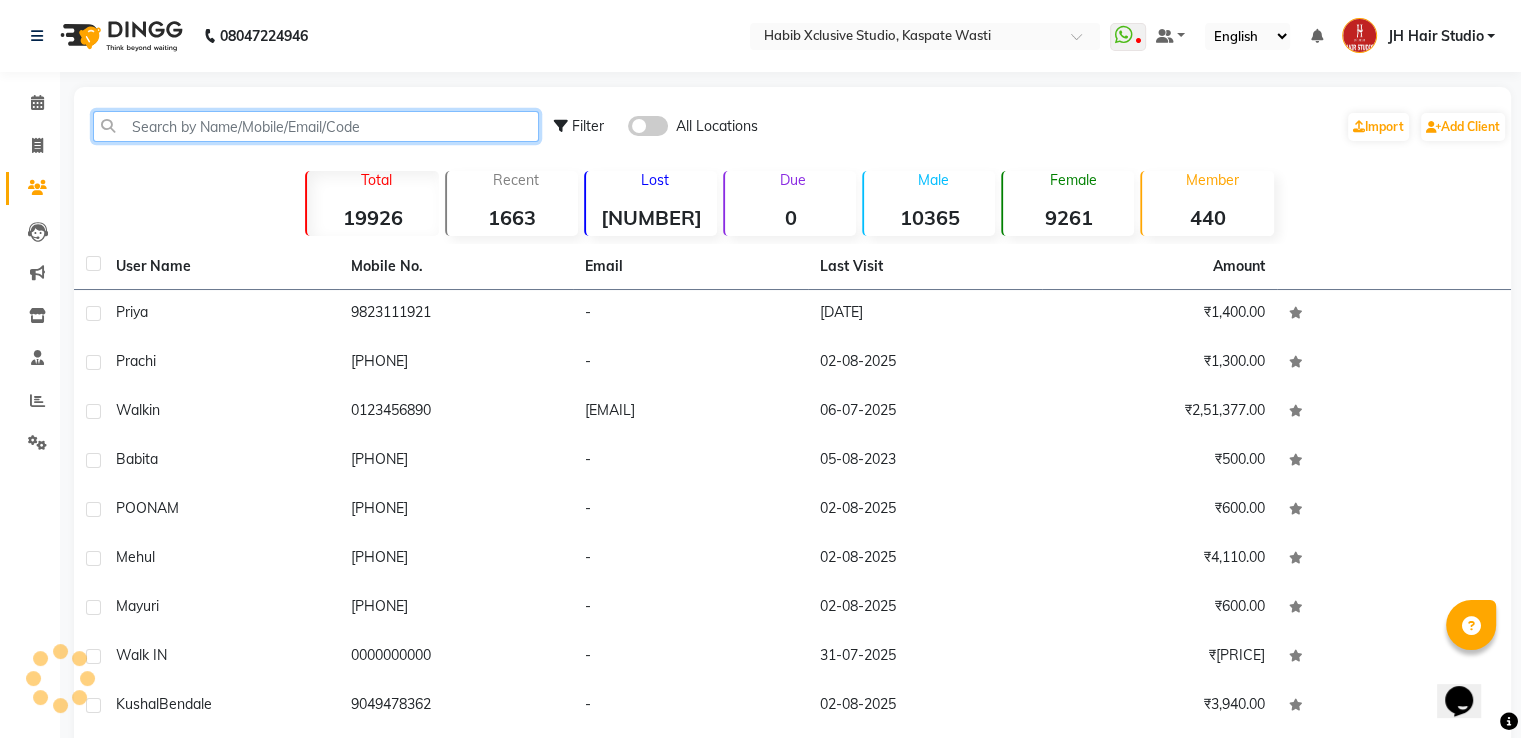 click 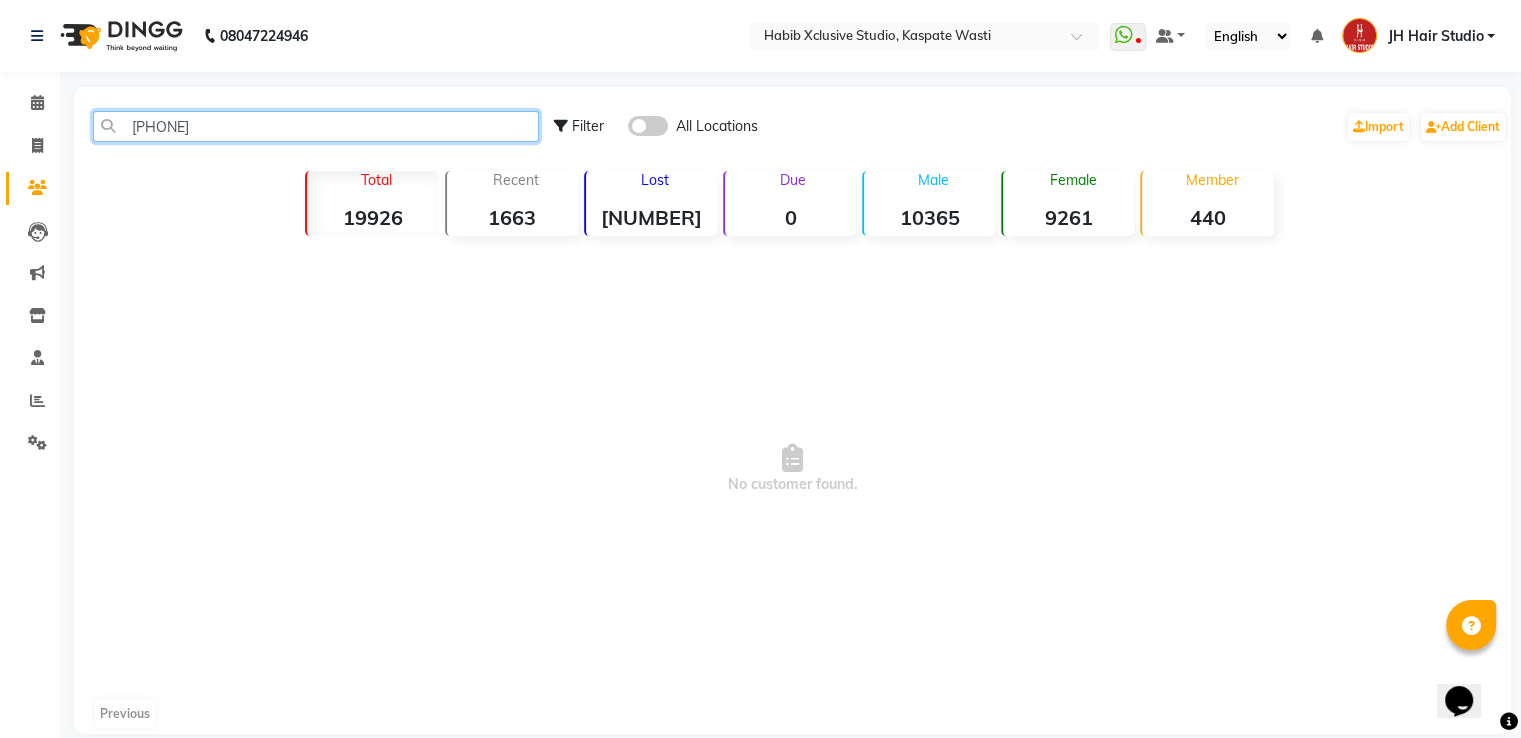 type on "[PHONE]" 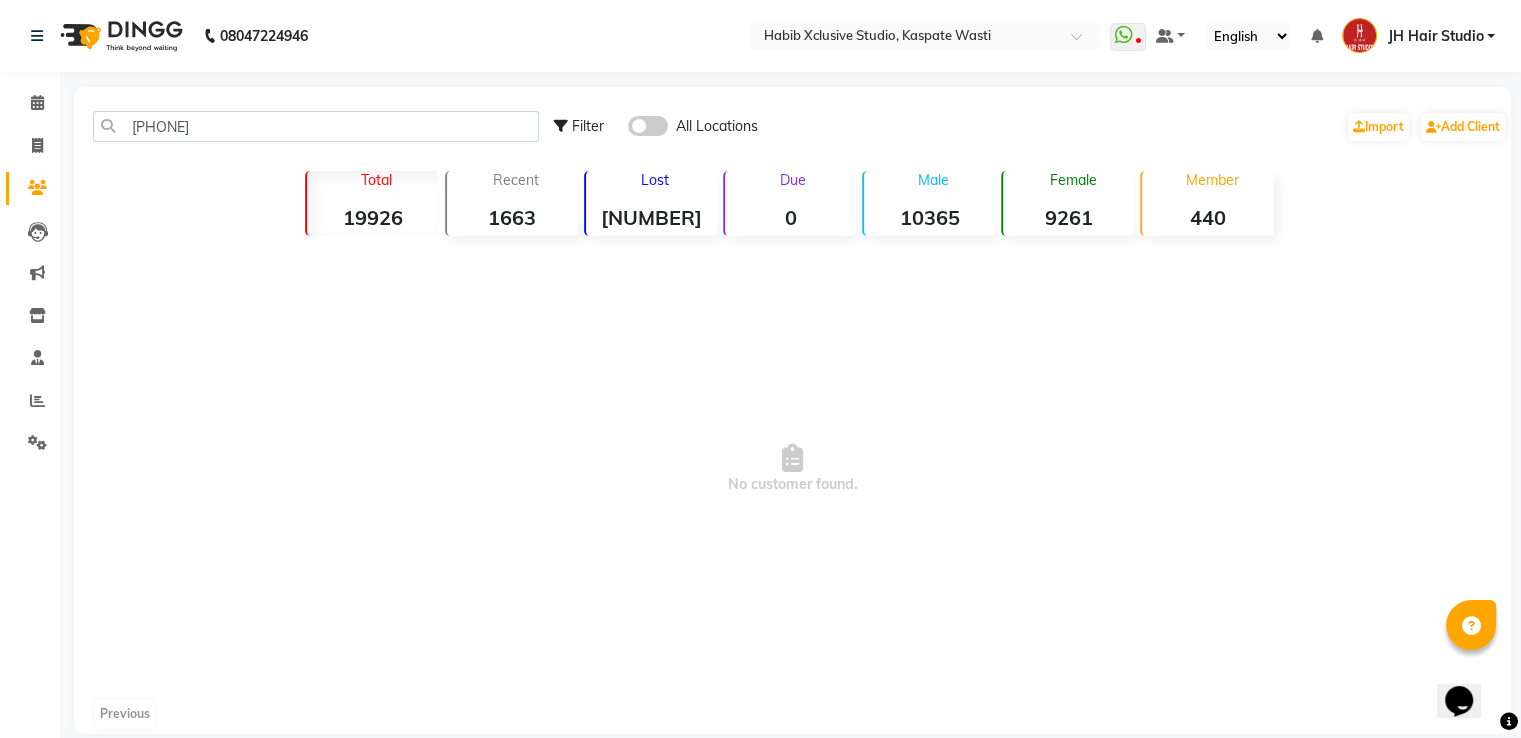 click 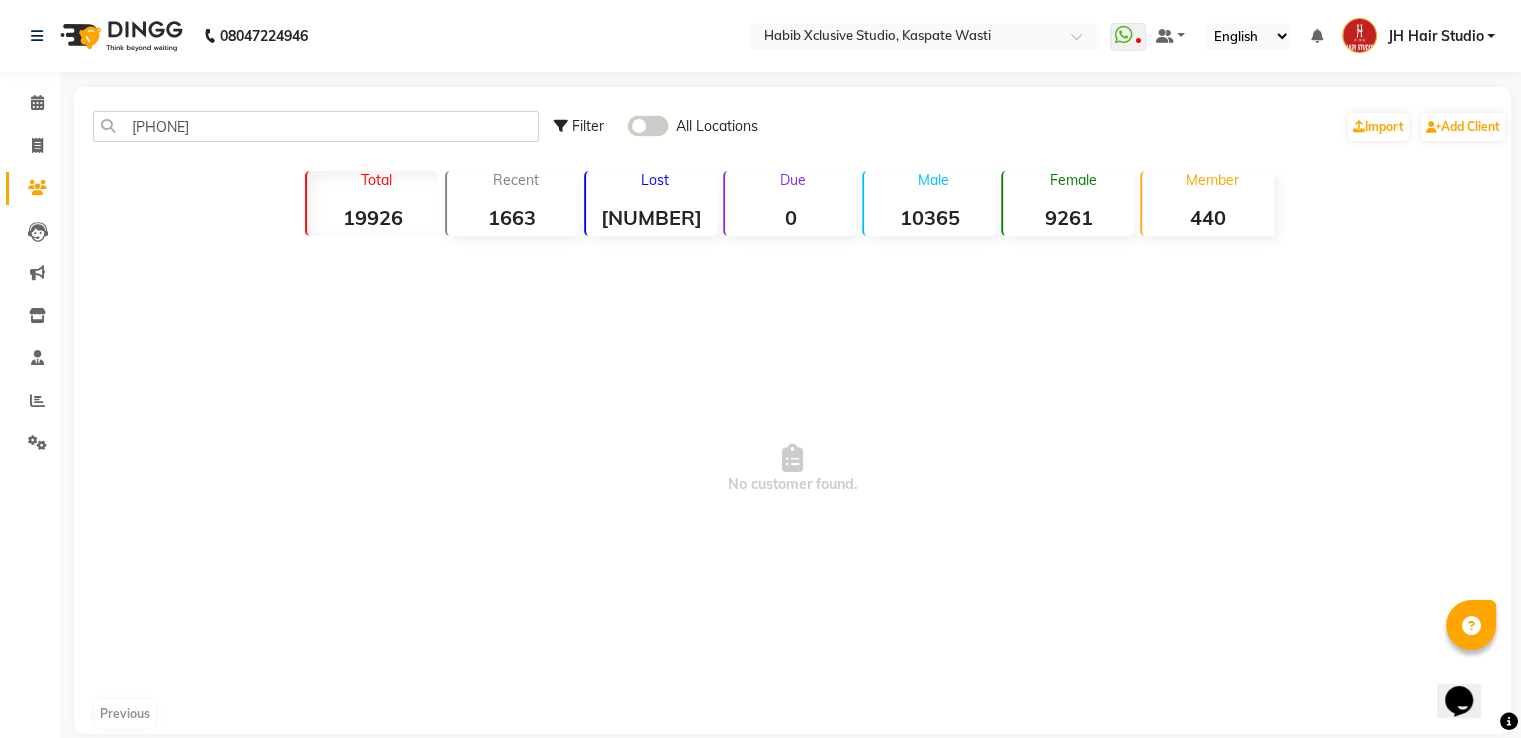click 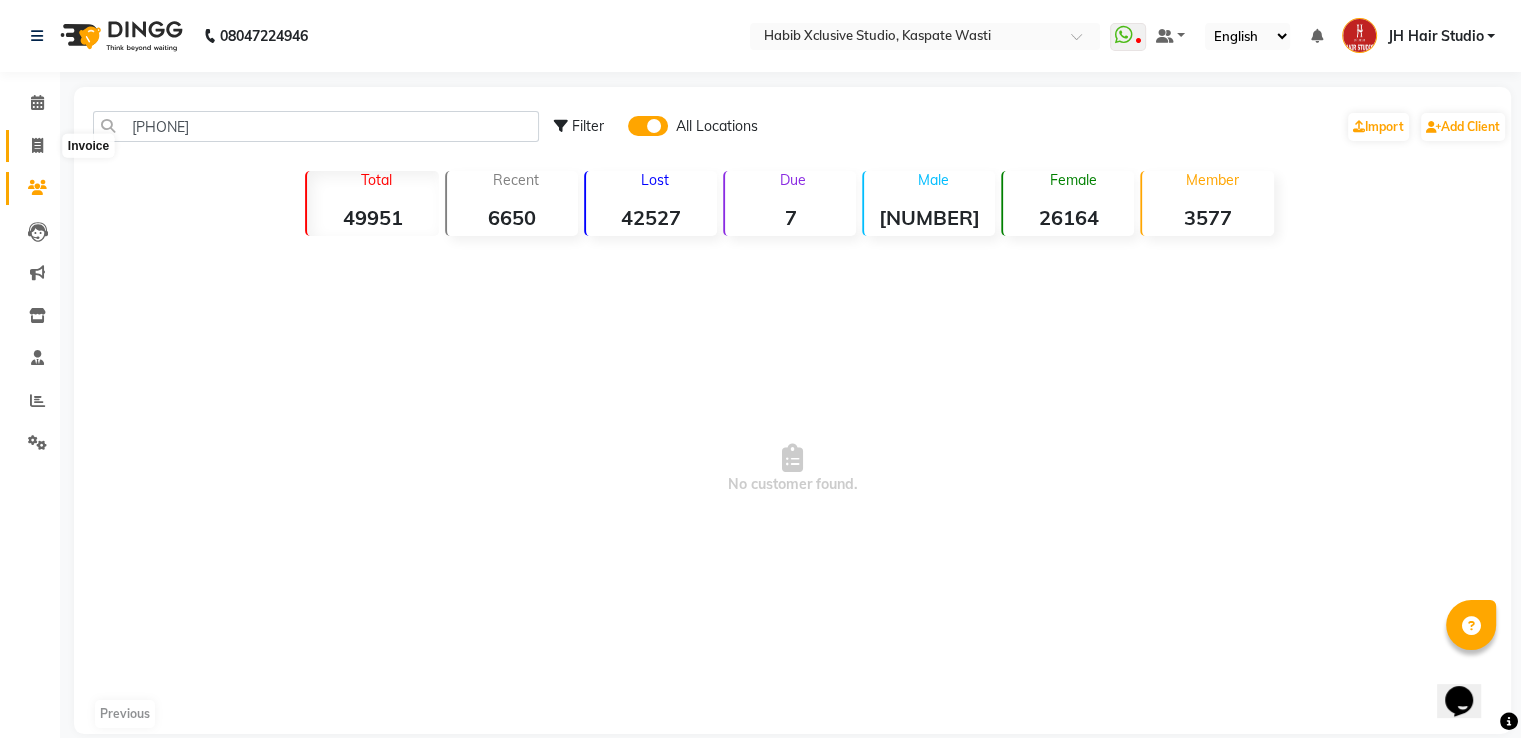 click 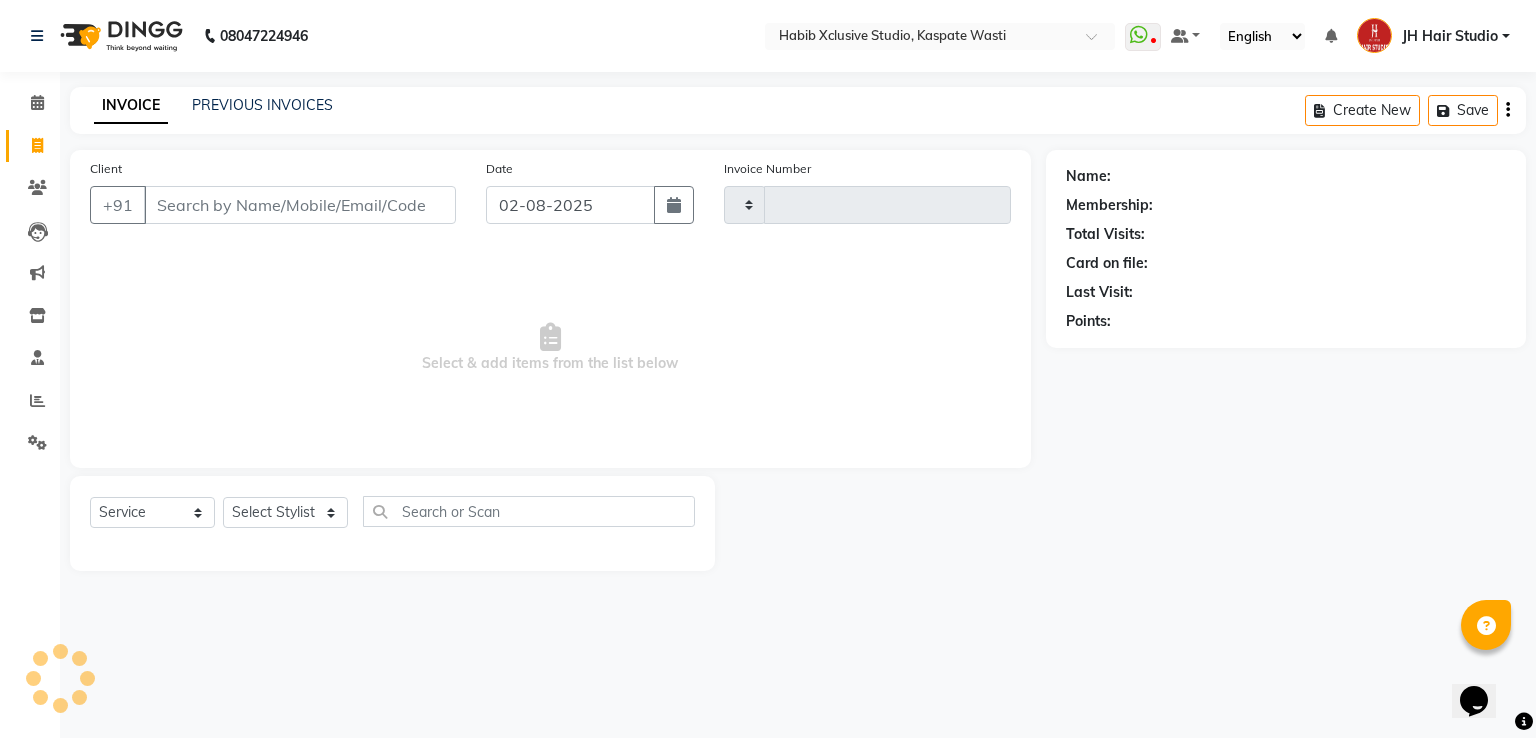 type on "3787" 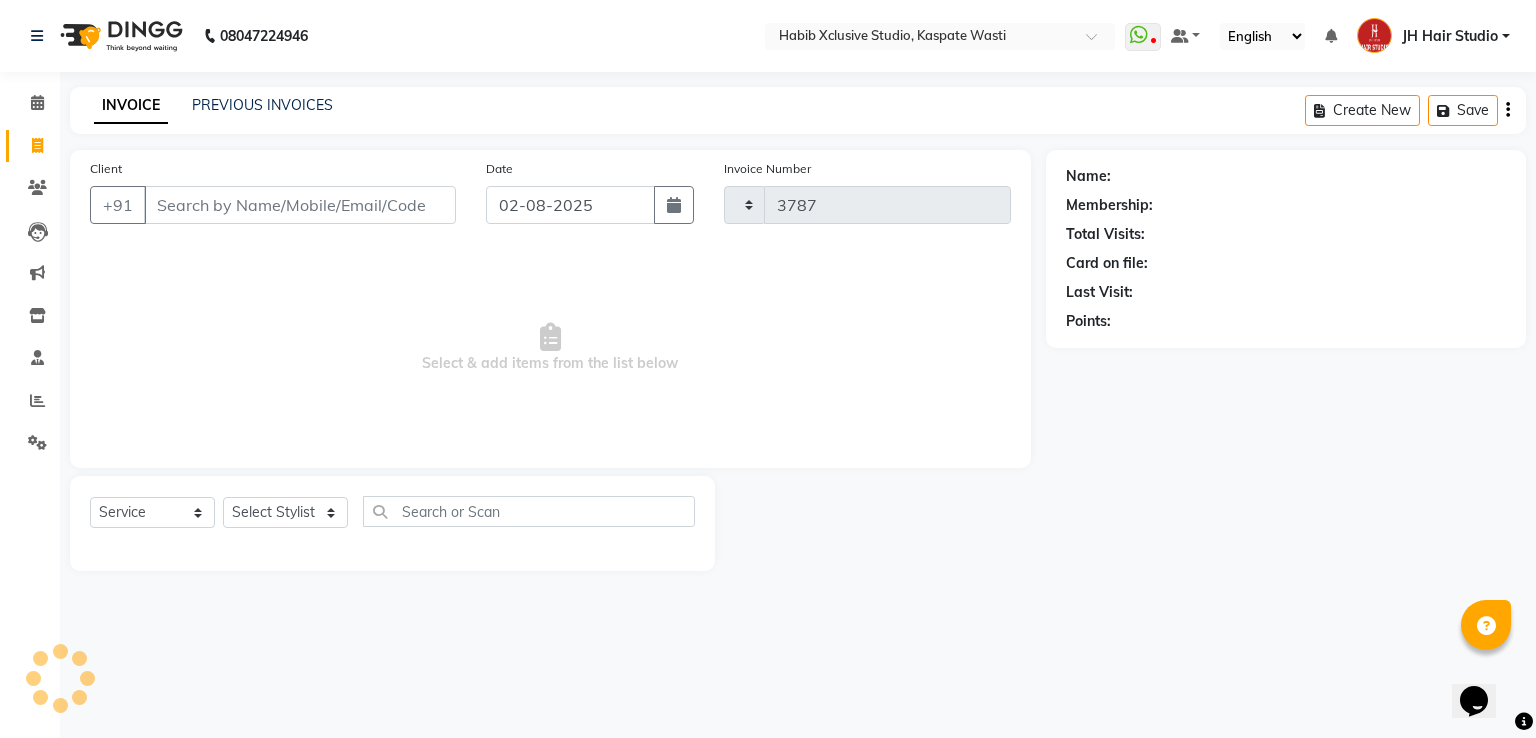 select on "130" 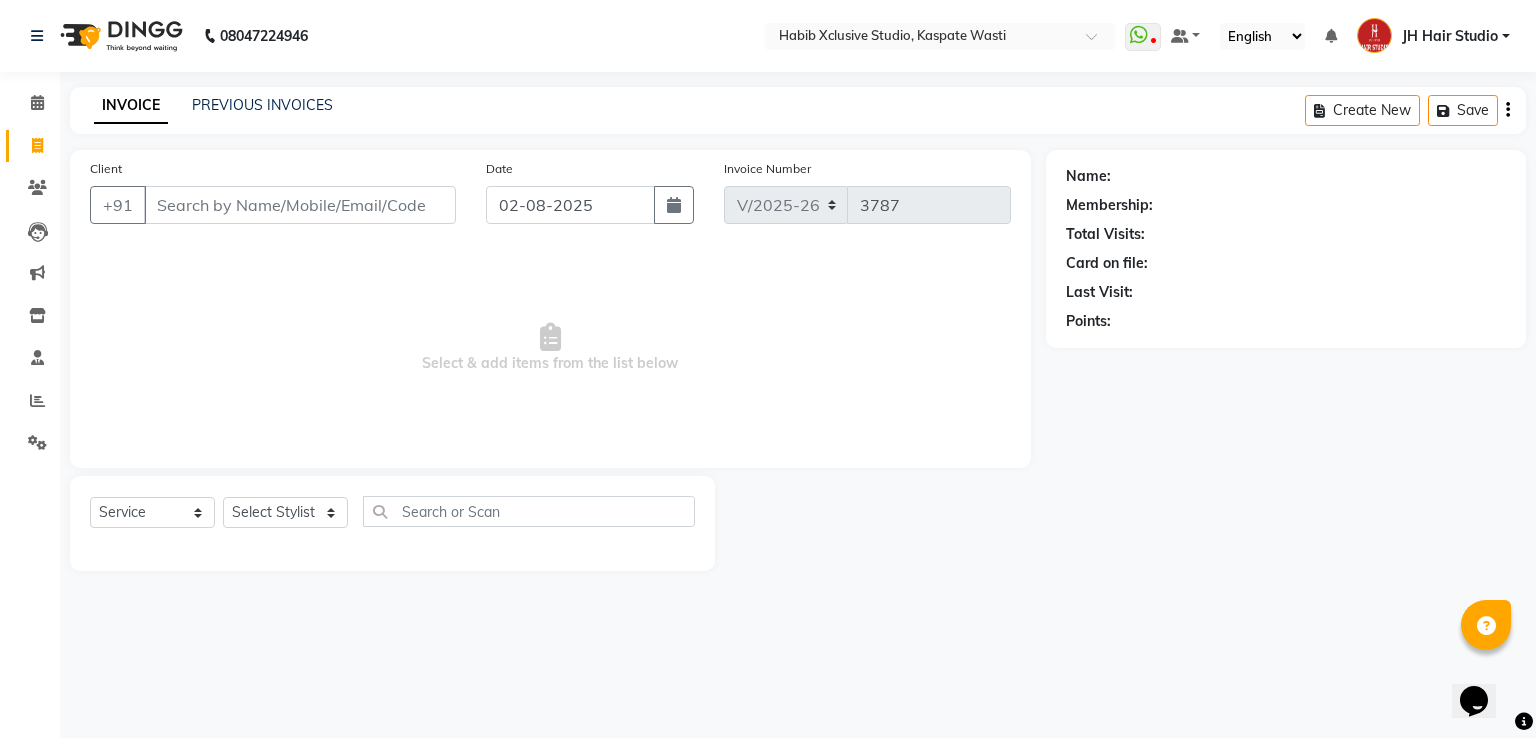 click on "JH Hair Studio" at bounding box center (1450, 36) 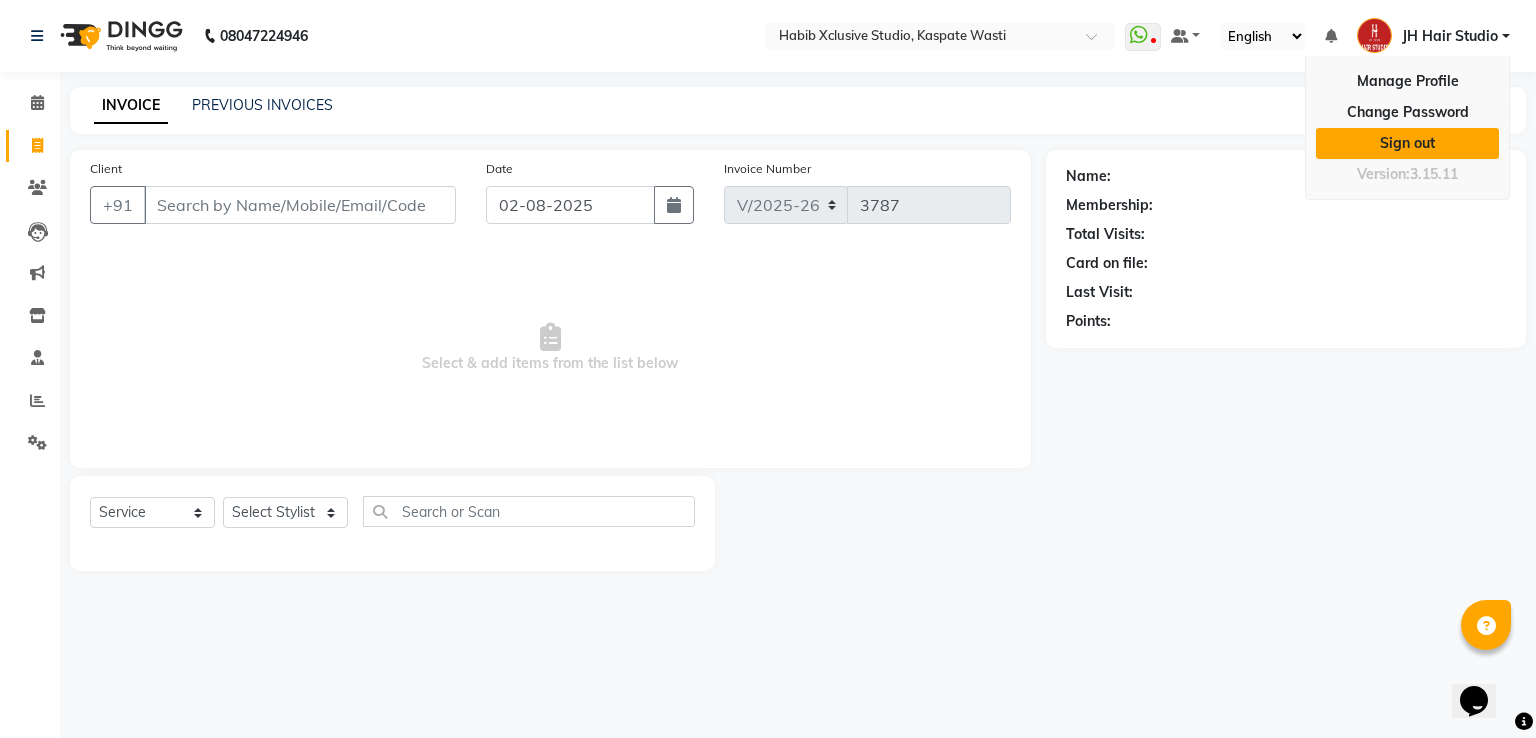 click on "Sign out" at bounding box center (1407, 143) 